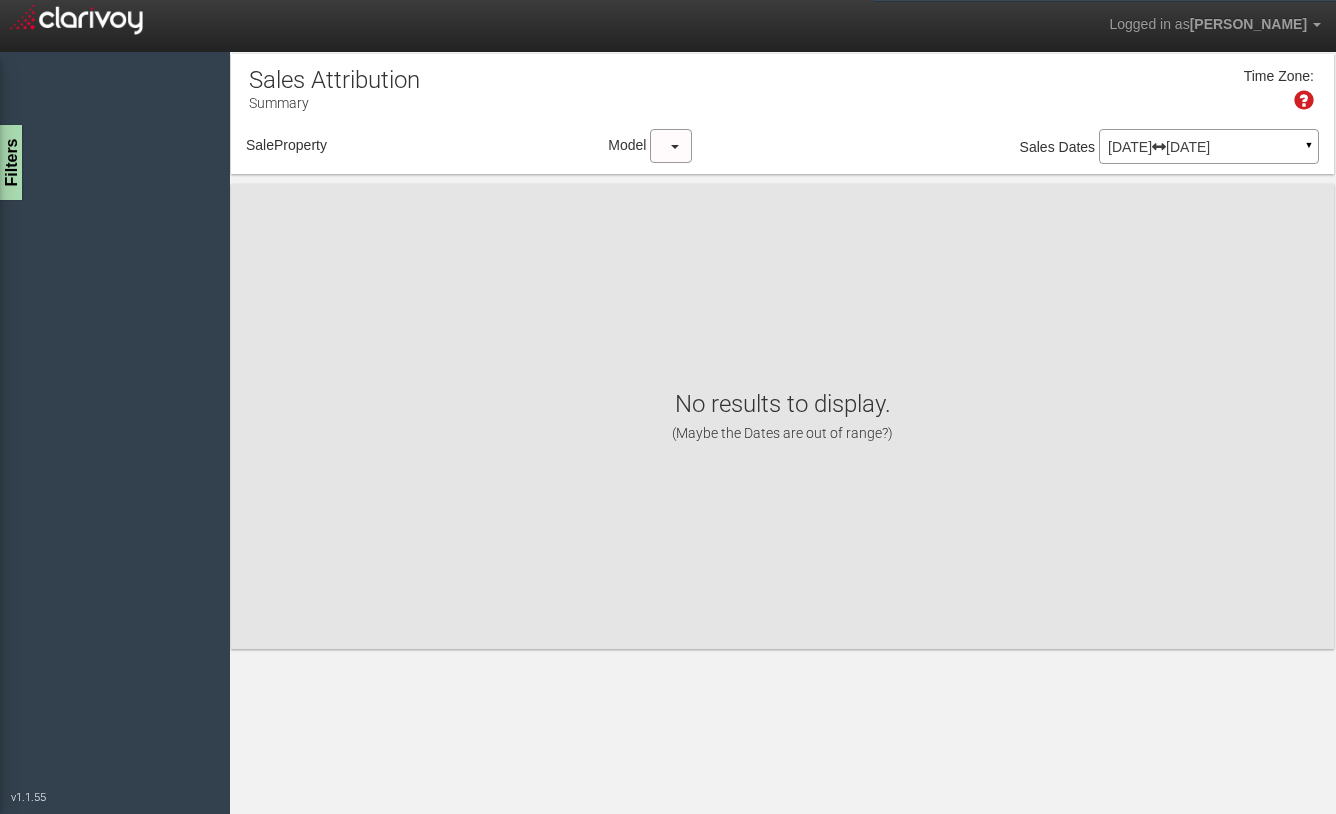 scroll, scrollTop: 0, scrollLeft: 0, axis: both 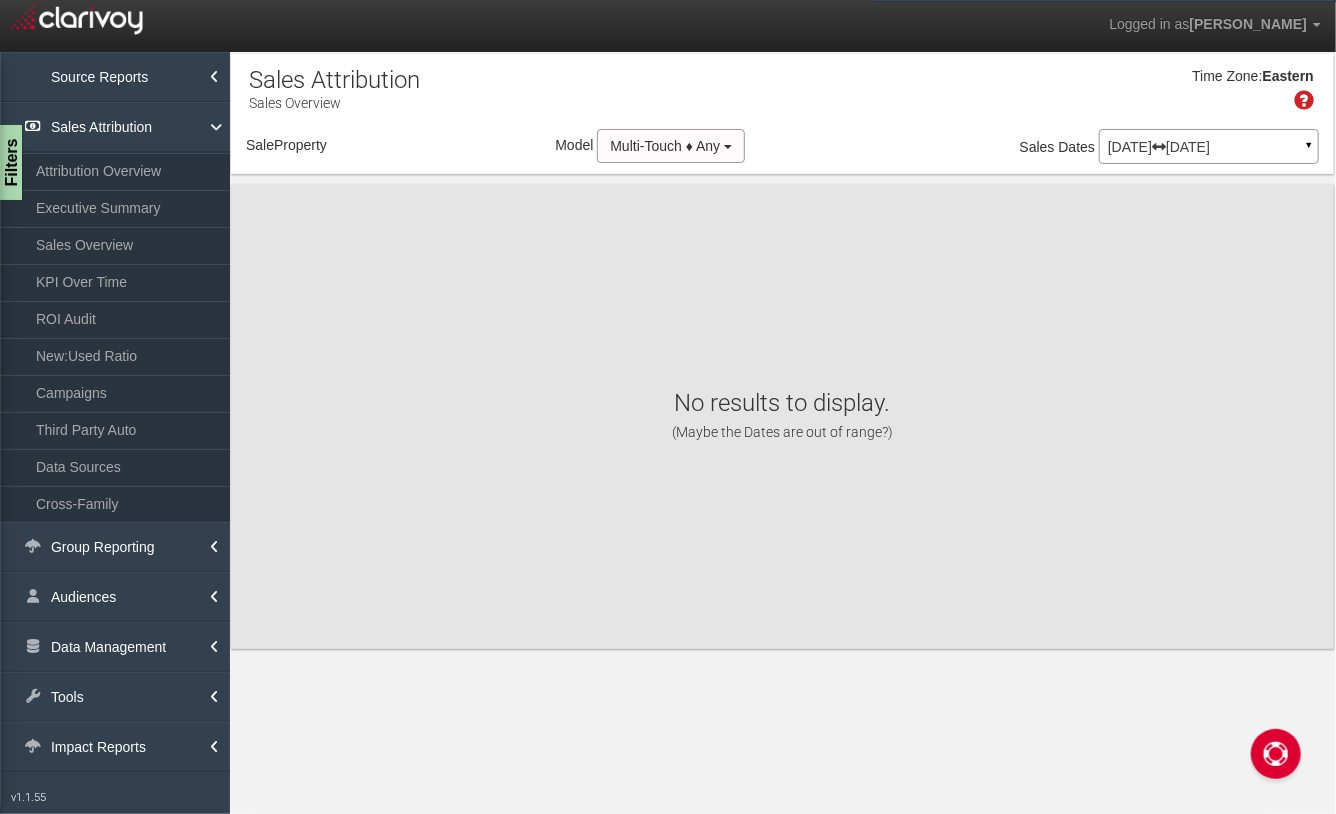 select on "object:1329" 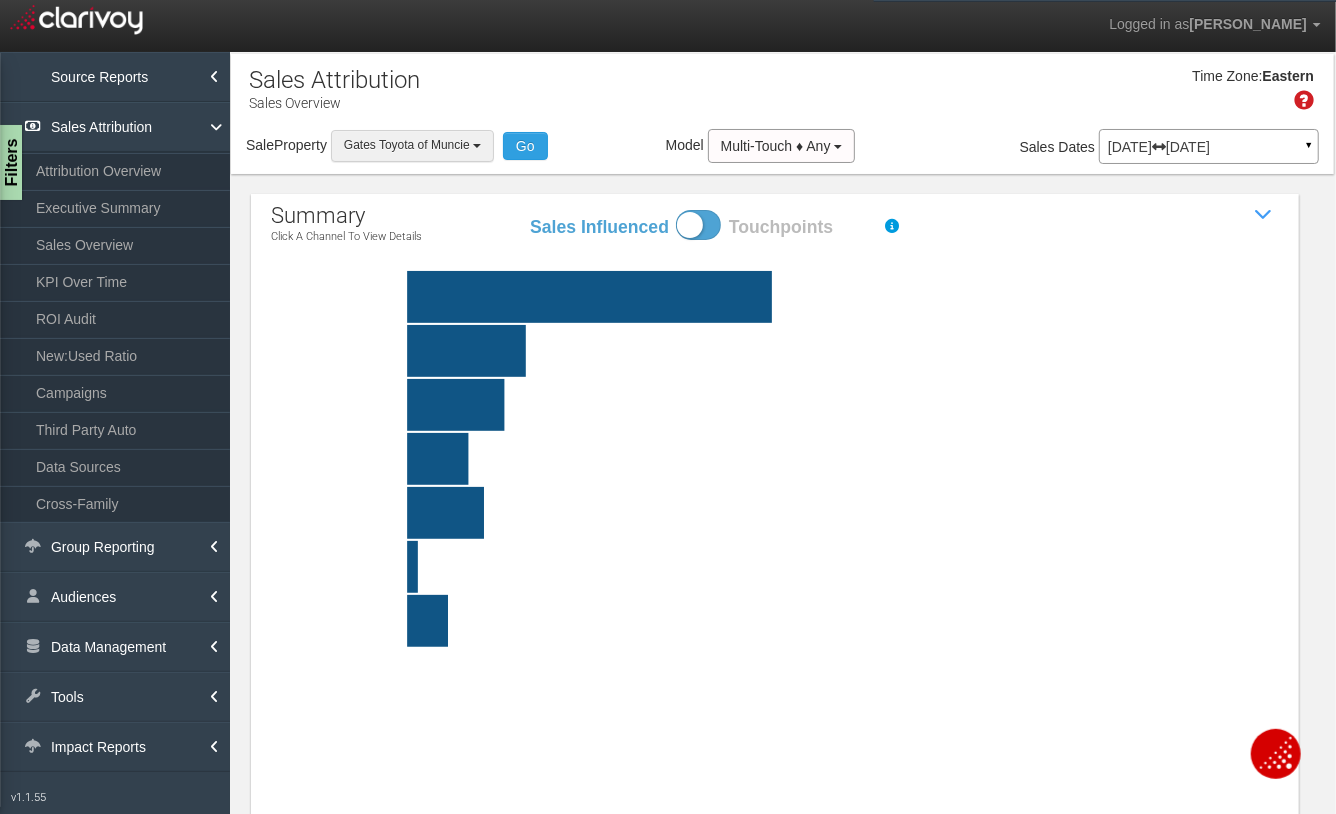click on "Gates Toyota of Muncie" at bounding box center (407, 145) 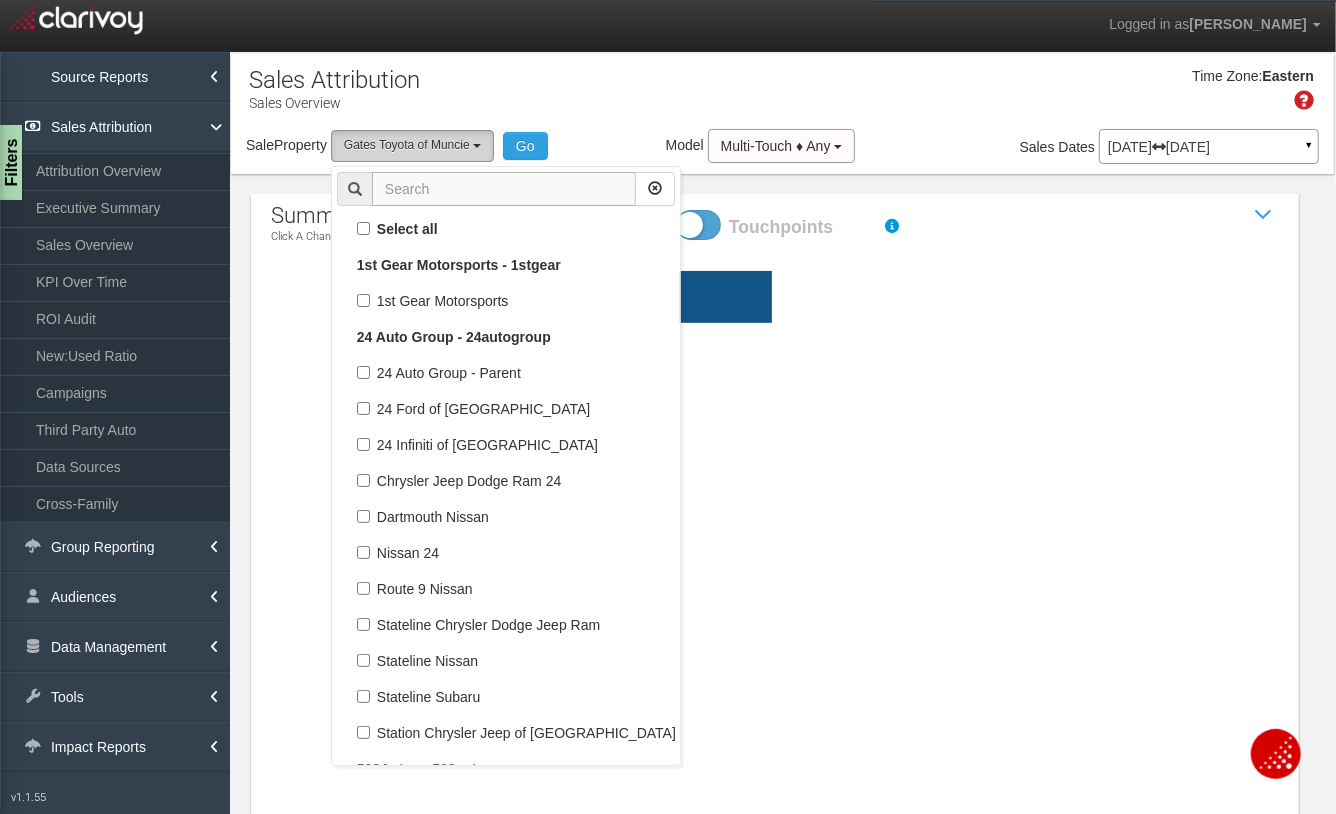 scroll, scrollTop: 45216, scrollLeft: 0, axis: vertical 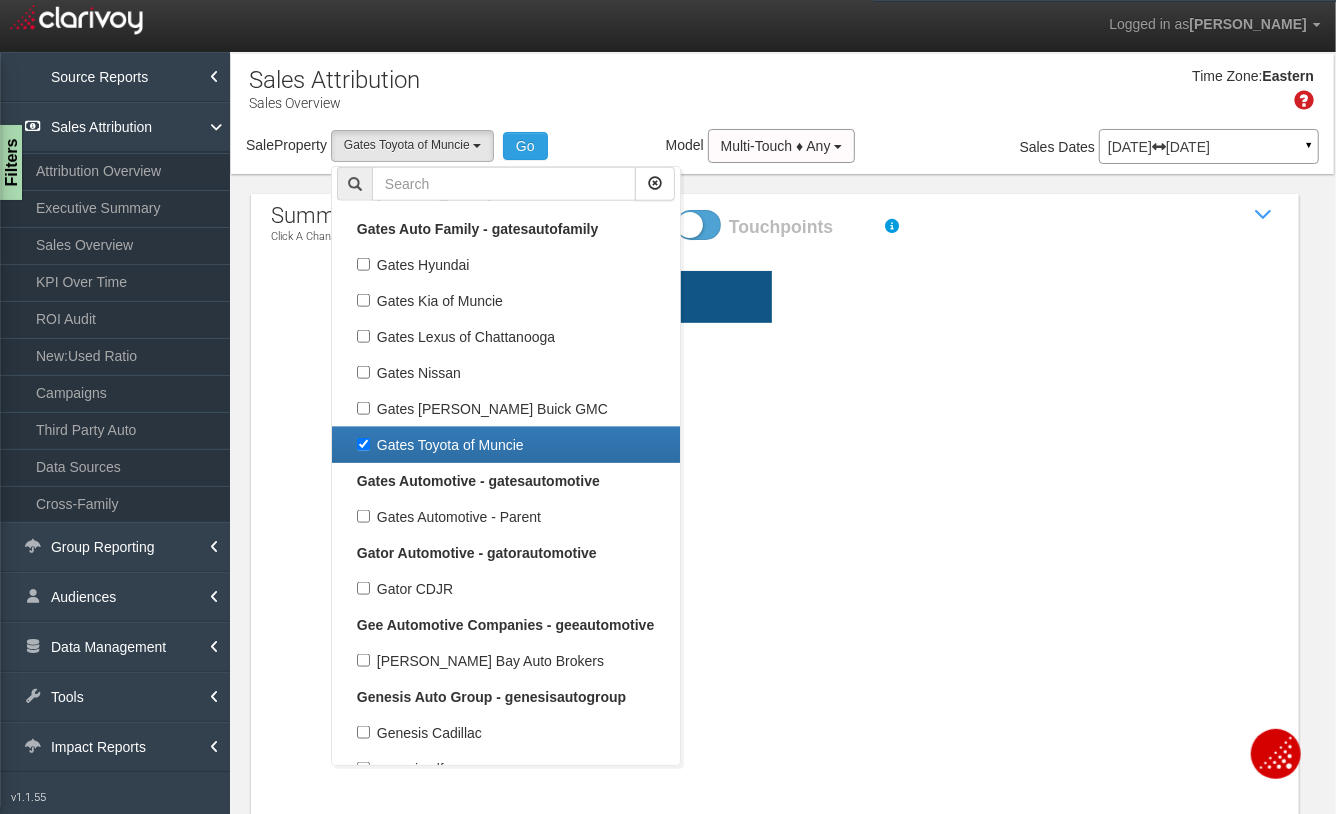 click on "Gates Toyota of Muncie" at bounding box center [506, 445] 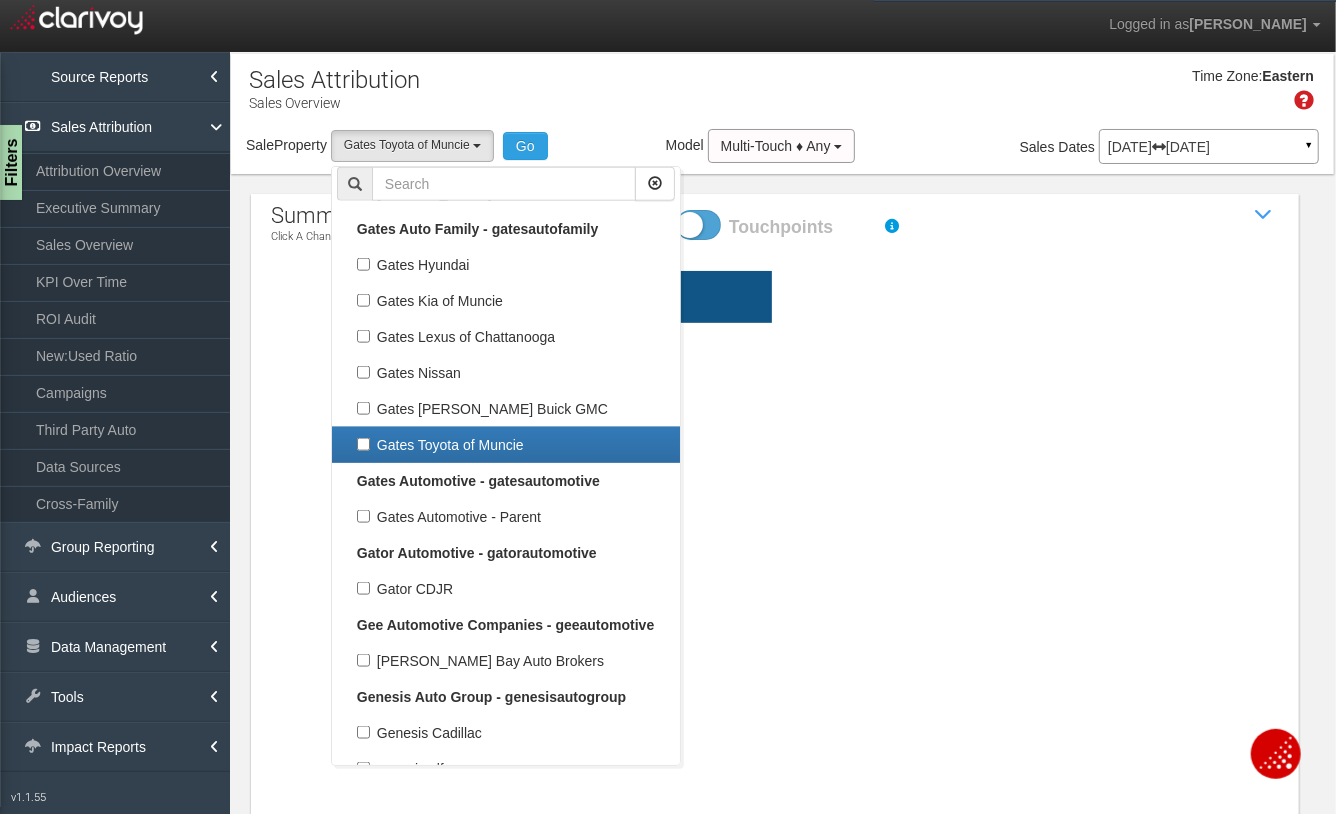 select 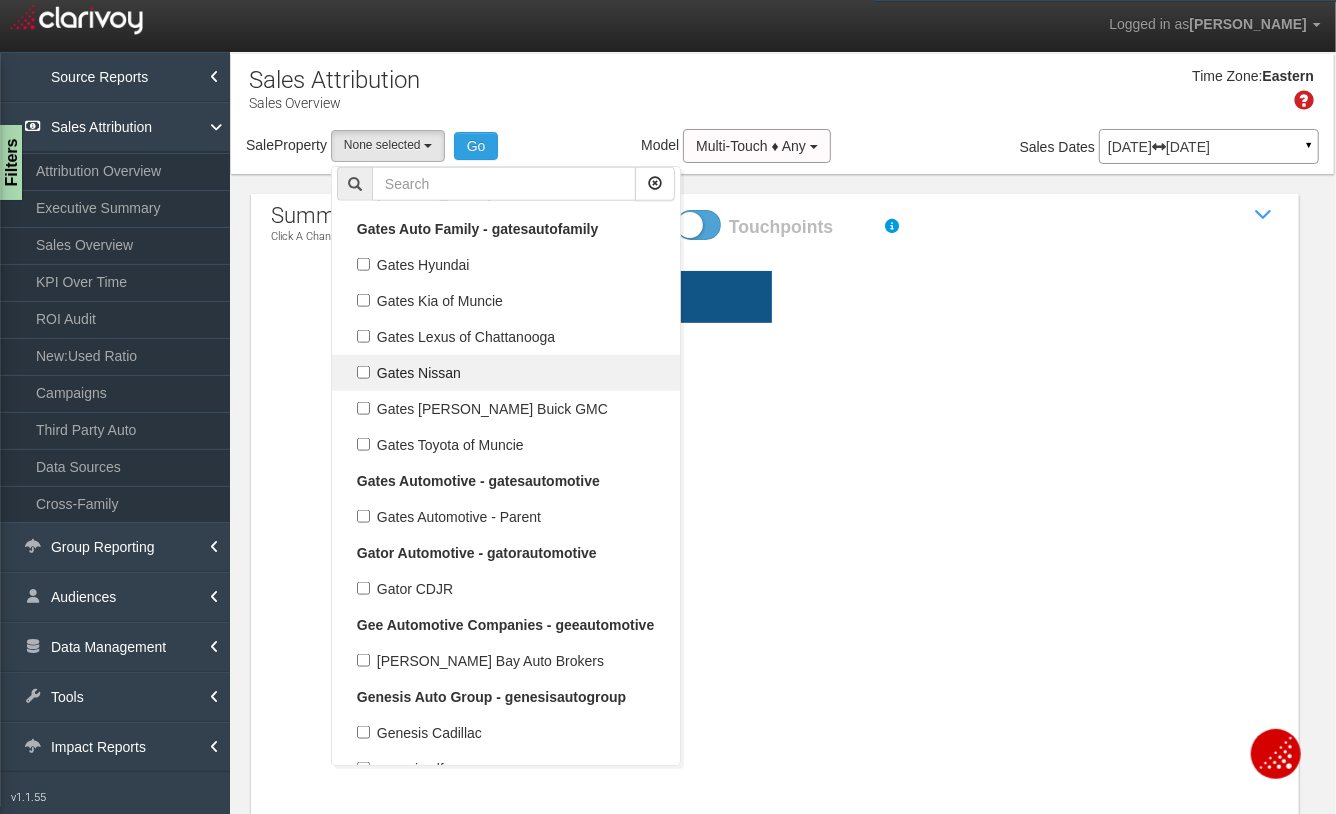 scroll, scrollTop: 22048, scrollLeft: 0, axis: vertical 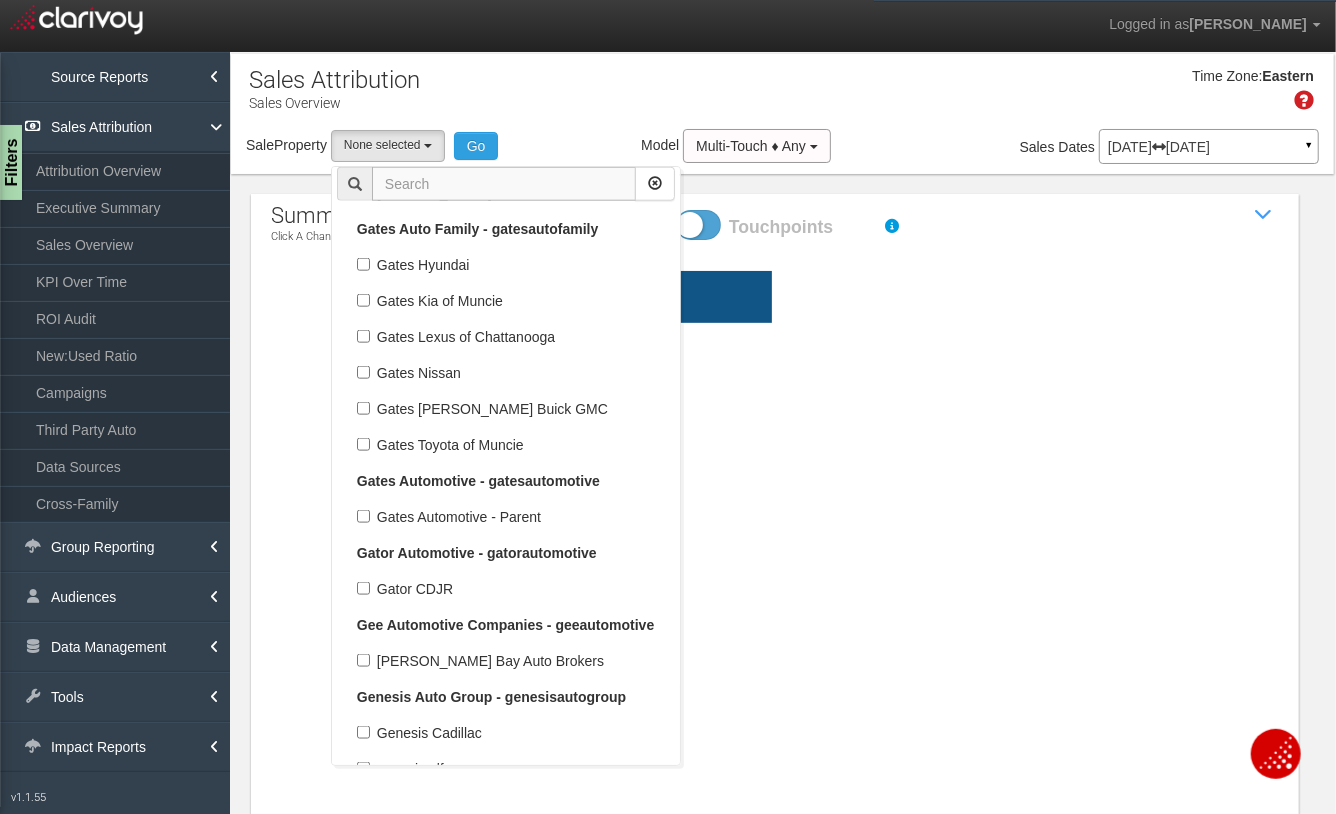 click at bounding box center [504, 184] 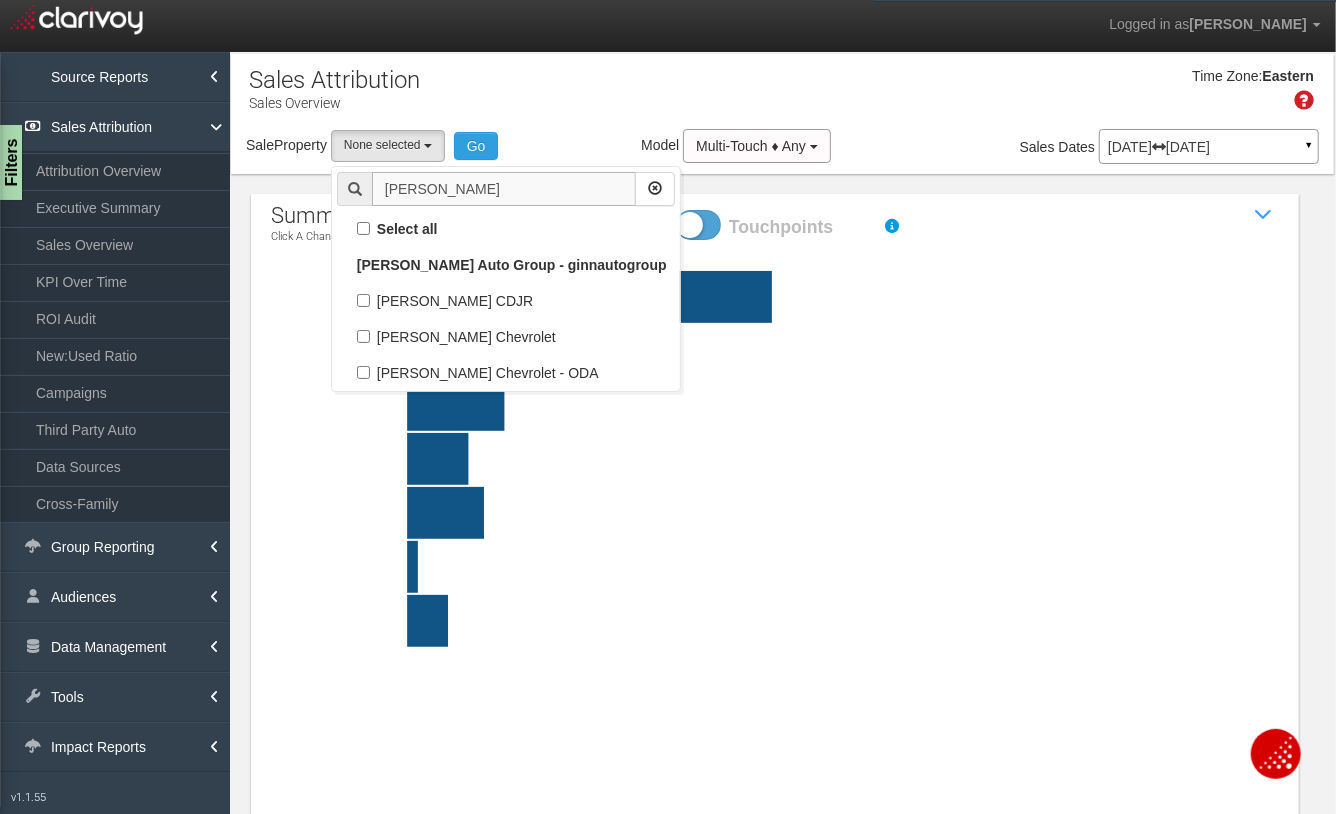 scroll, scrollTop: 0, scrollLeft: 0, axis: both 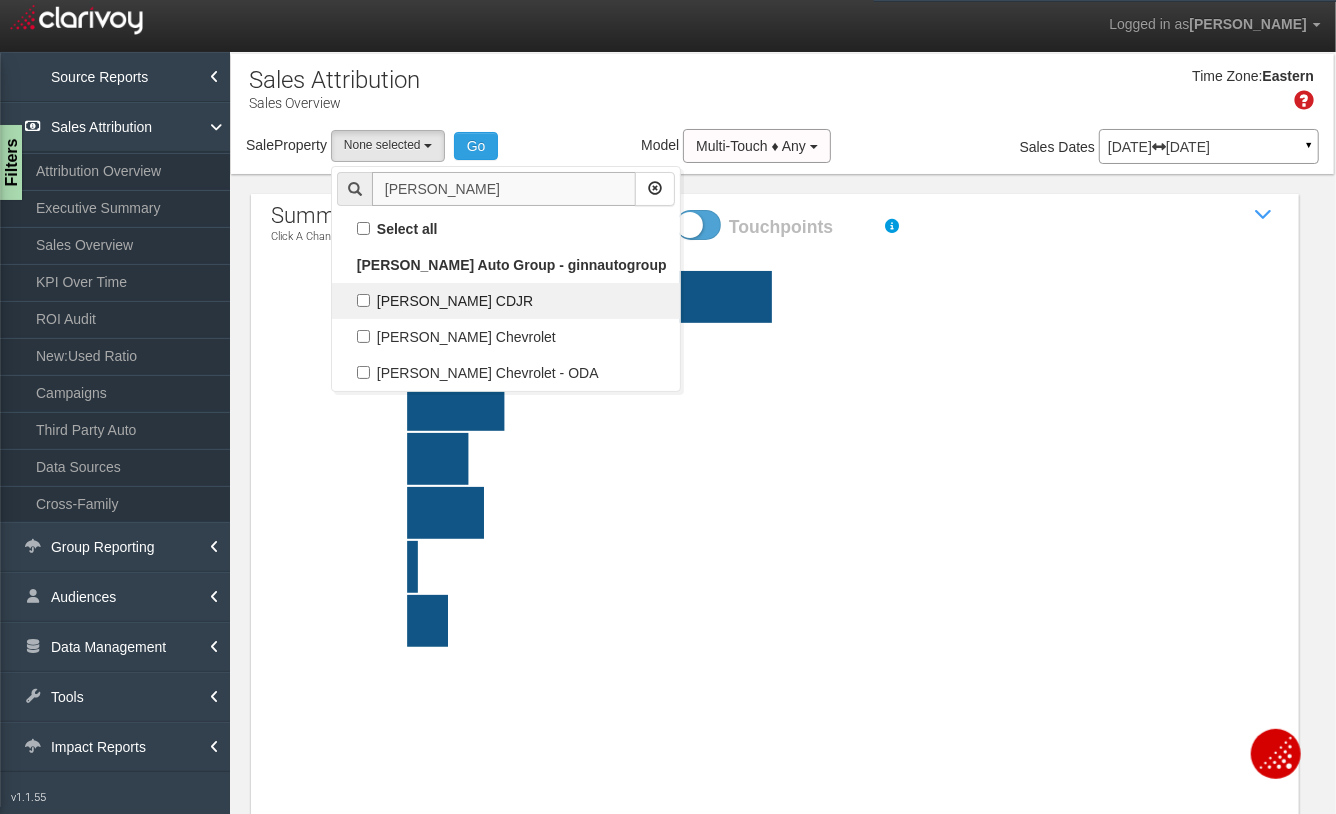 type on "[PERSON_NAME]" 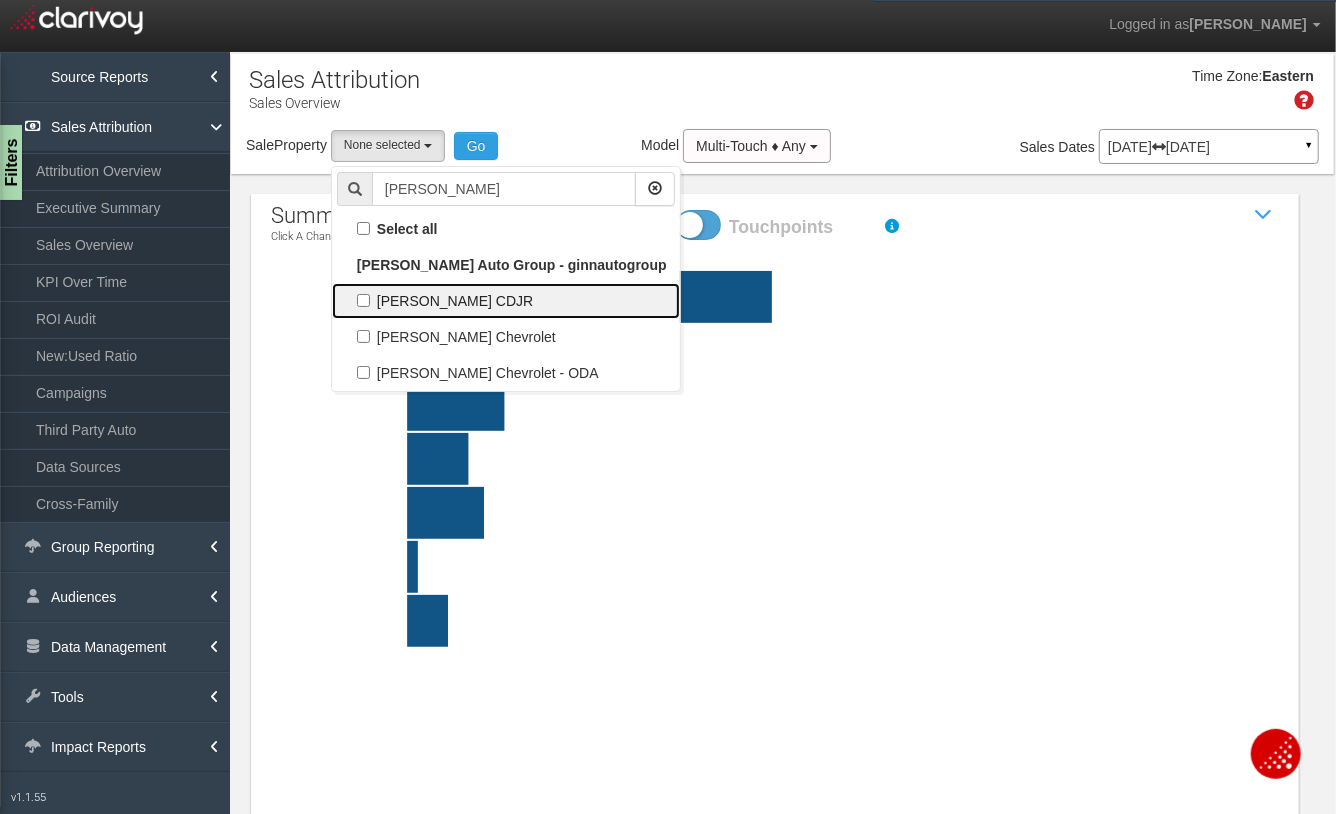 click on "[PERSON_NAME] CDJR" at bounding box center (506, 301) 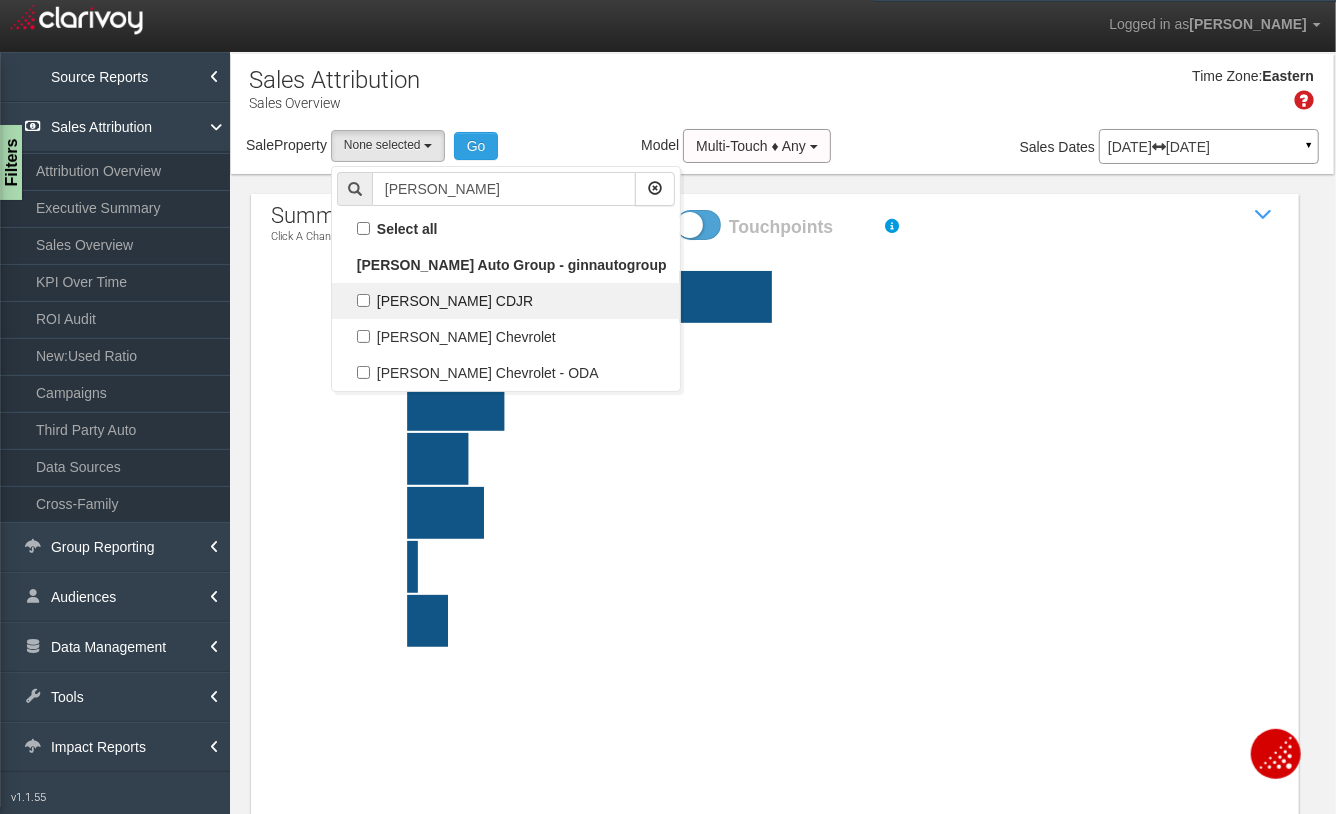 click on "[PERSON_NAME] CDJR" at bounding box center (363, 300) 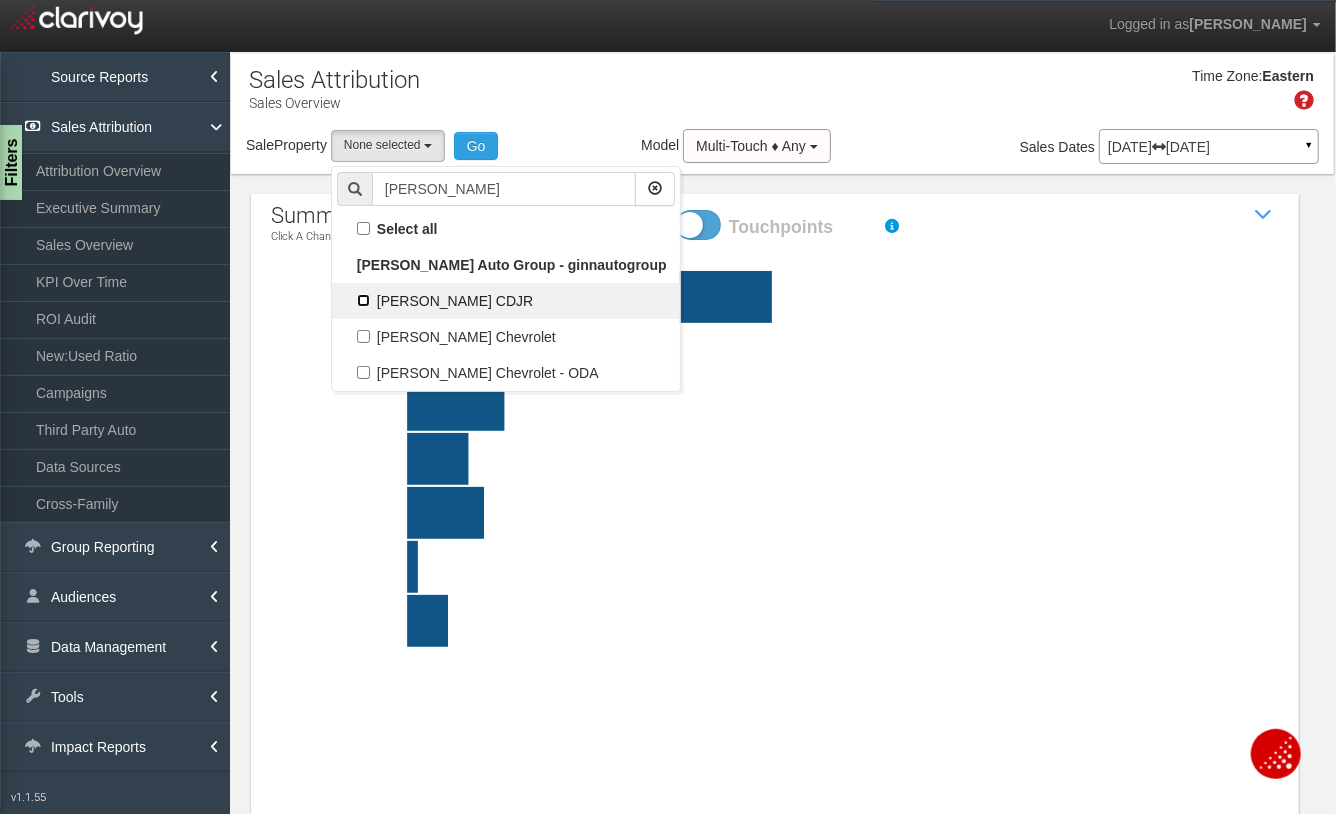 checkbox on "true" 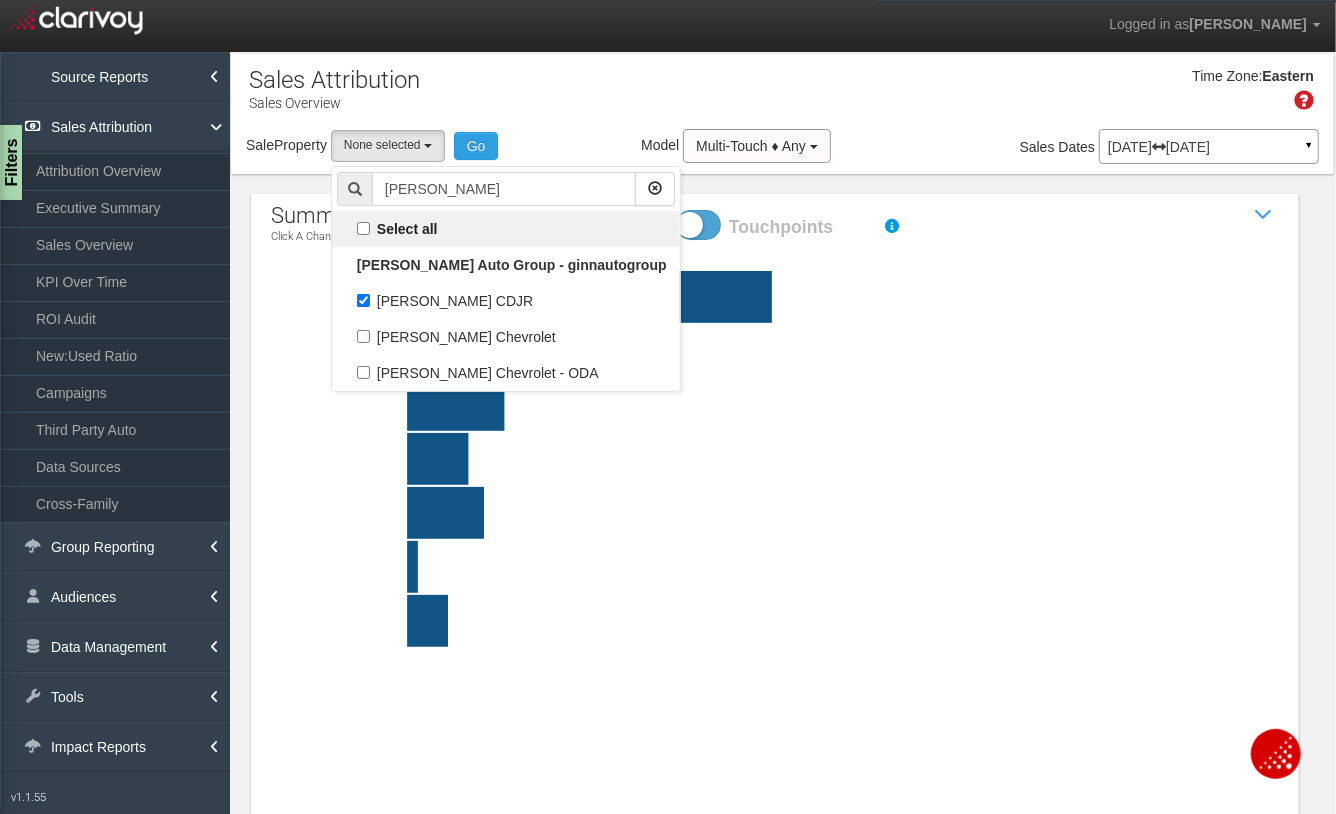 select on "object:1361" 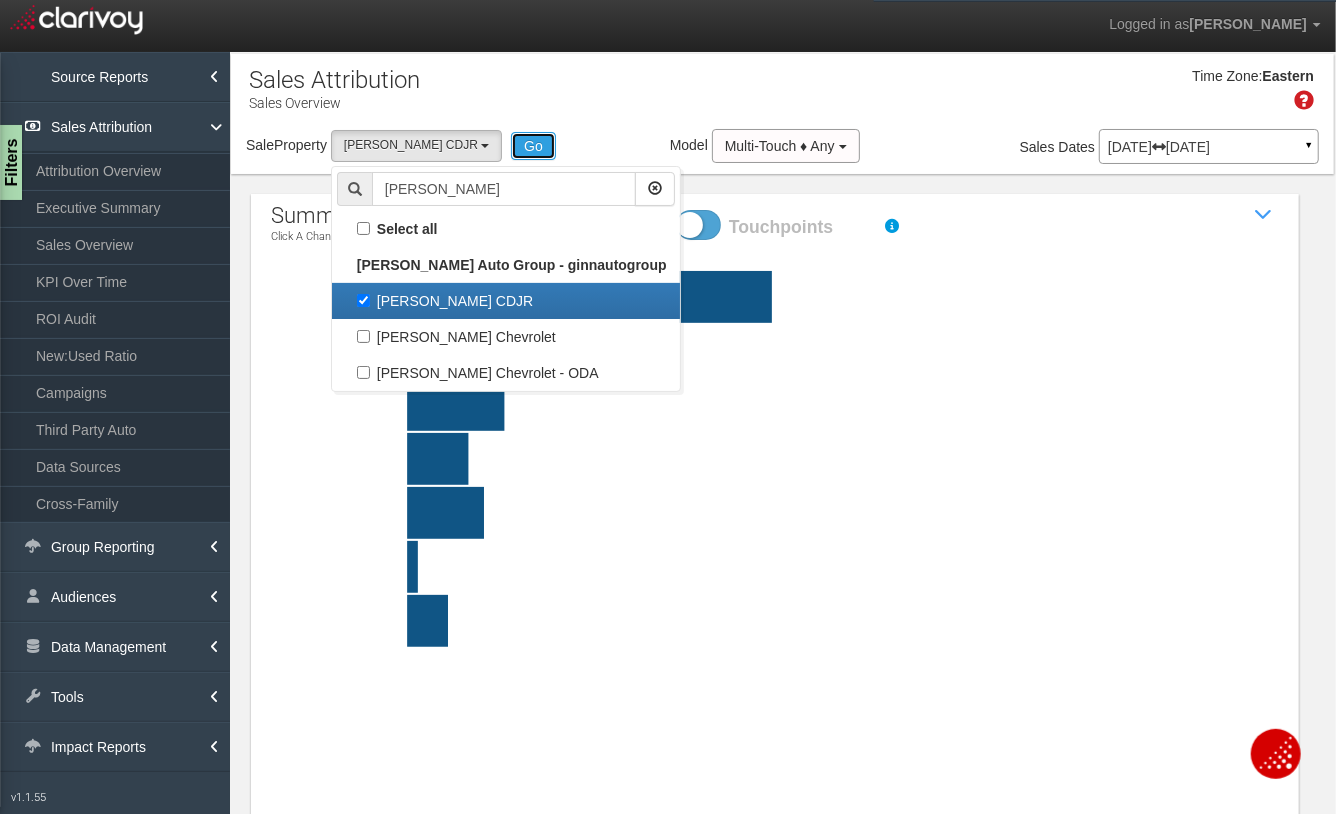 drag, startPoint x: 471, startPoint y: 149, endPoint x: 544, endPoint y: 141, distance: 73.43705 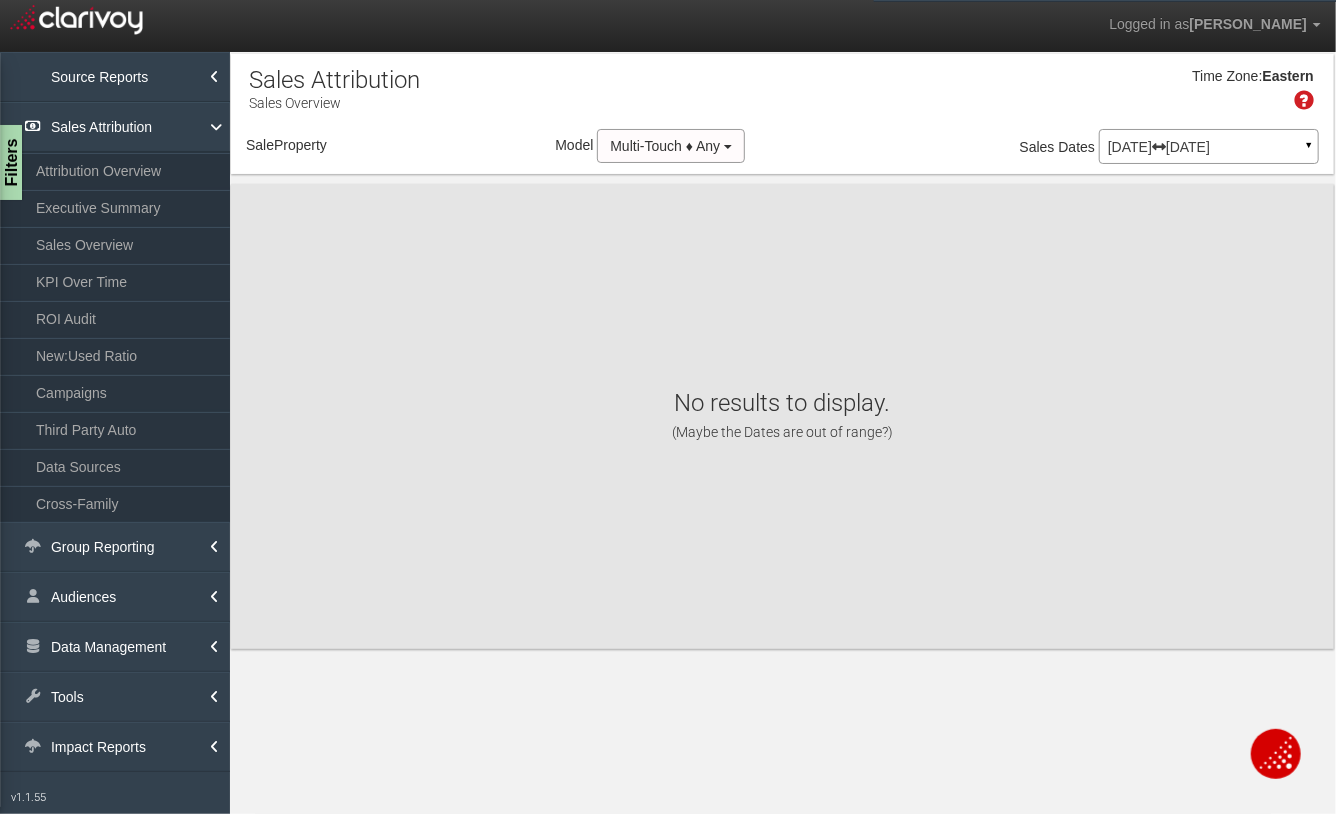 select on "object:3983" 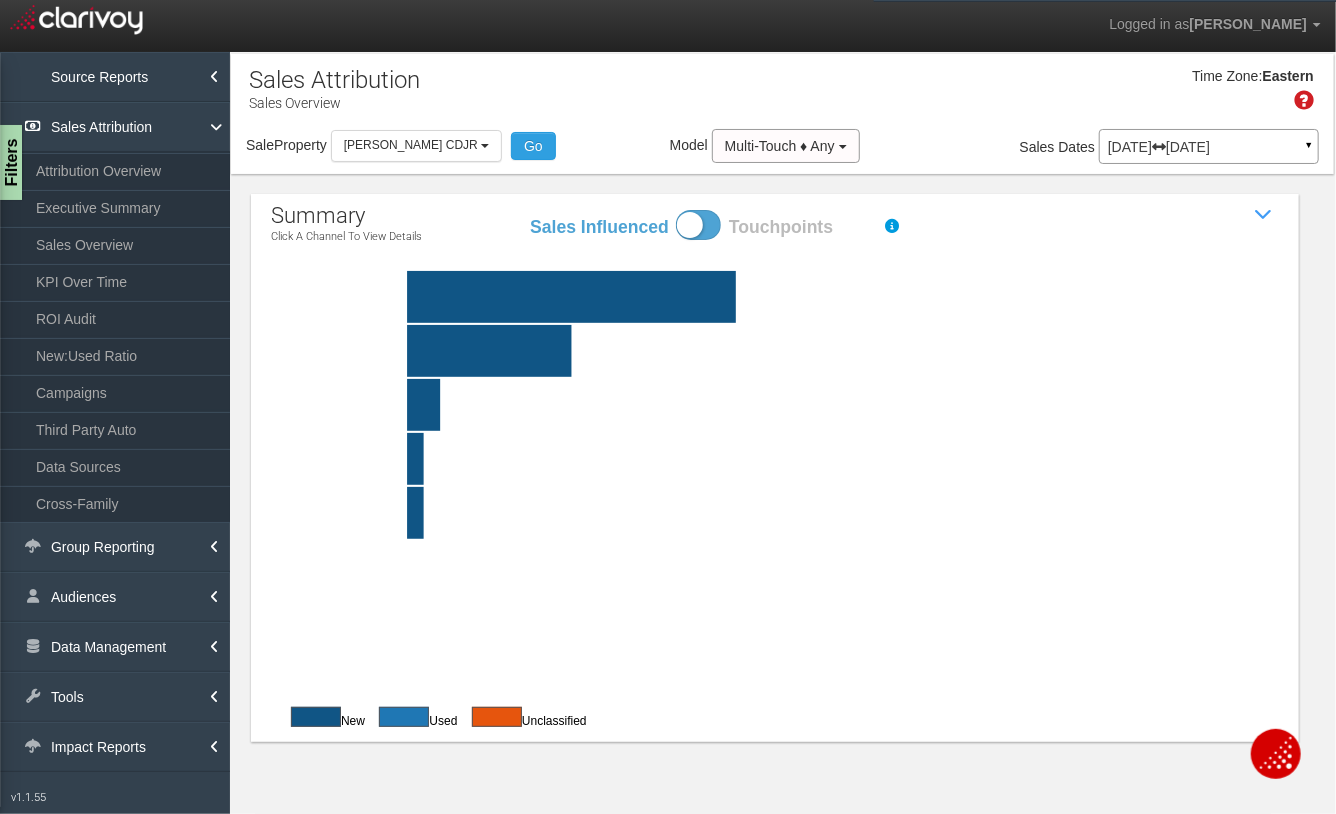 click on "[DATE]   [DATE]" at bounding box center (1209, 147) 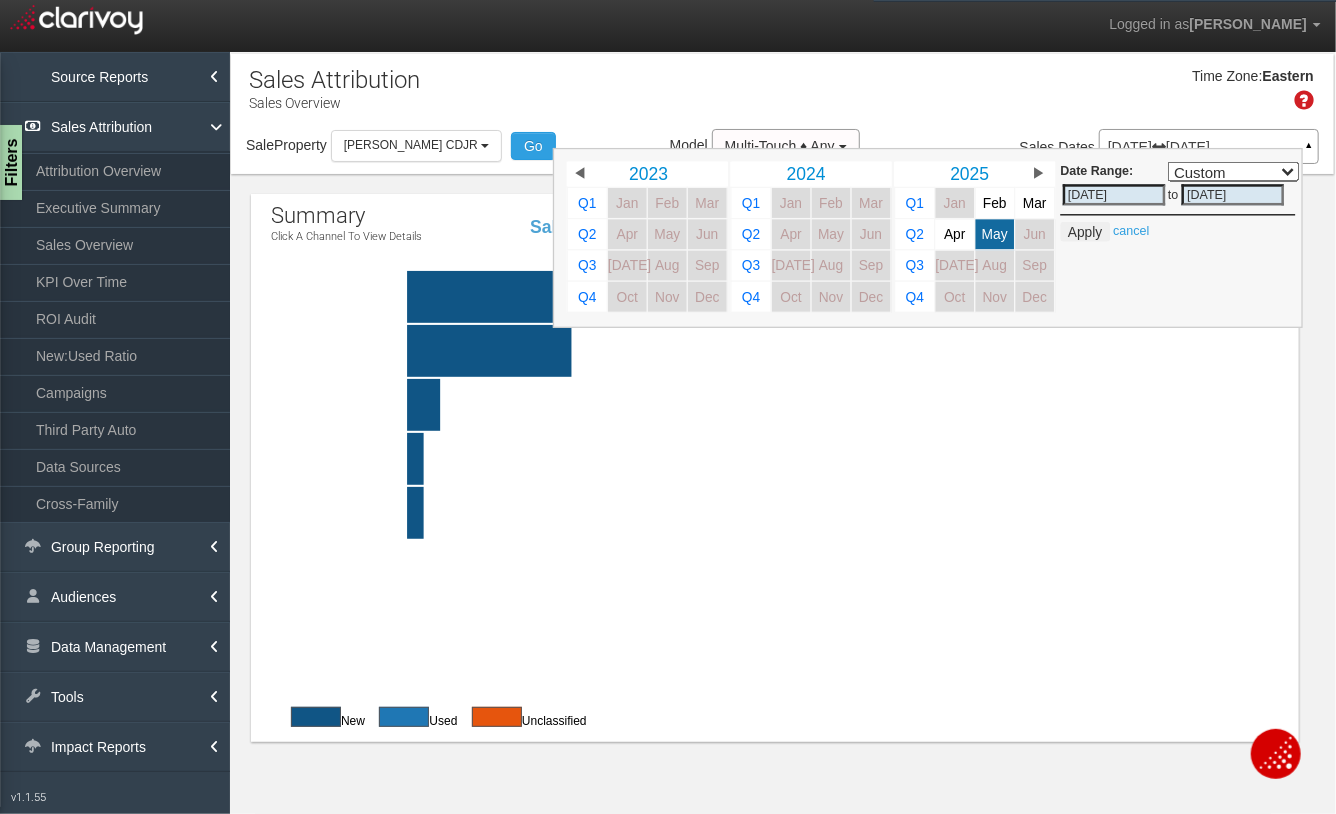 click on "Time Zone:
Eastern" at bounding box center [782, 96] 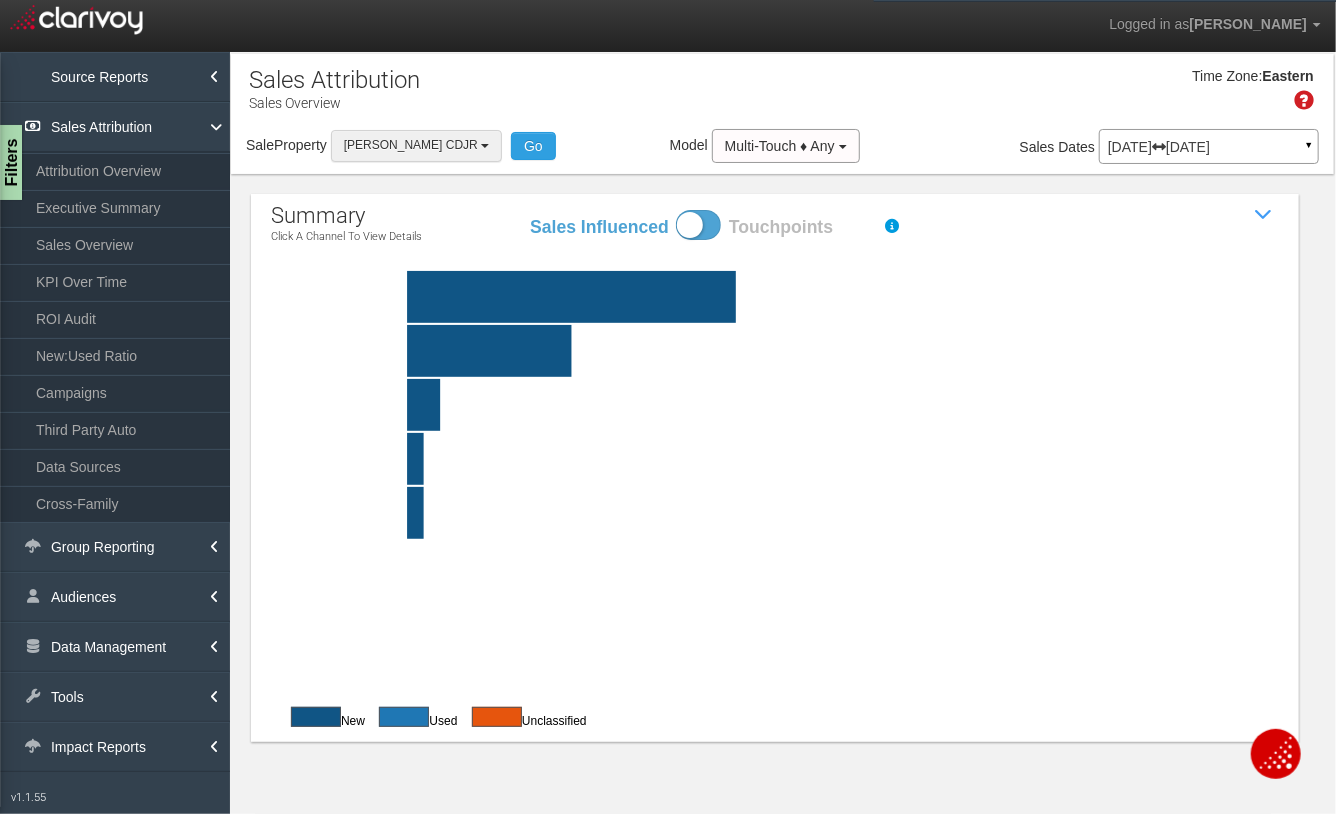 click on "[PERSON_NAME] CDJR" at bounding box center [416, 145] 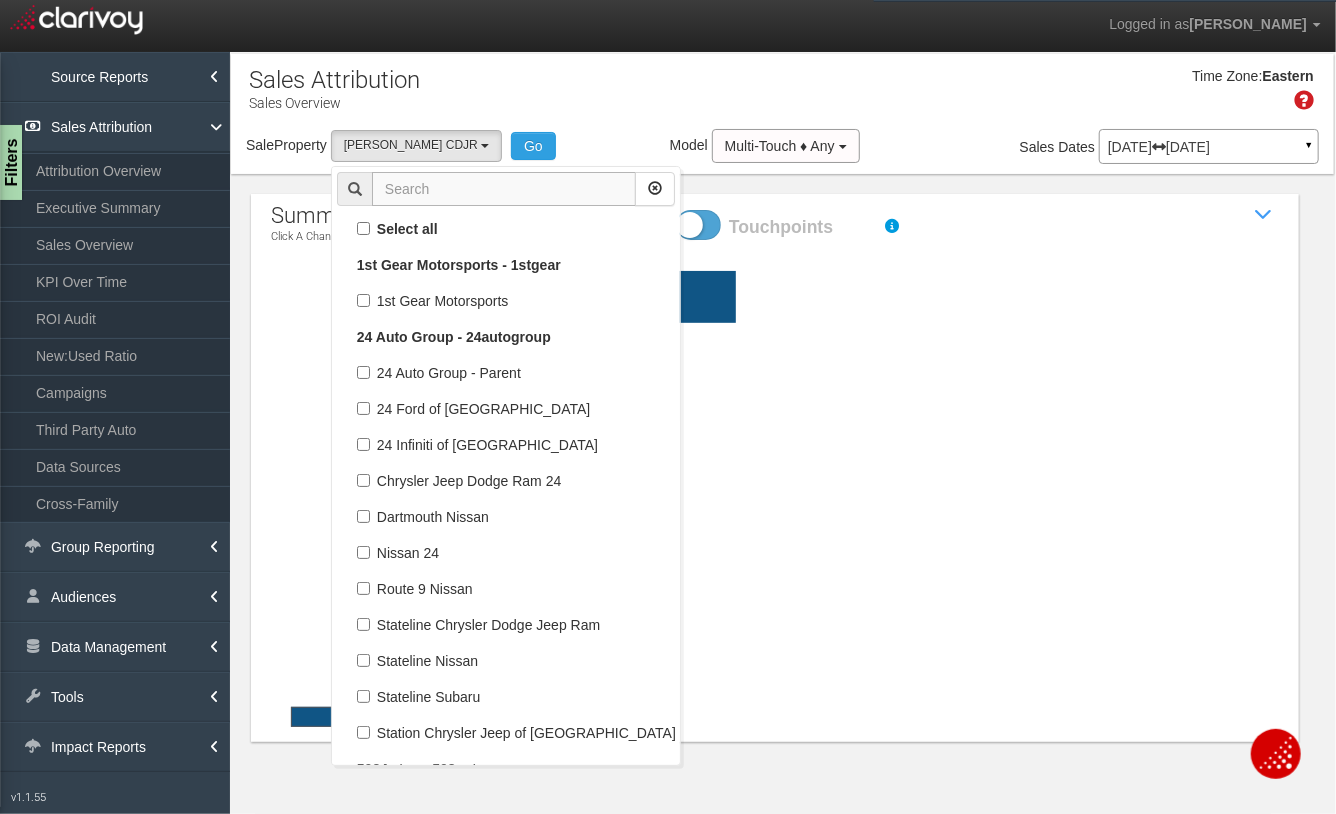 scroll, scrollTop: 46980, scrollLeft: 0, axis: vertical 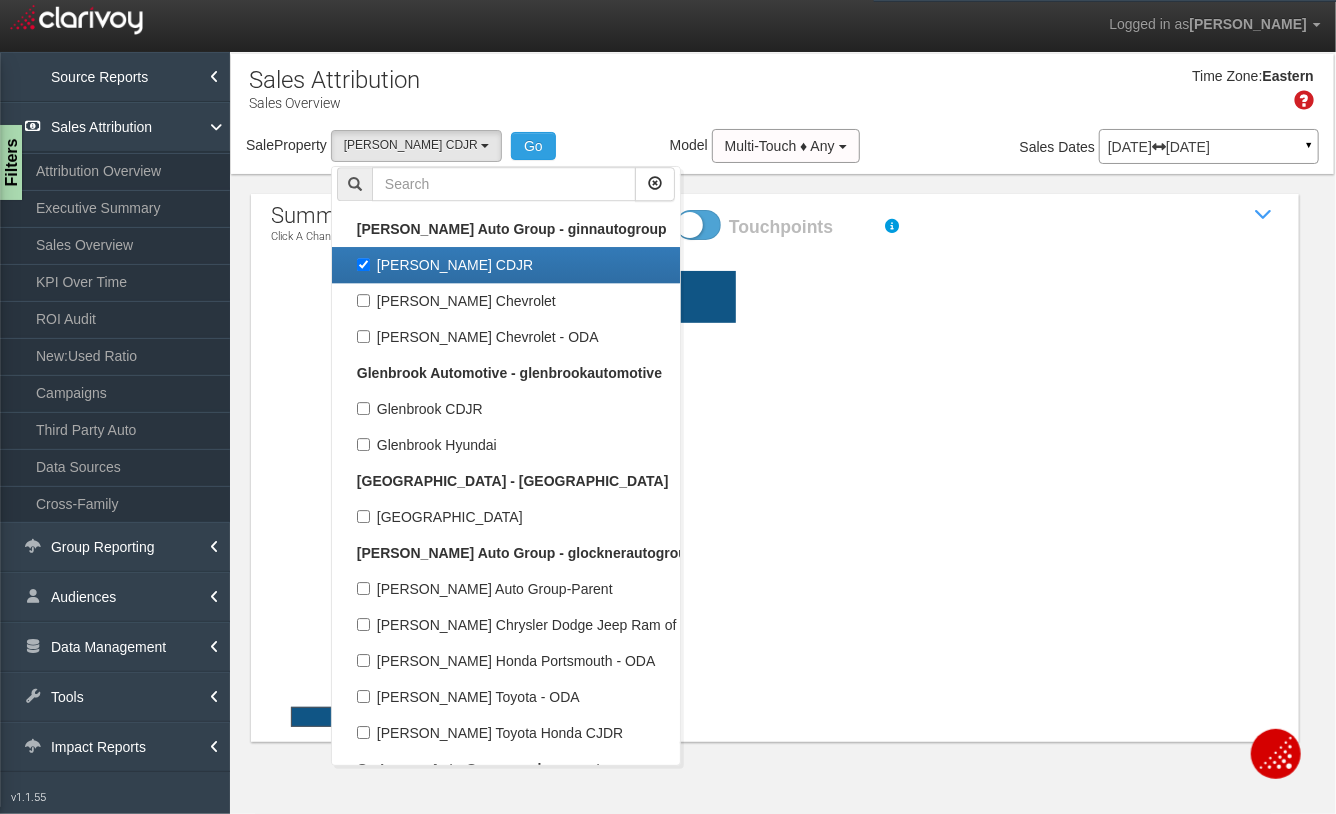 click on "[PERSON_NAME] CDJR" at bounding box center (506, 265) 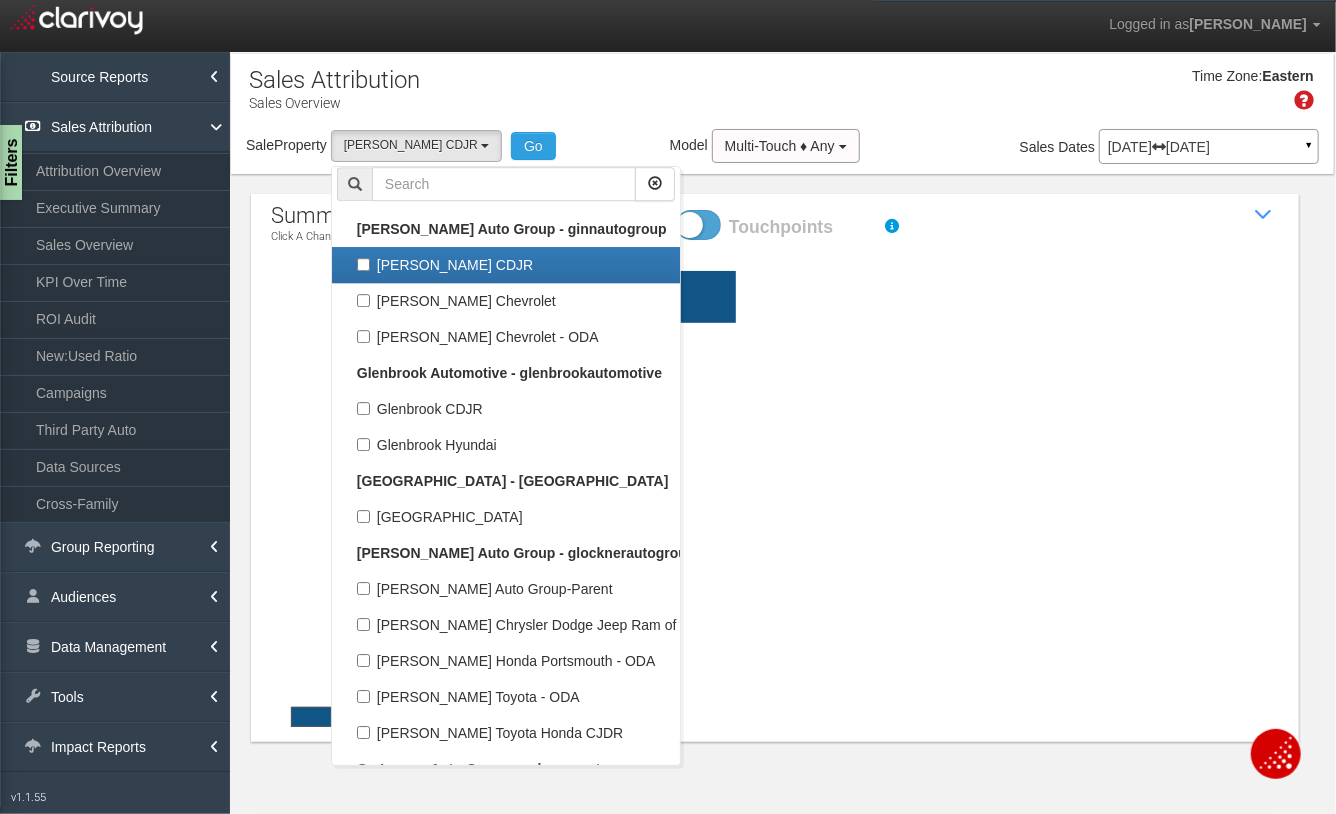 select 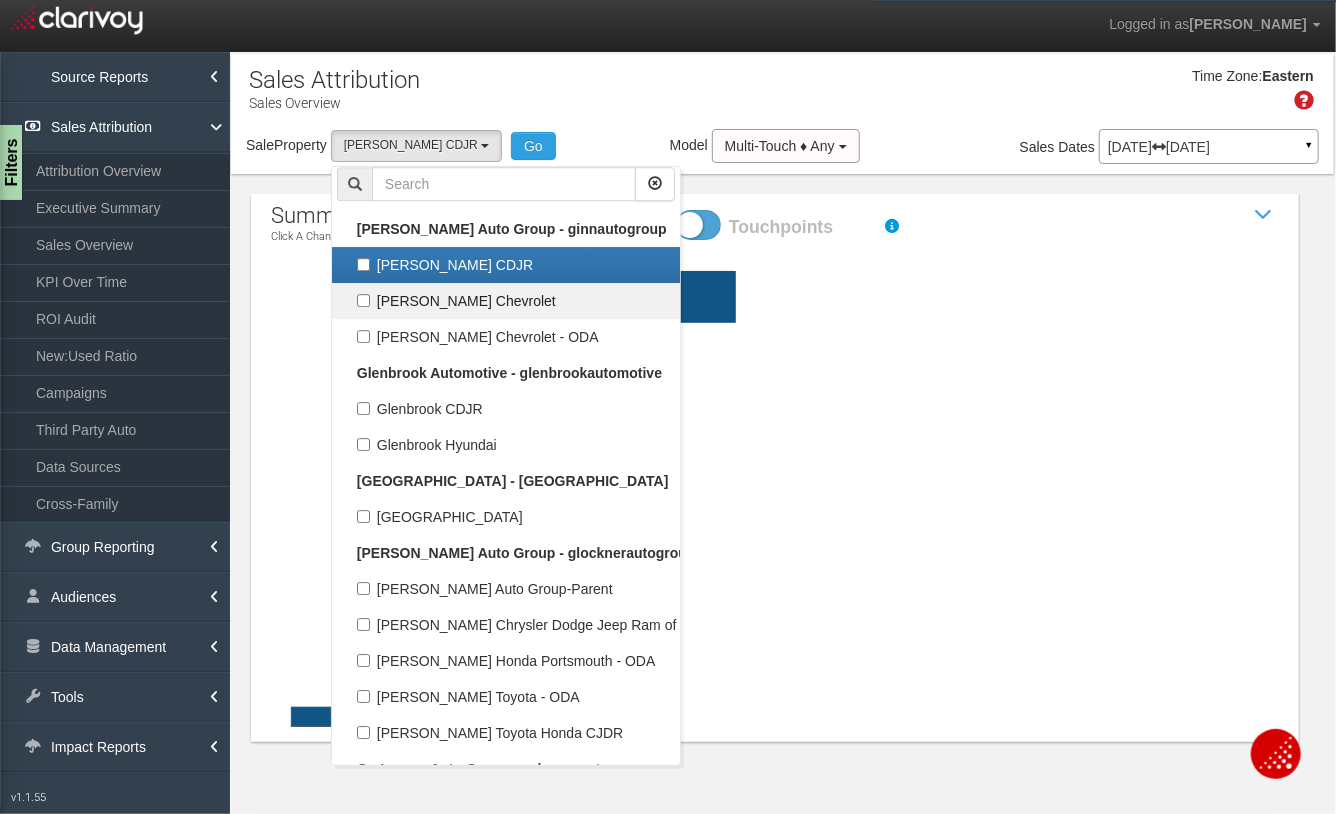 scroll, scrollTop: 22817, scrollLeft: 0, axis: vertical 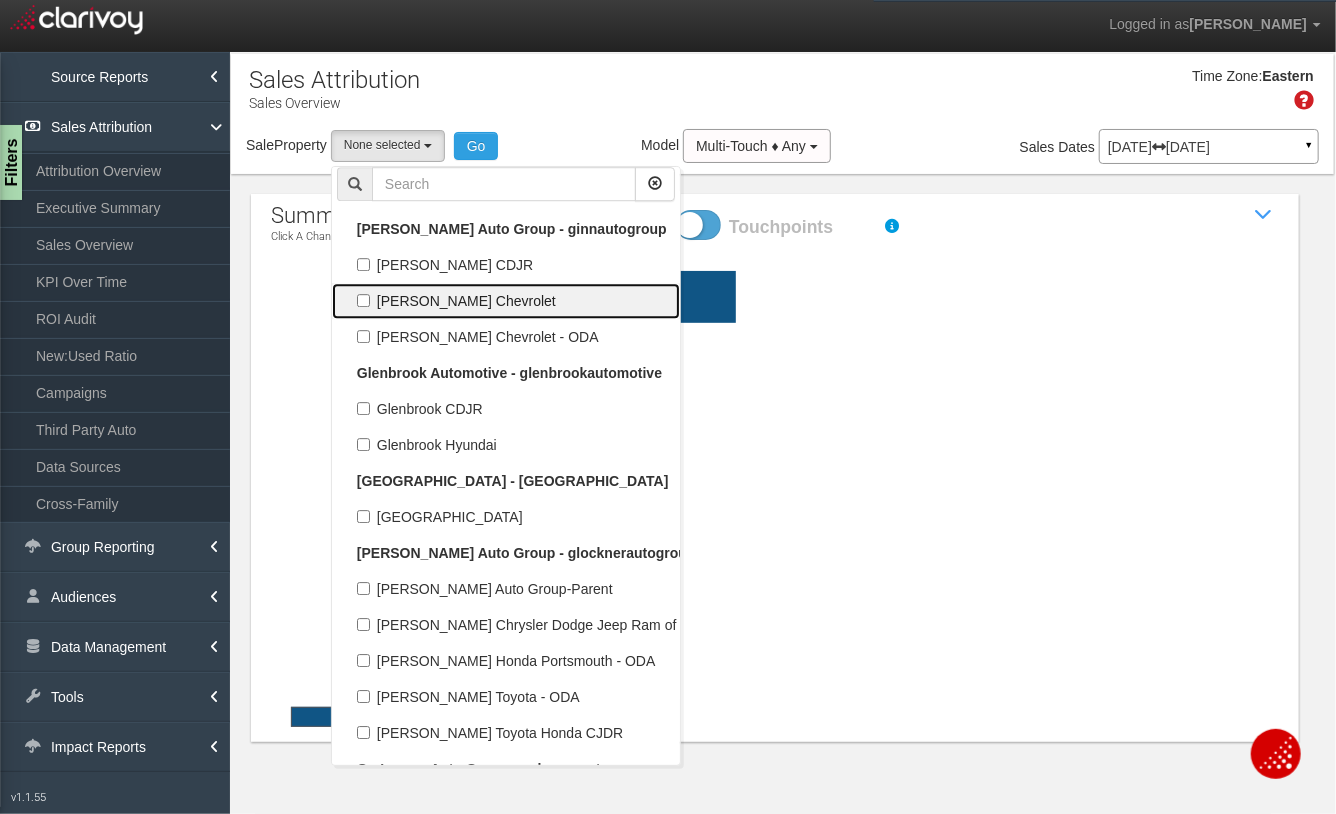 click on "[PERSON_NAME] Chevrolet" at bounding box center (506, 301) 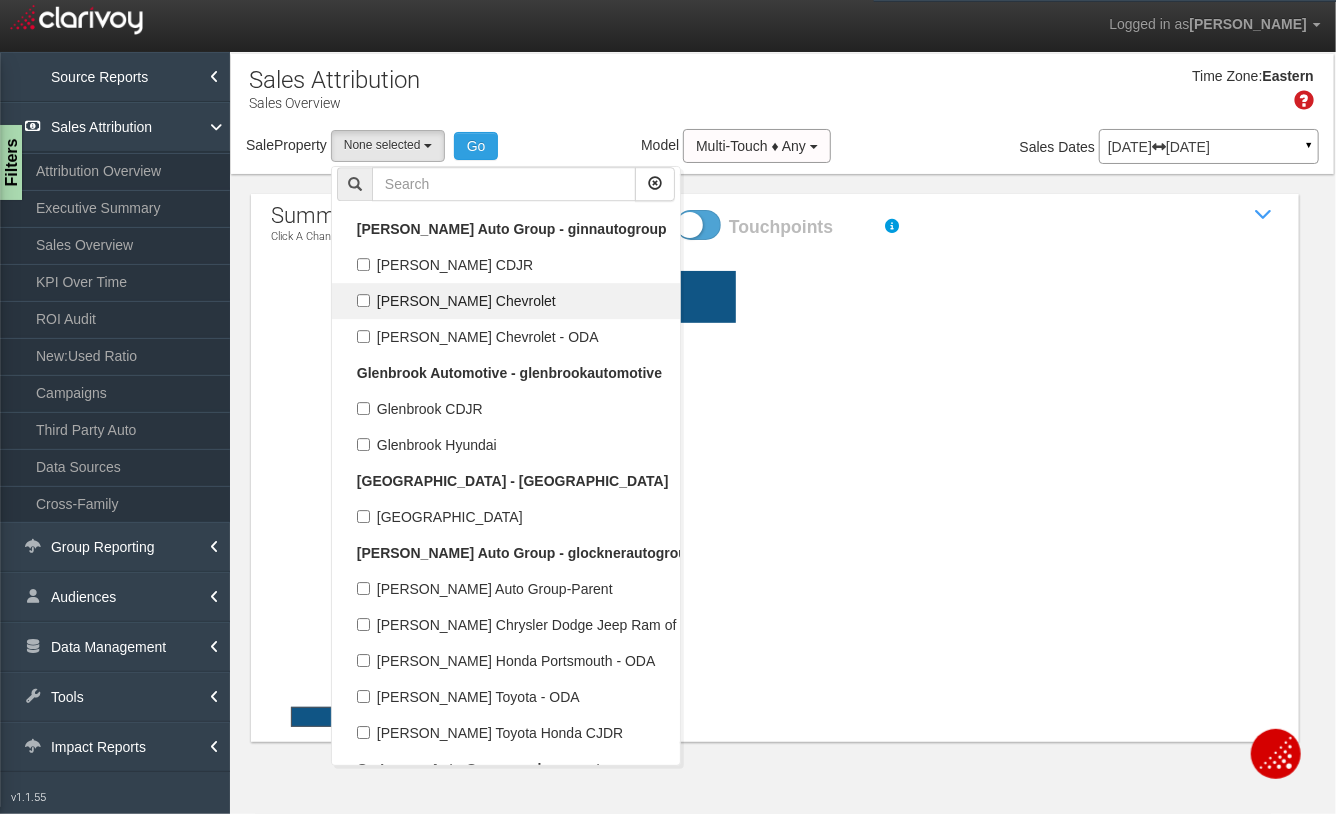 click on "[PERSON_NAME] Chevrolet" at bounding box center (363, 300) 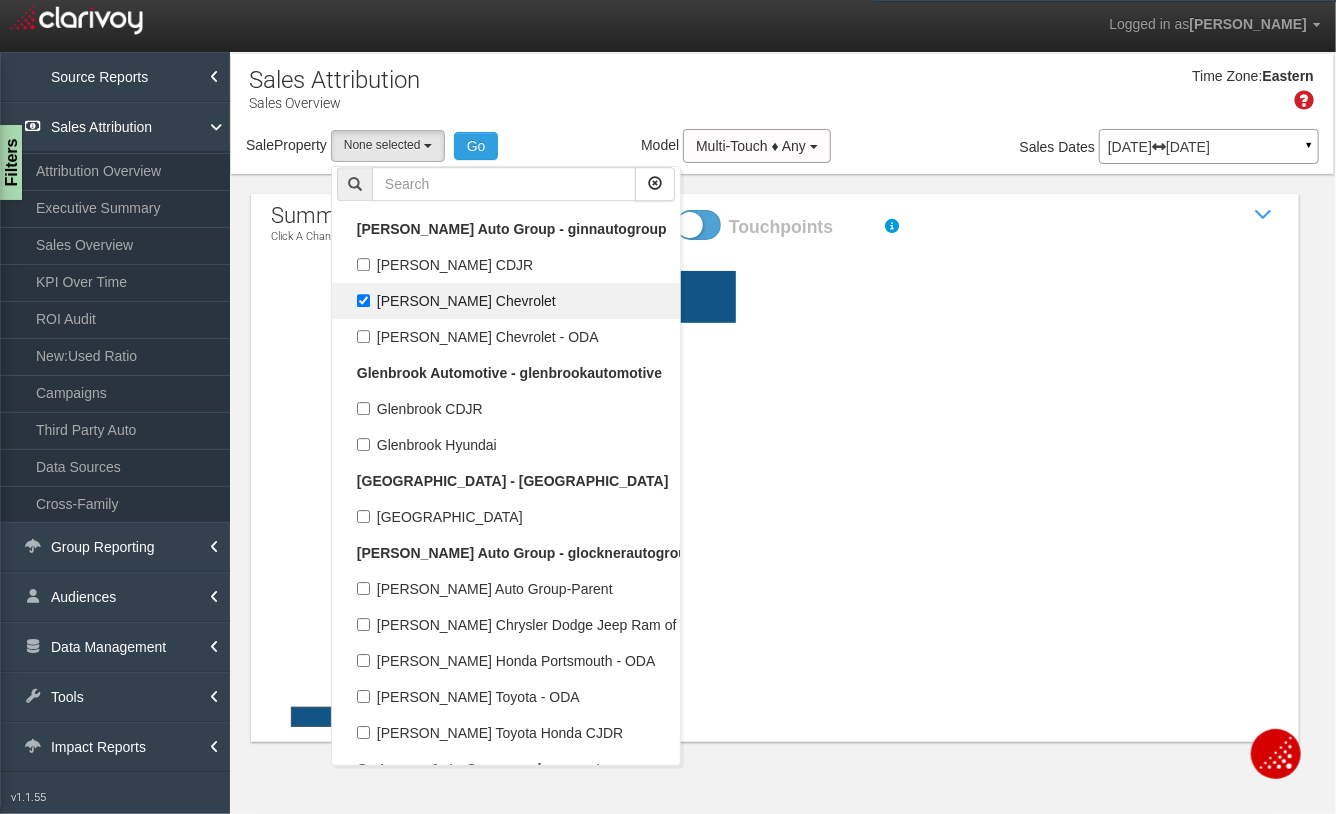 select on "object:3984" 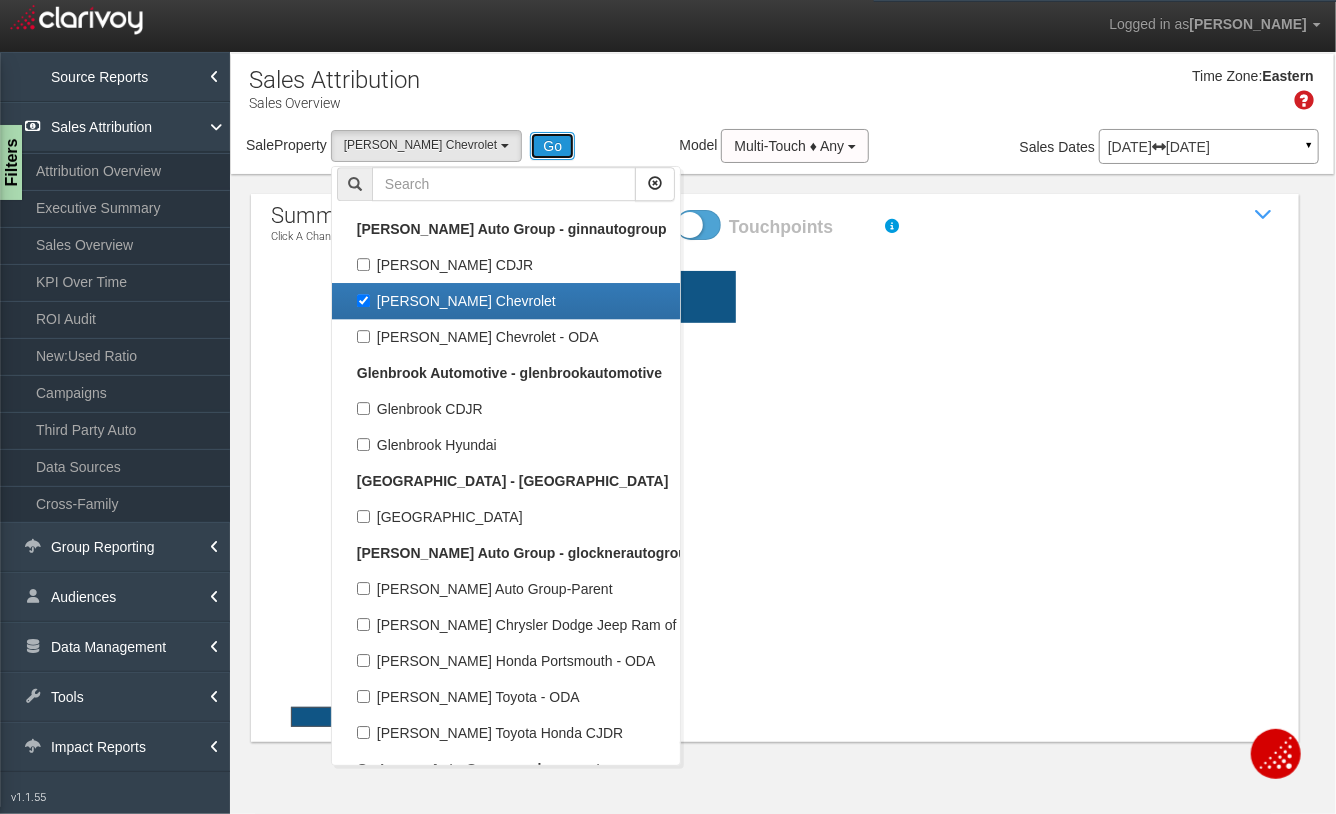 click on "Go" at bounding box center (552, 146) 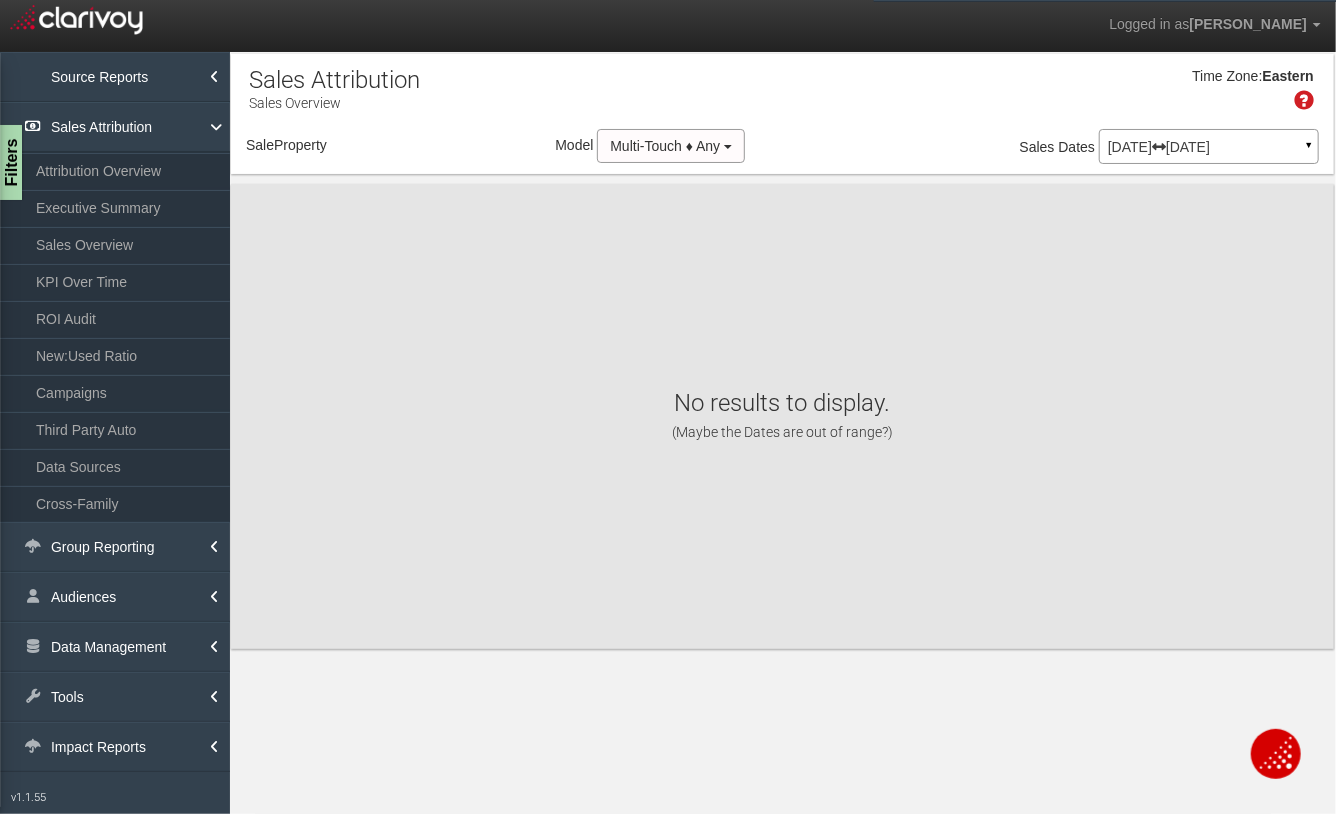 select on "object:6601" 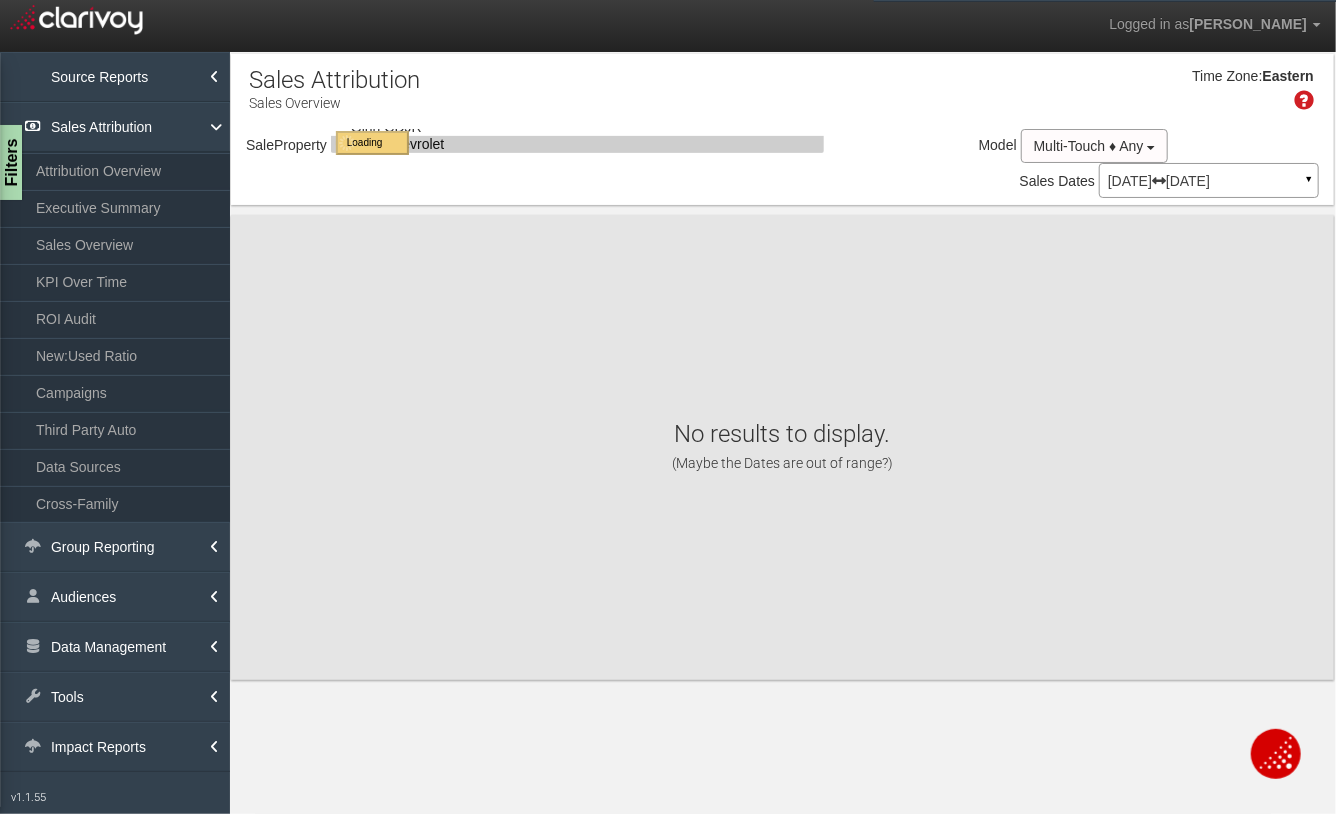 select on "object:6601" 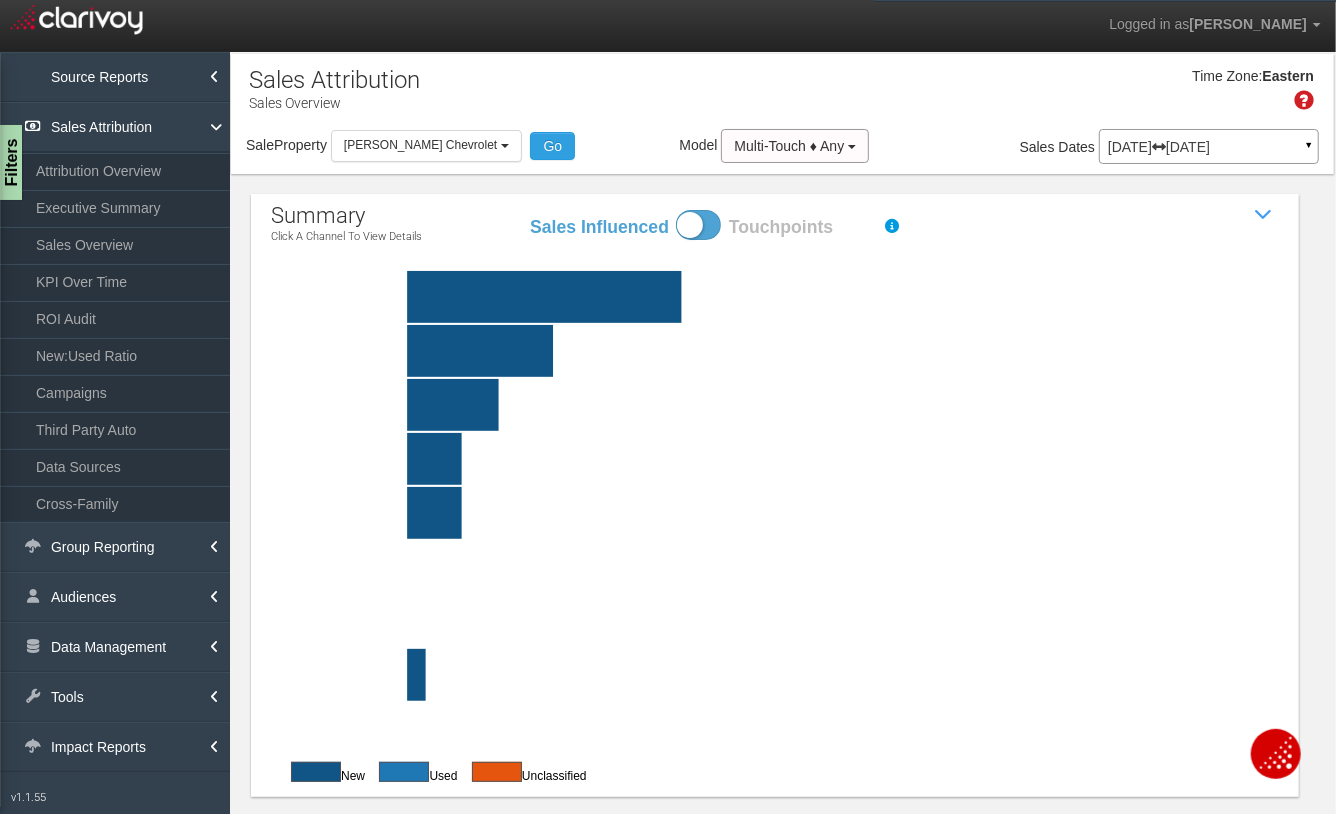 click on "[DATE]   [DATE]" at bounding box center (1209, 147) 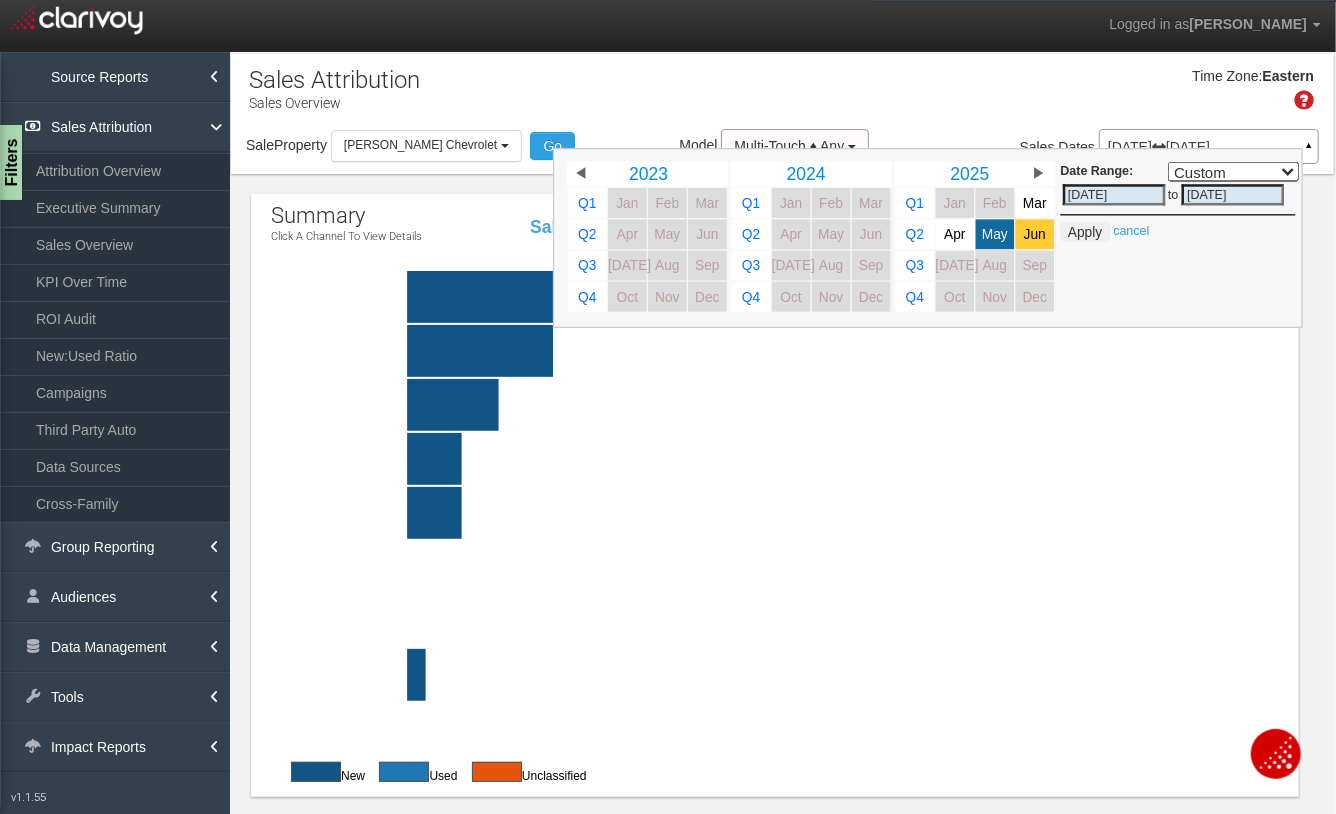 click on "Jun" at bounding box center (1035, 234) 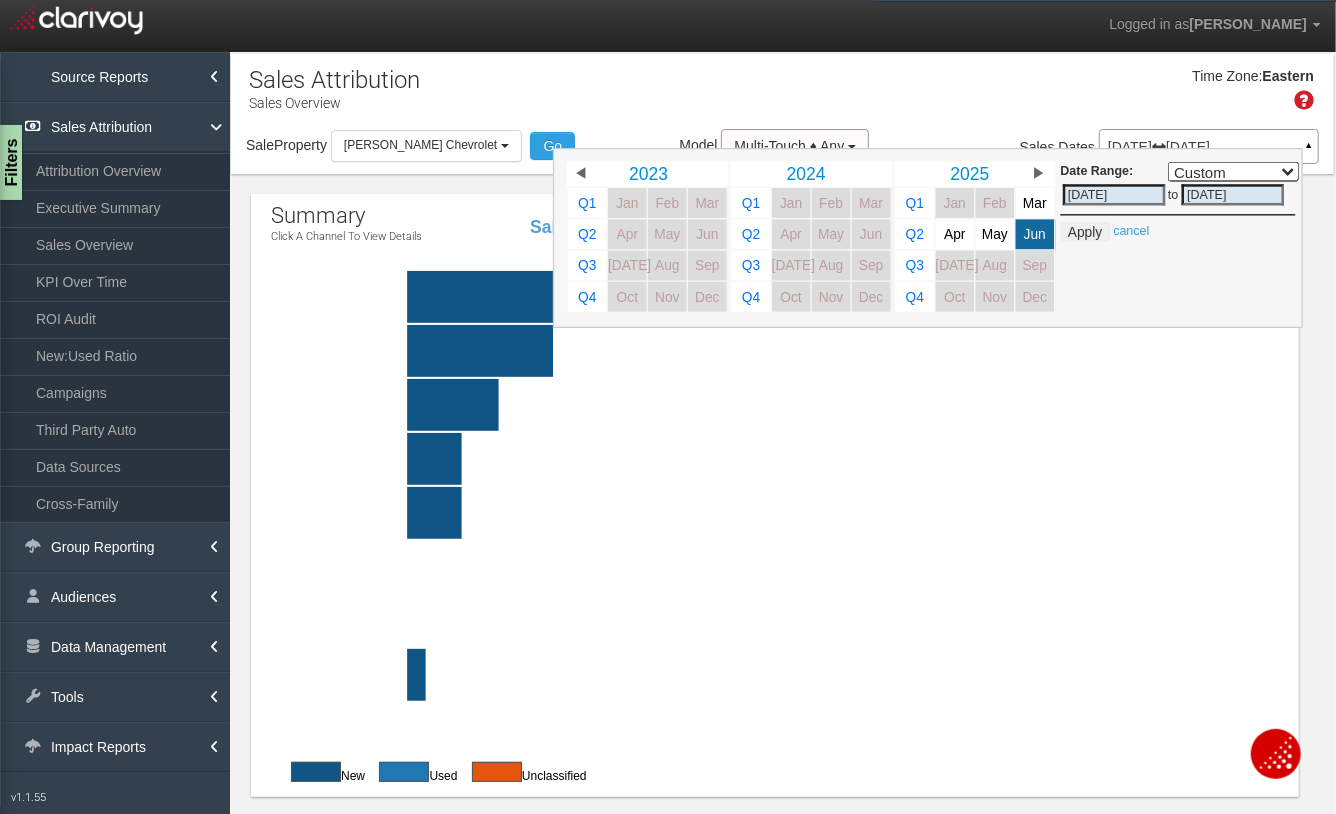 click on "Time Zone:
Eastern" at bounding box center (782, 96) 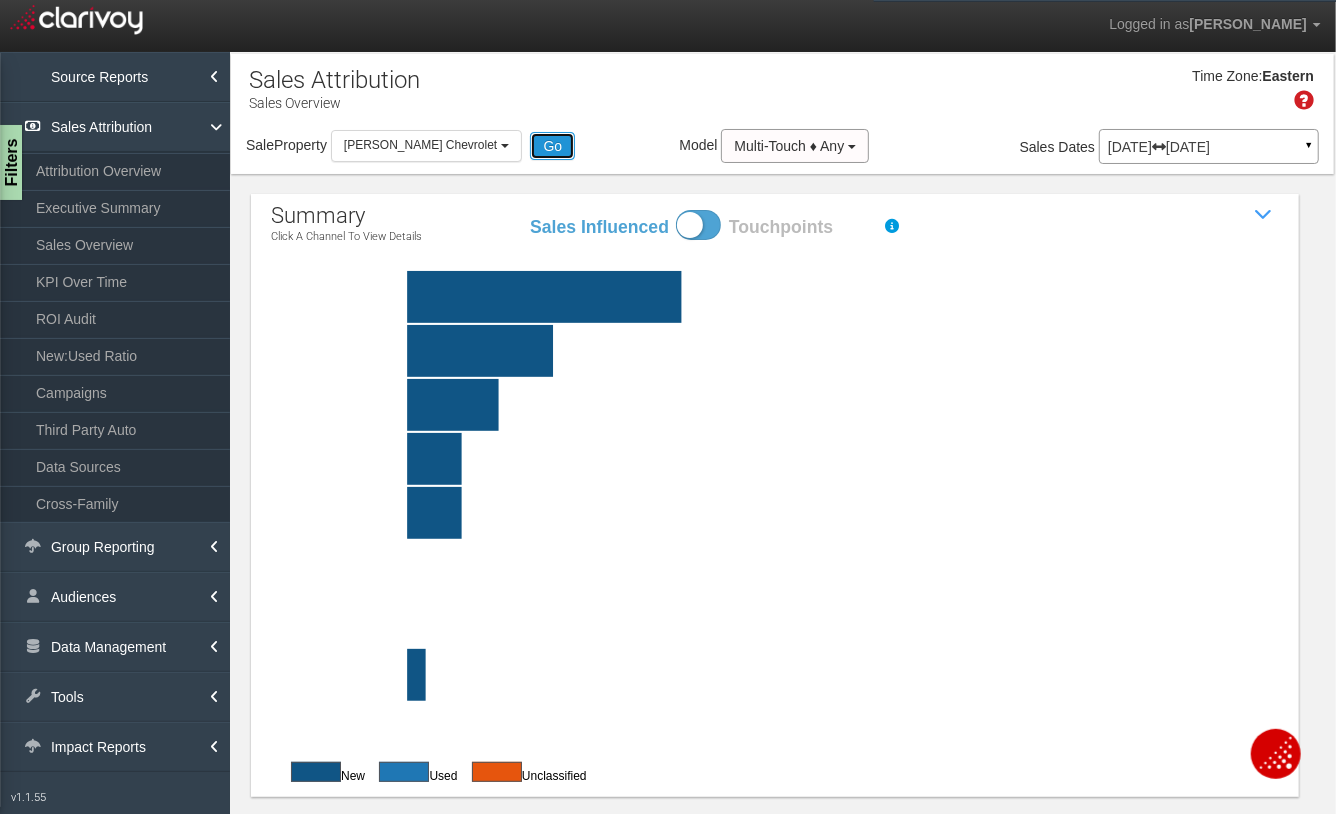 click on "Go" at bounding box center (552, 146) 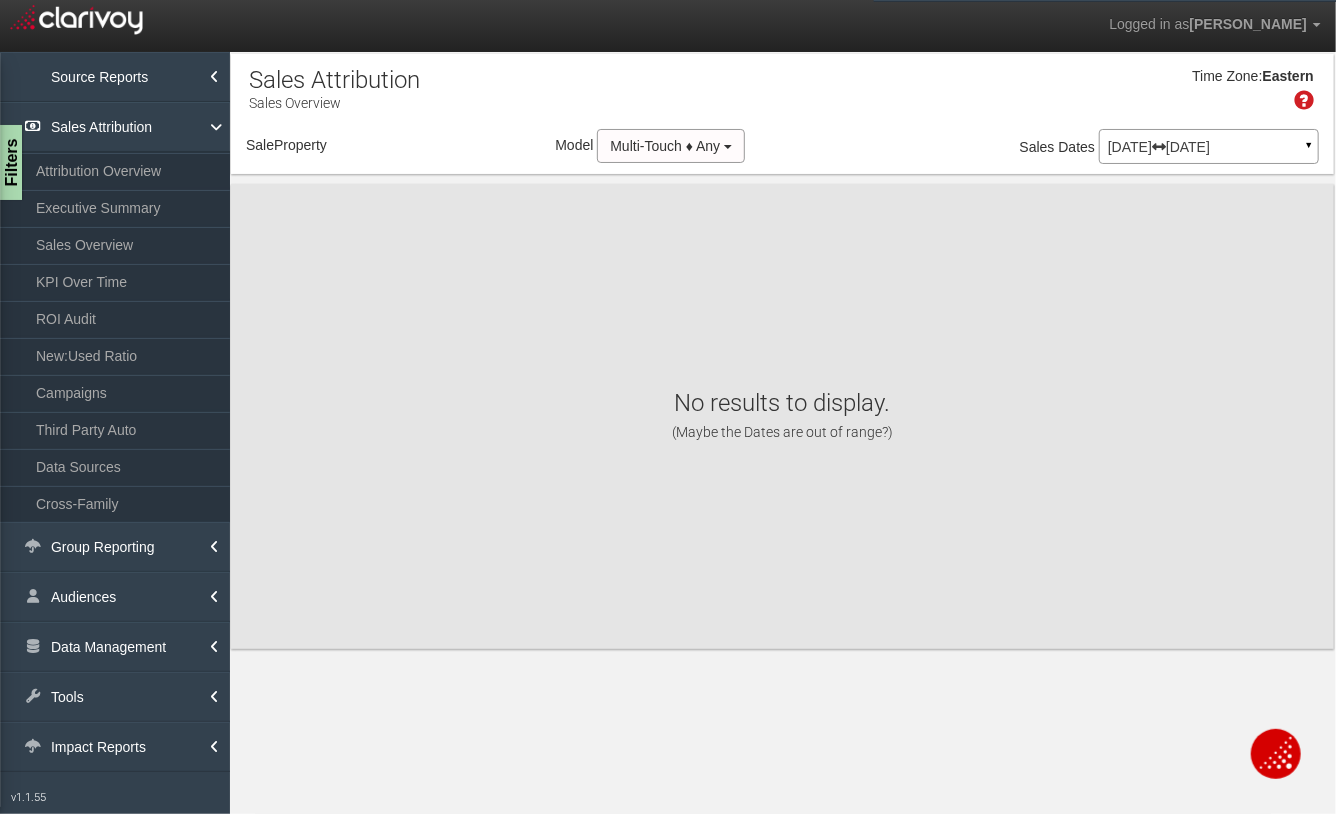 select on "object:9200" 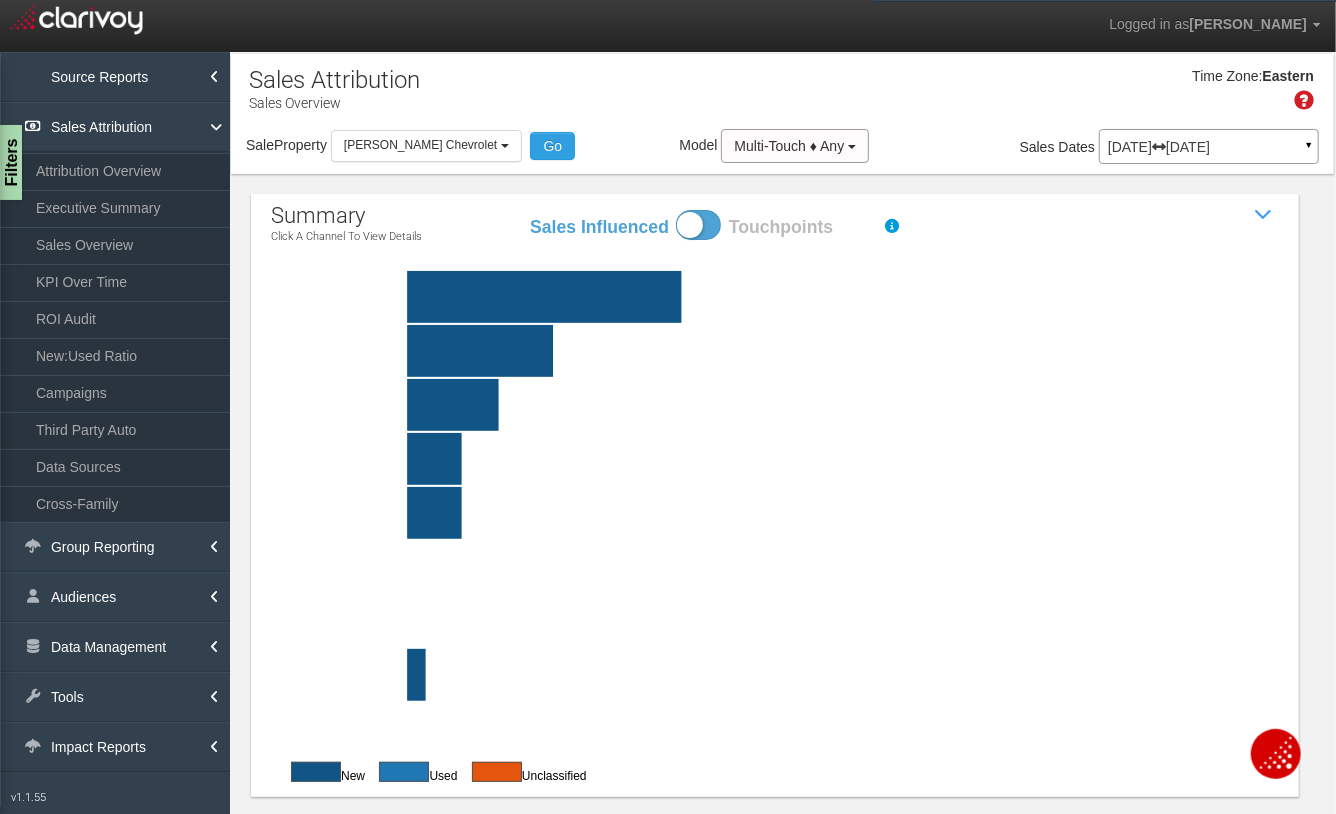 click on "[DATE]   [DATE]" at bounding box center (1209, 147) 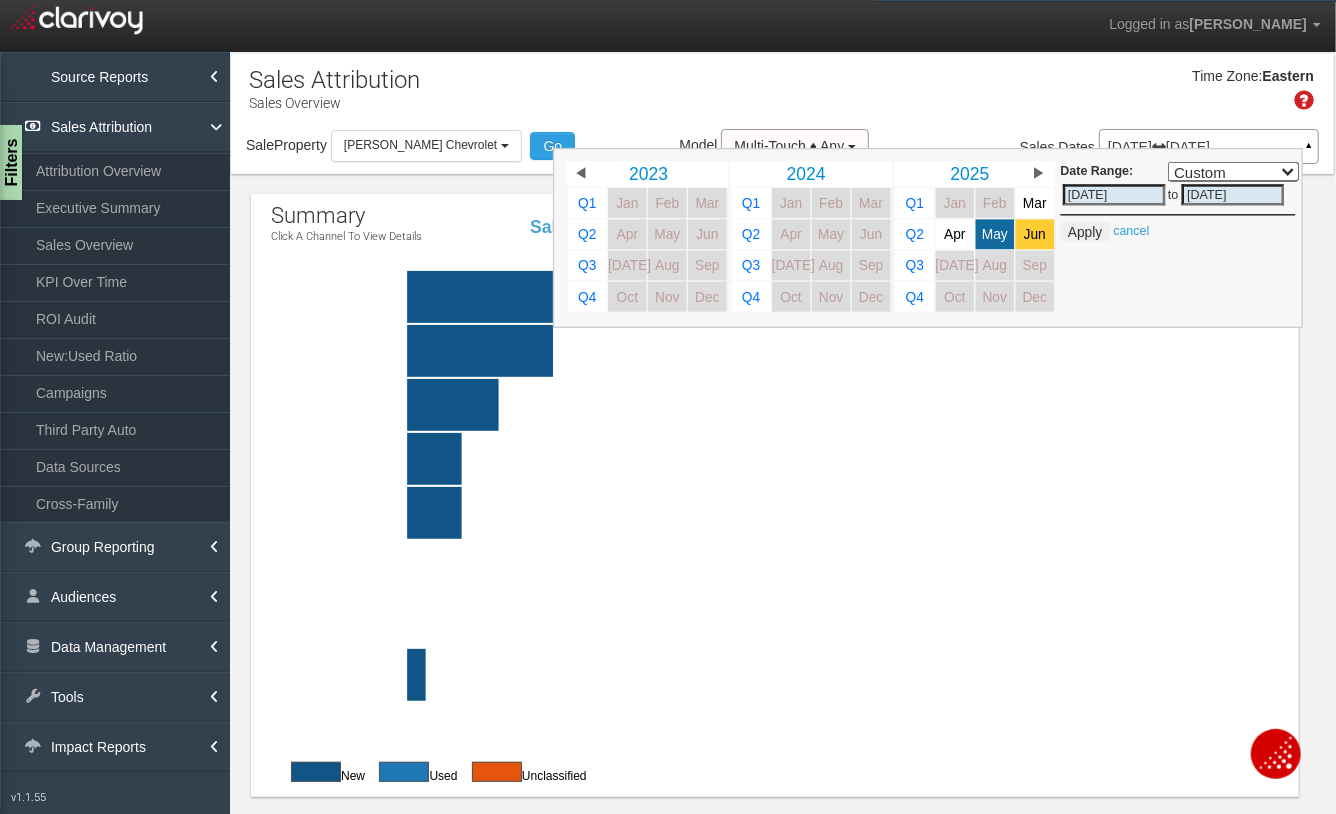click on "Jun" at bounding box center [1035, 234] 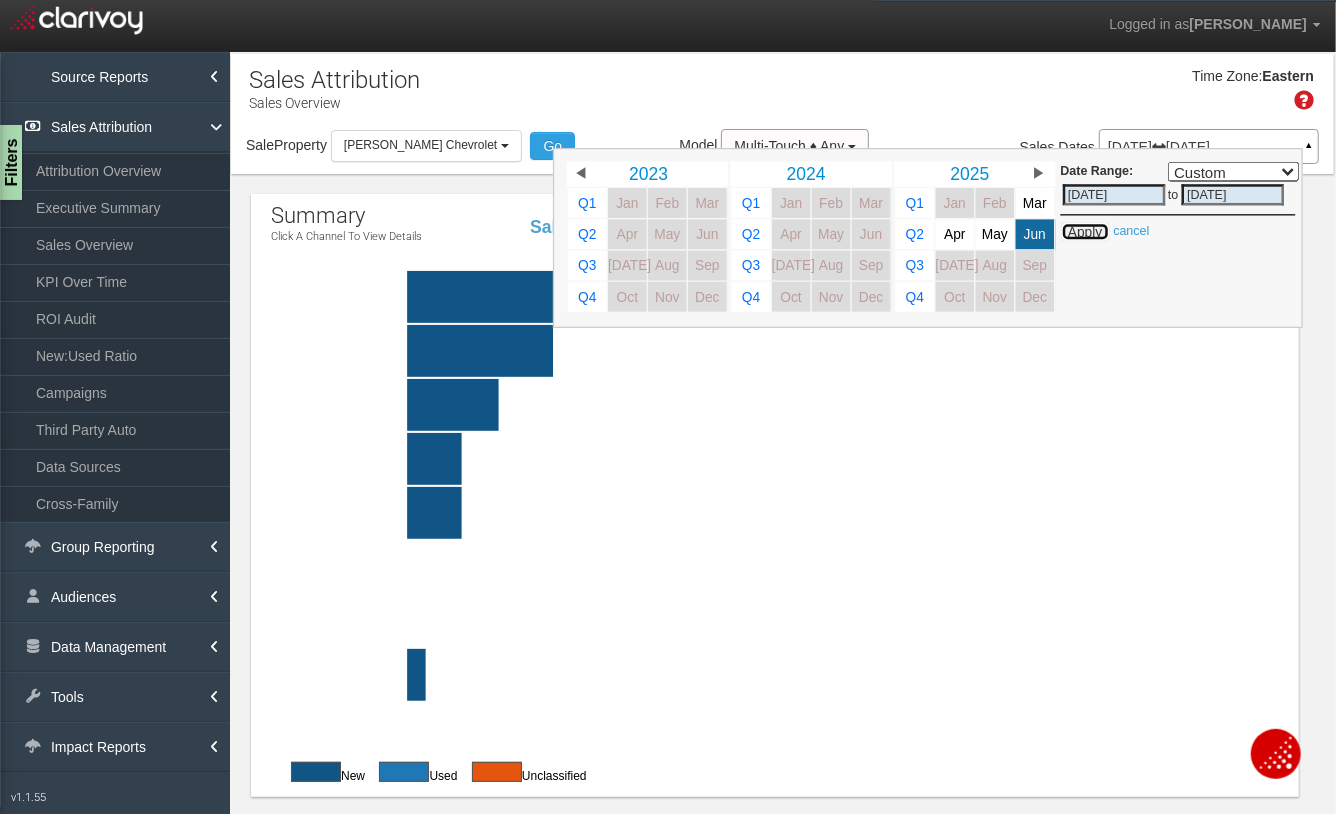 click on "Apply" at bounding box center (1084, 232) 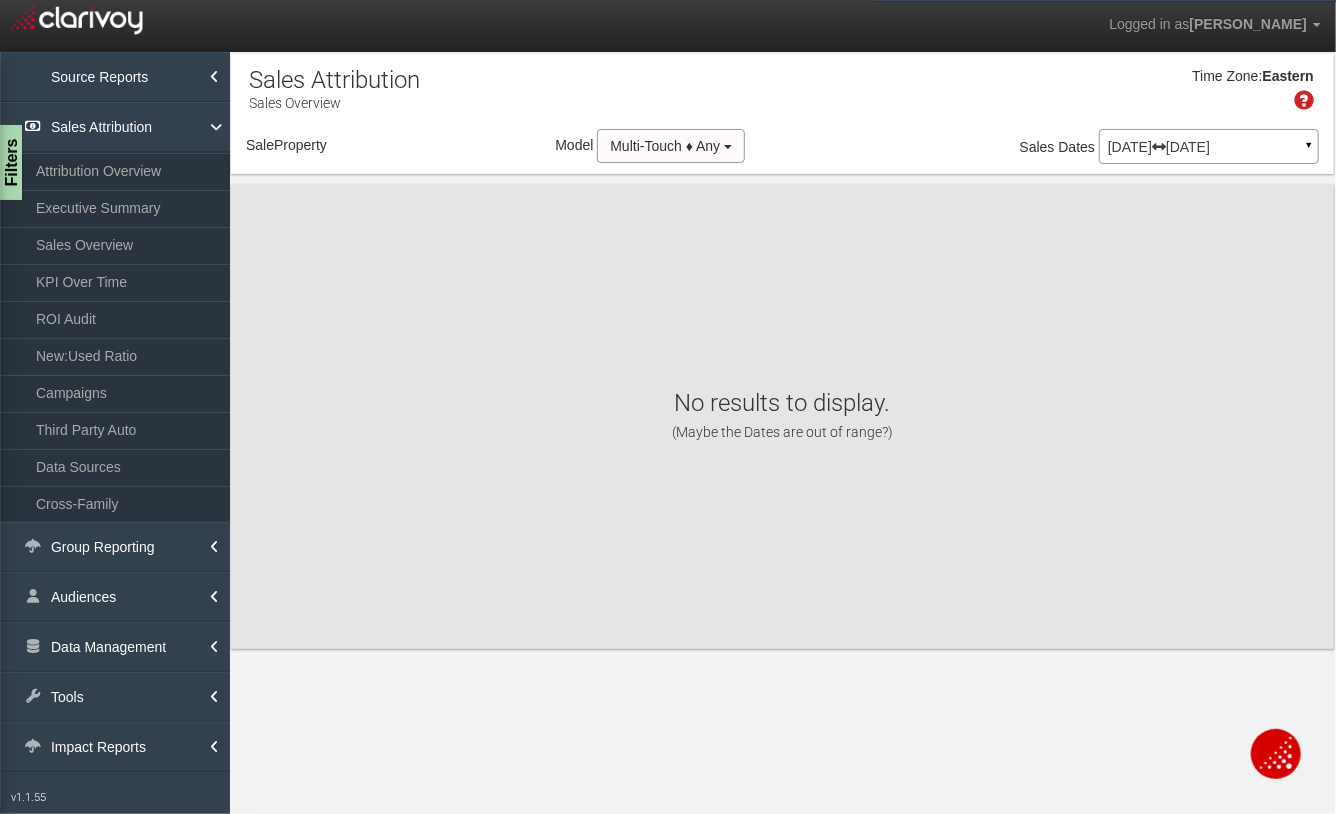 select on "object:11799" 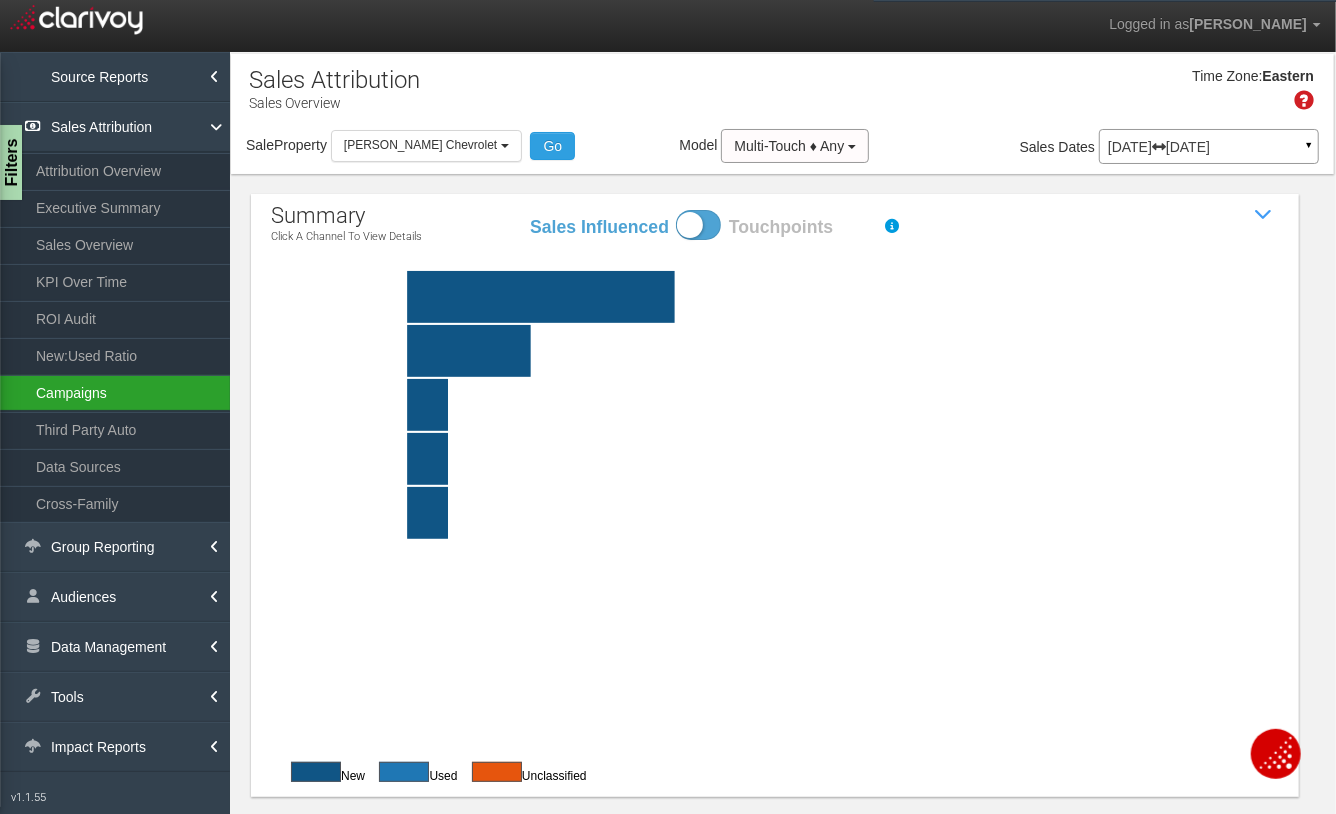 click on "Campaigns" at bounding box center (115, 393) 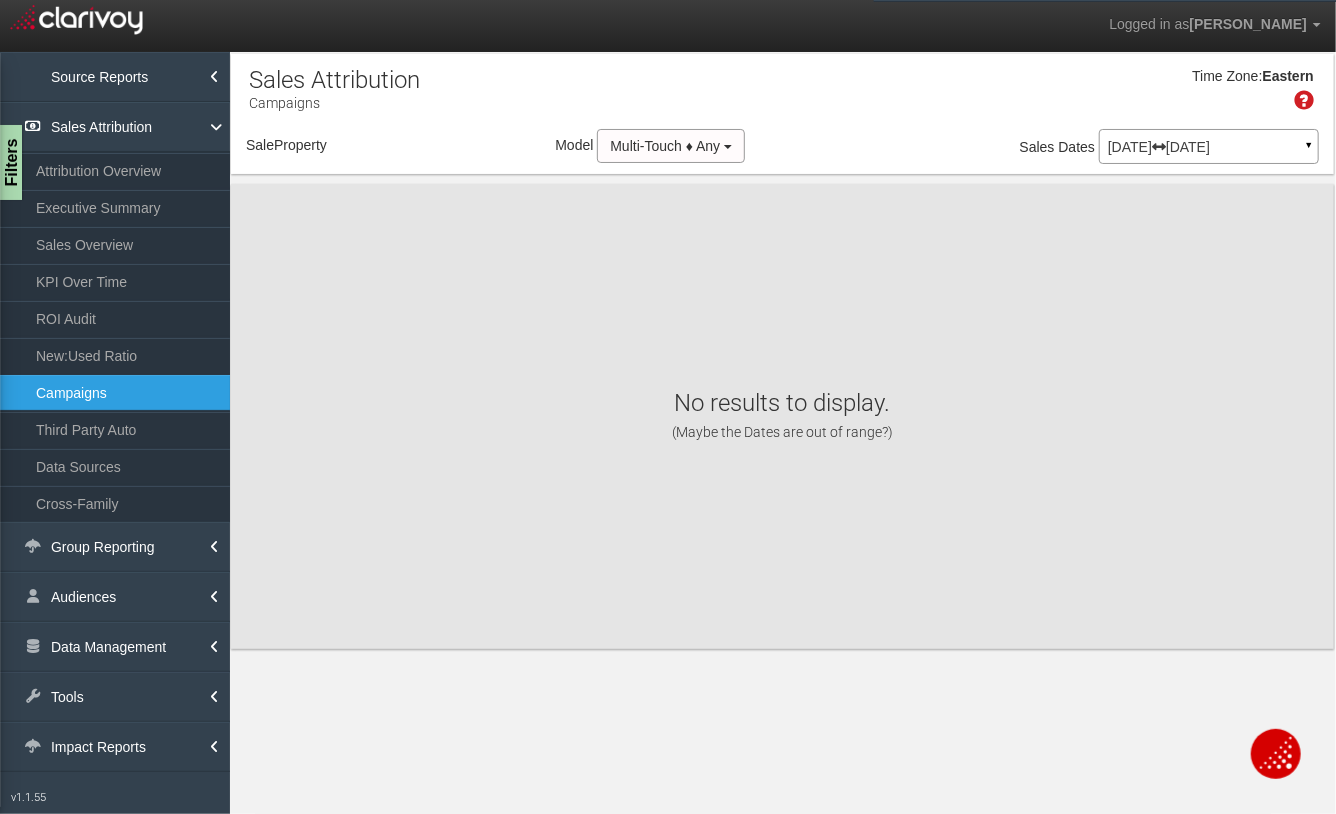 select on "object:14397" 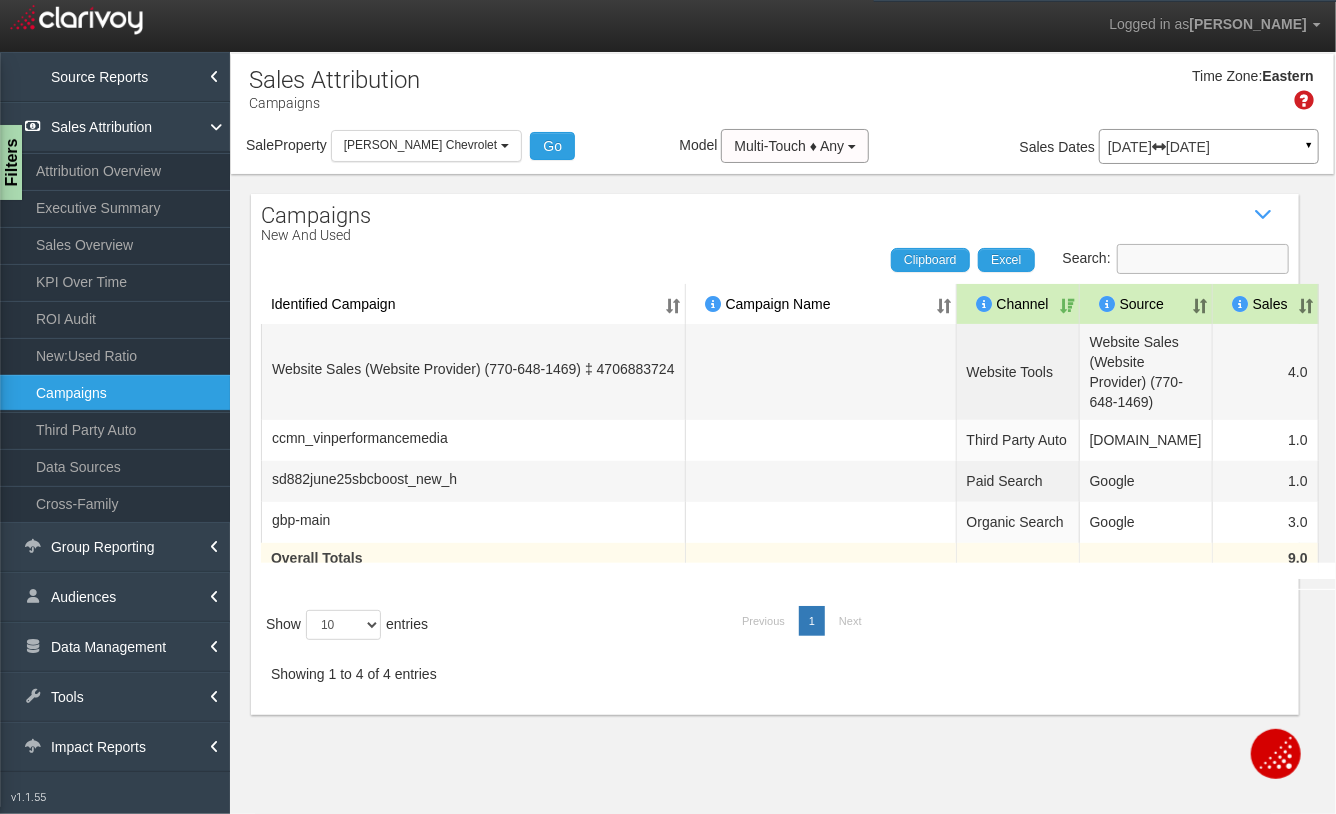 click on "Search:" at bounding box center [1203, 259] 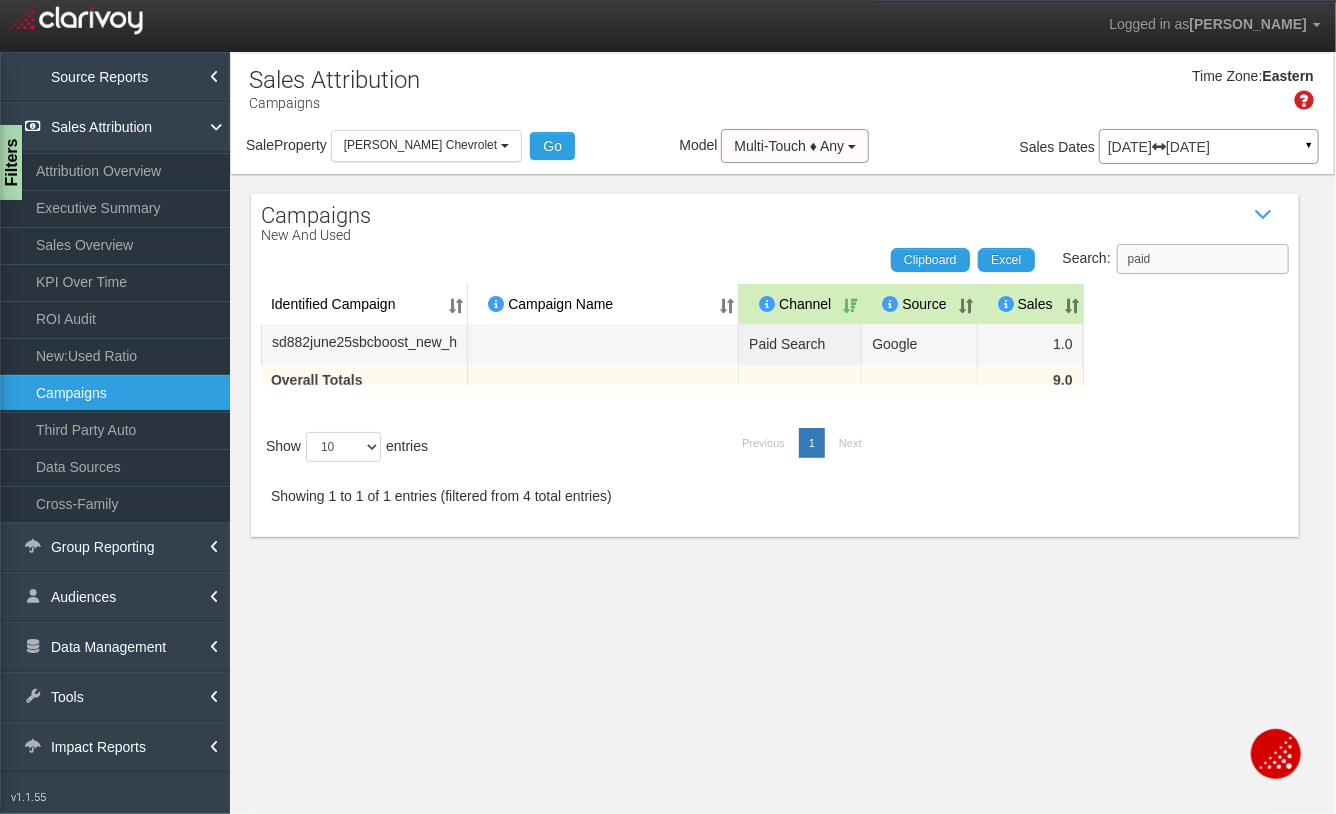 type on "paid" 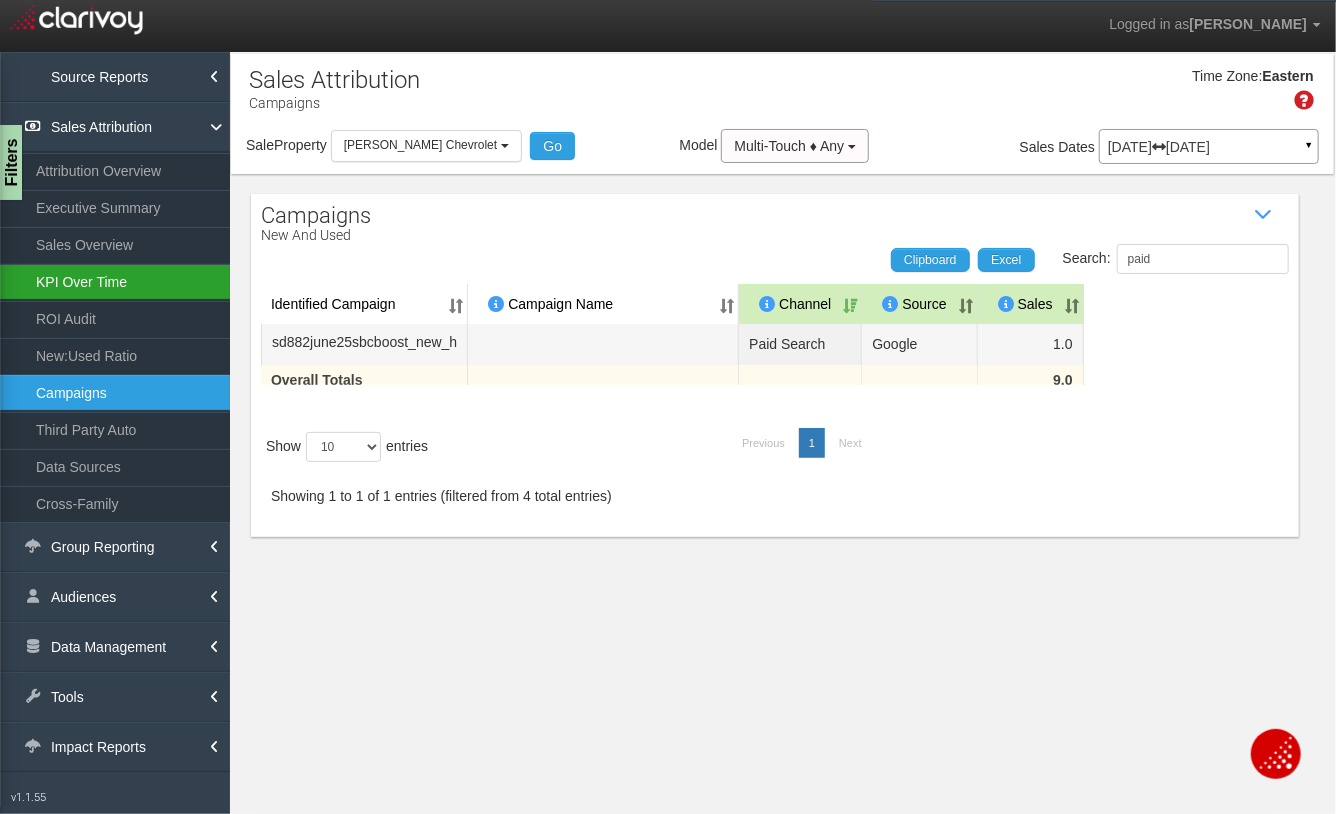click on "KPI Over Time" at bounding box center [115, 282] 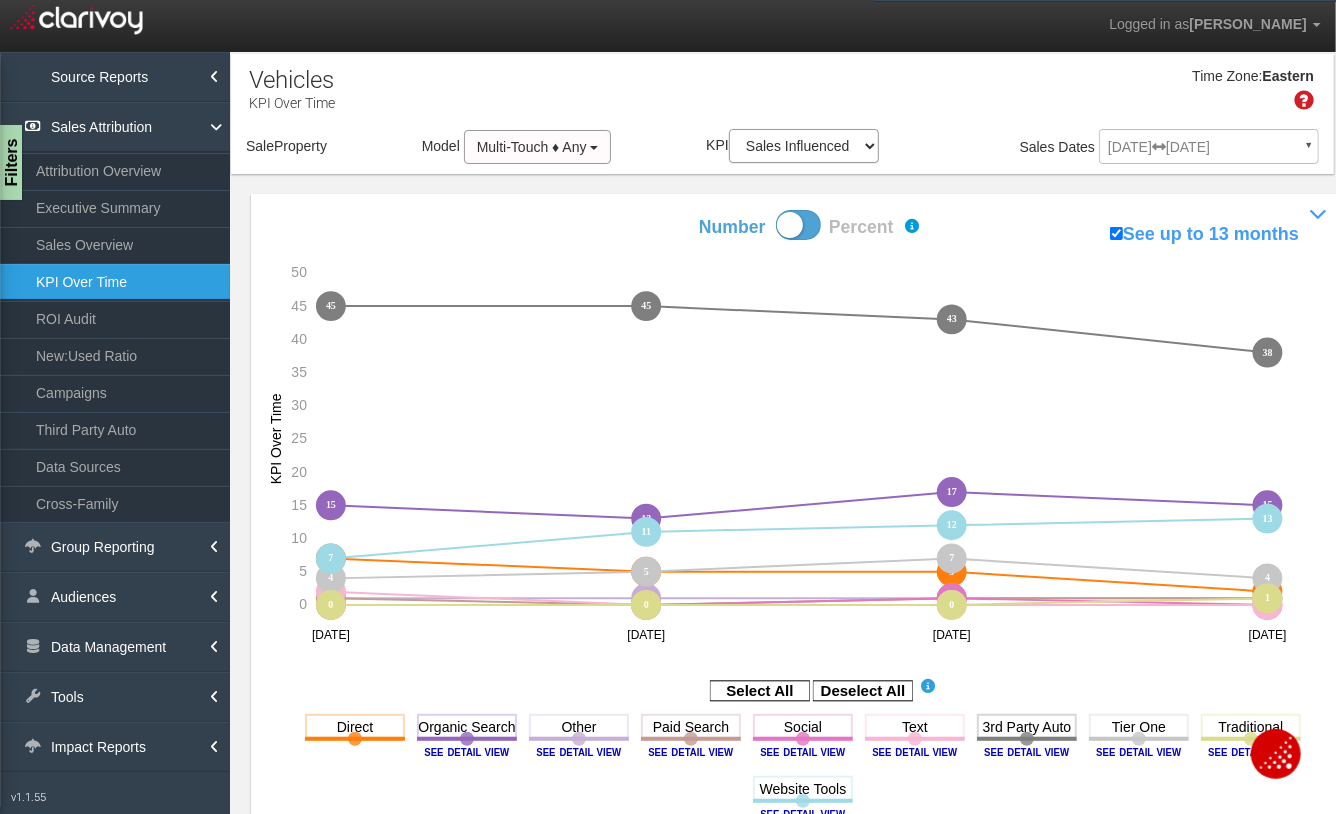 select on "object:17035" 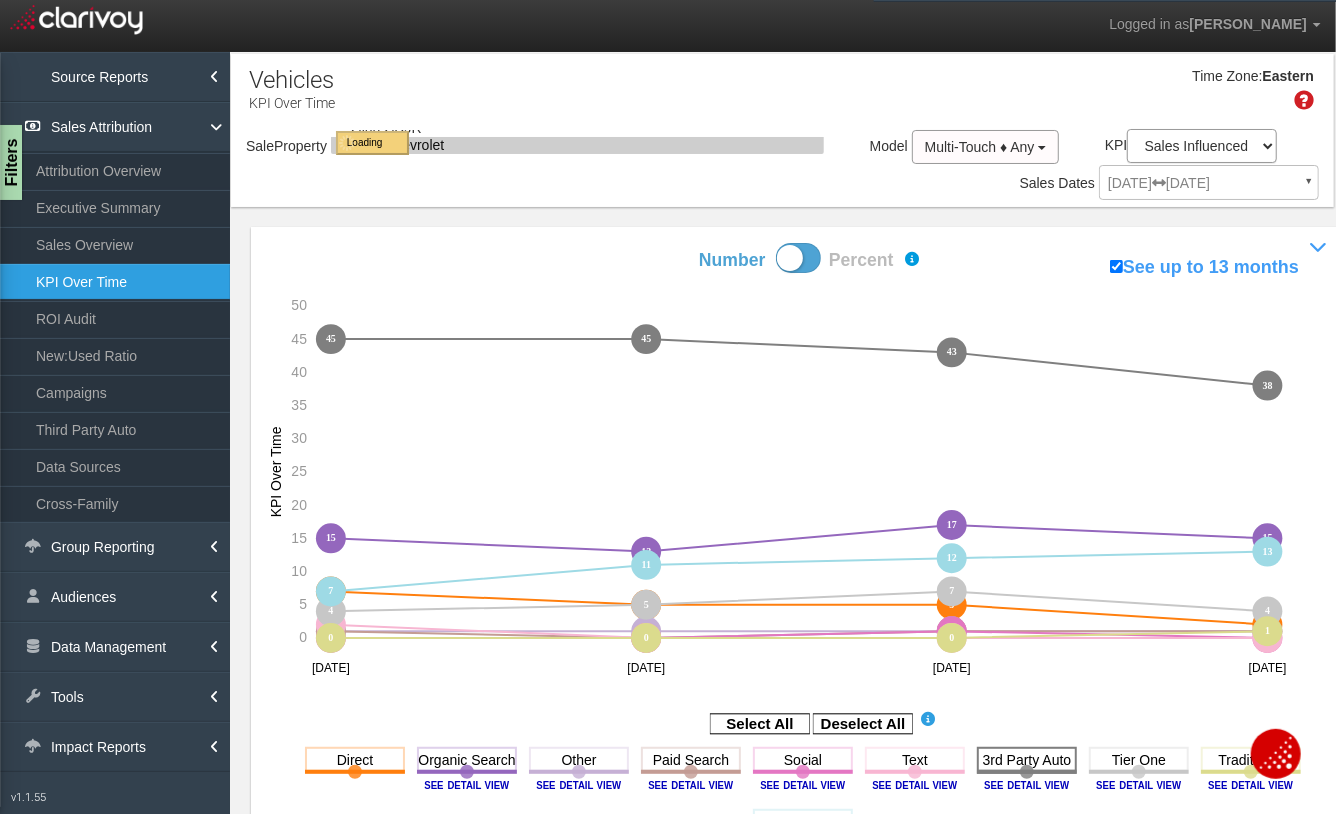 click 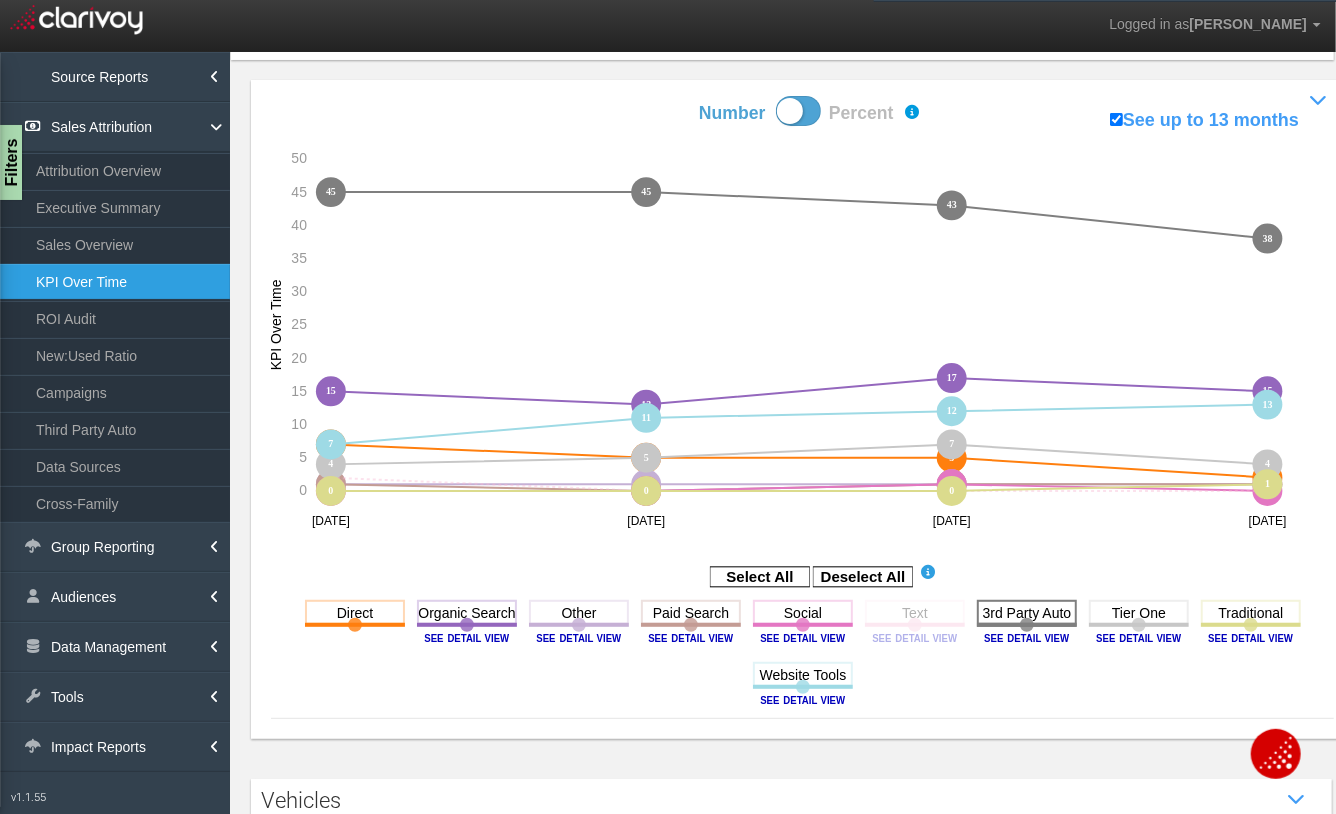 scroll, scrollTop: 117, scrollLeft: 0, axis: vertical 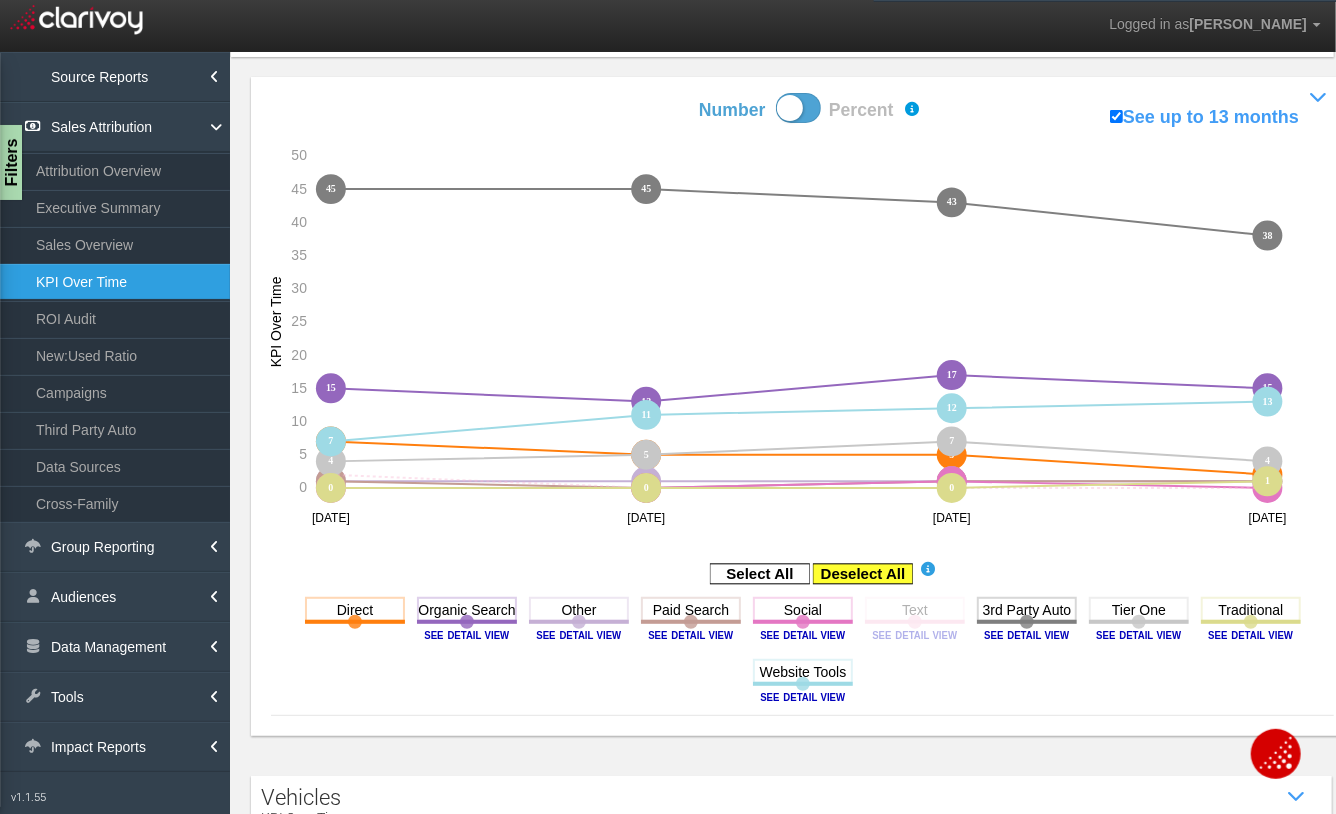 click 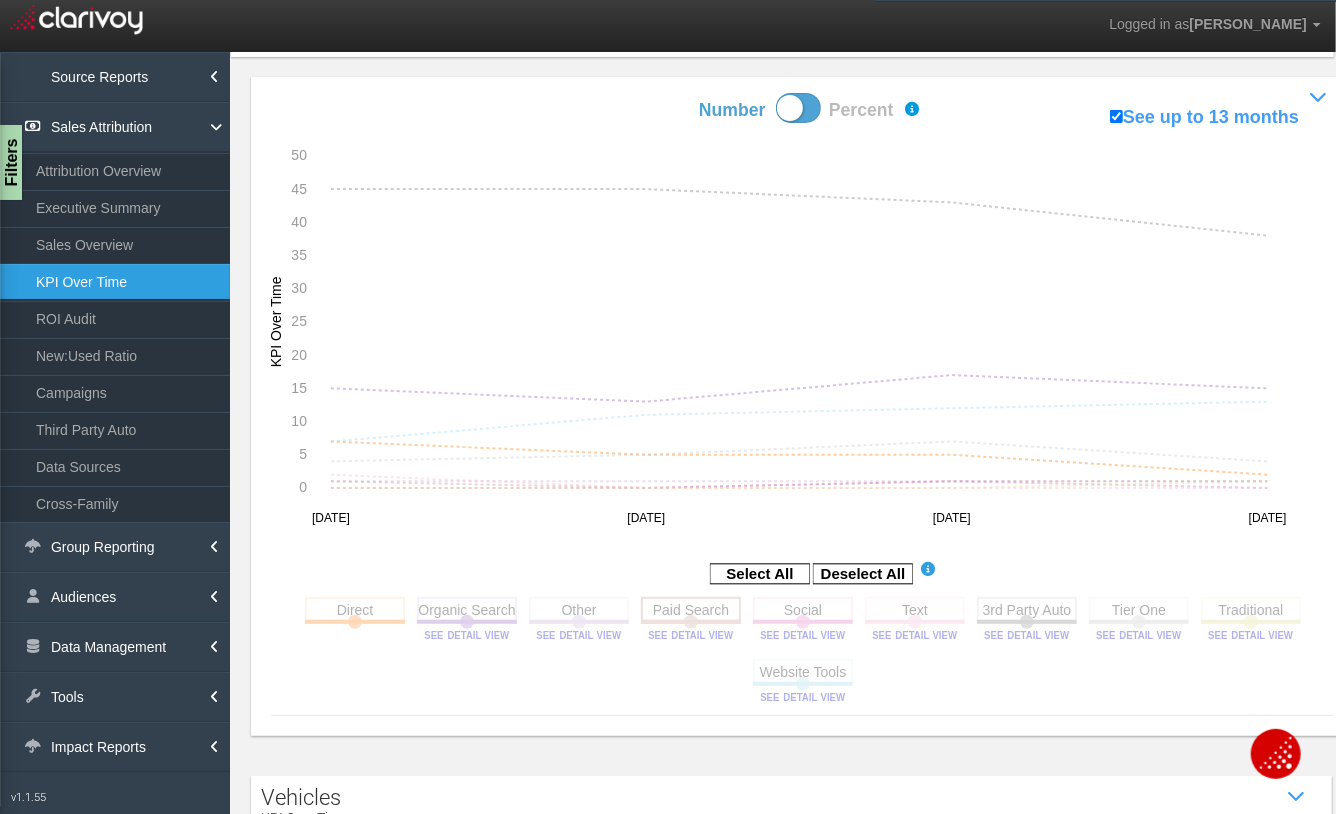 click 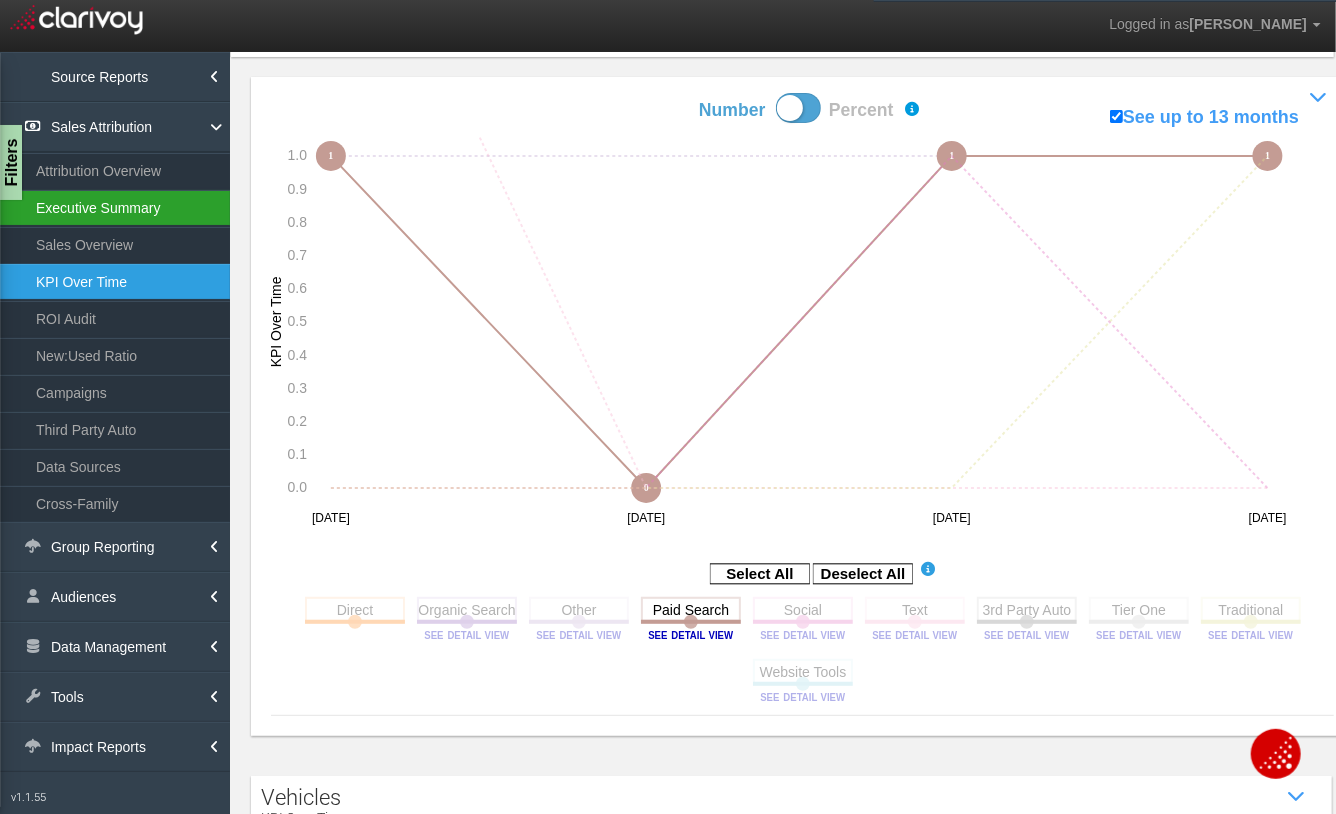 click on "Executive Summary" at bounding box center (115, 208) 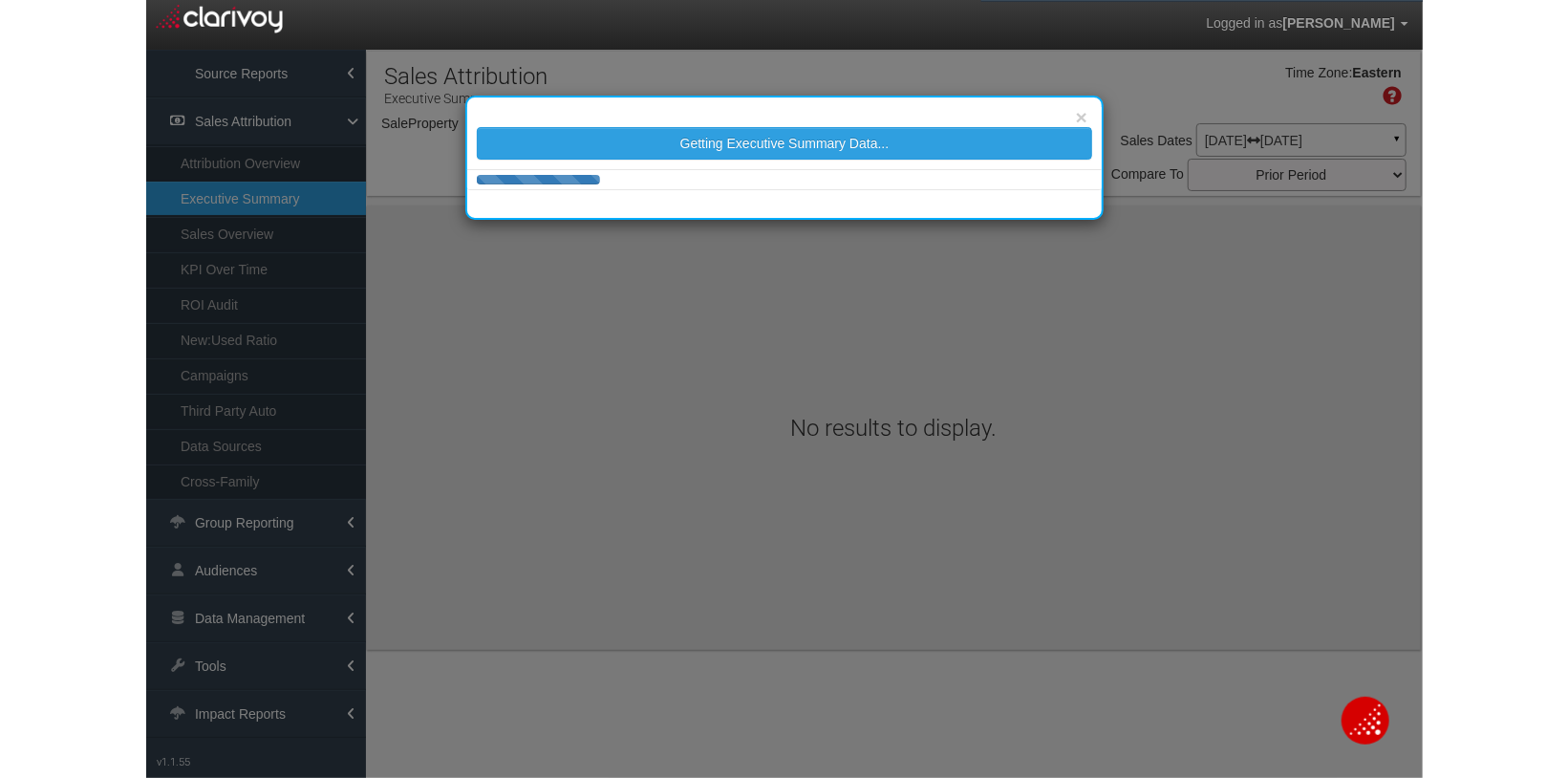scroll, scrollTop: 0, scrollLeft: 0, axis: both 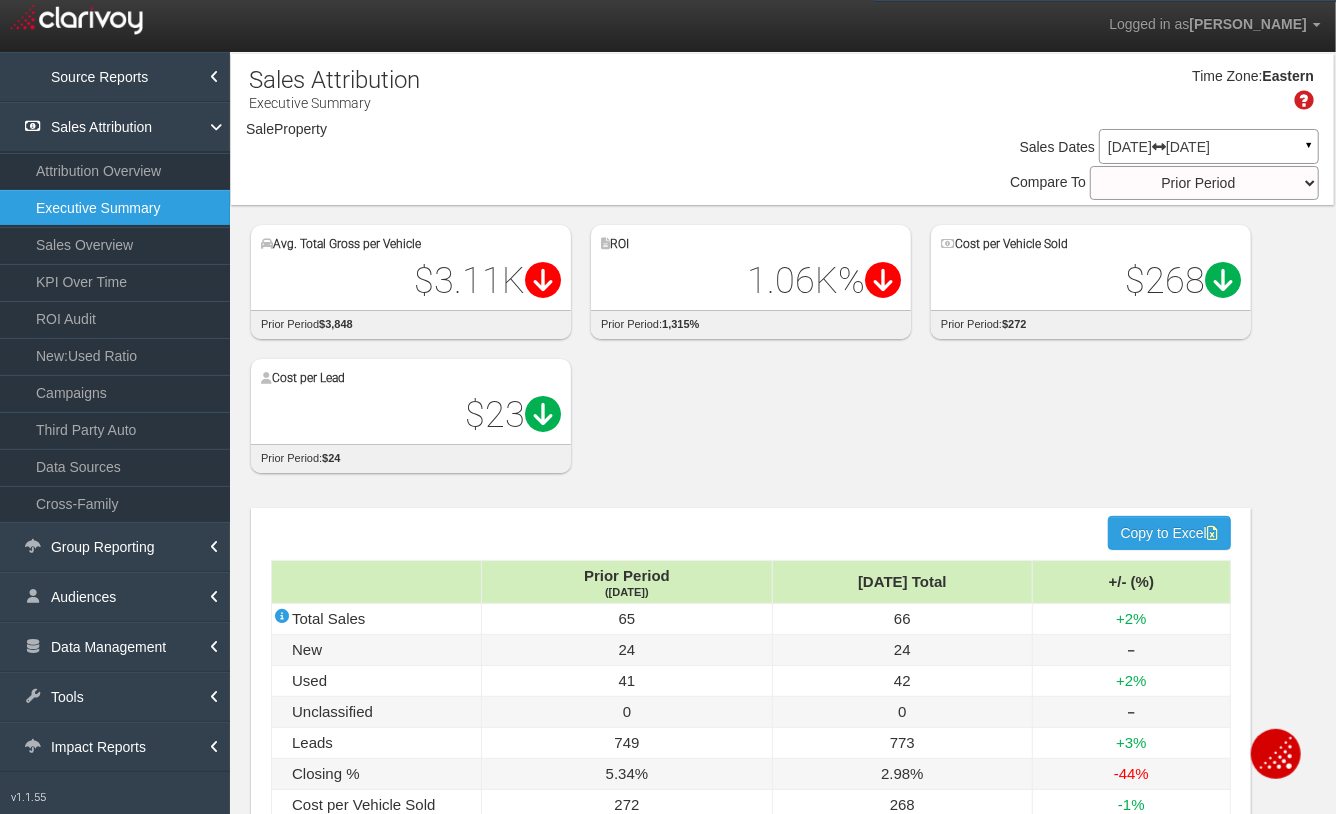 select on "object:19684" 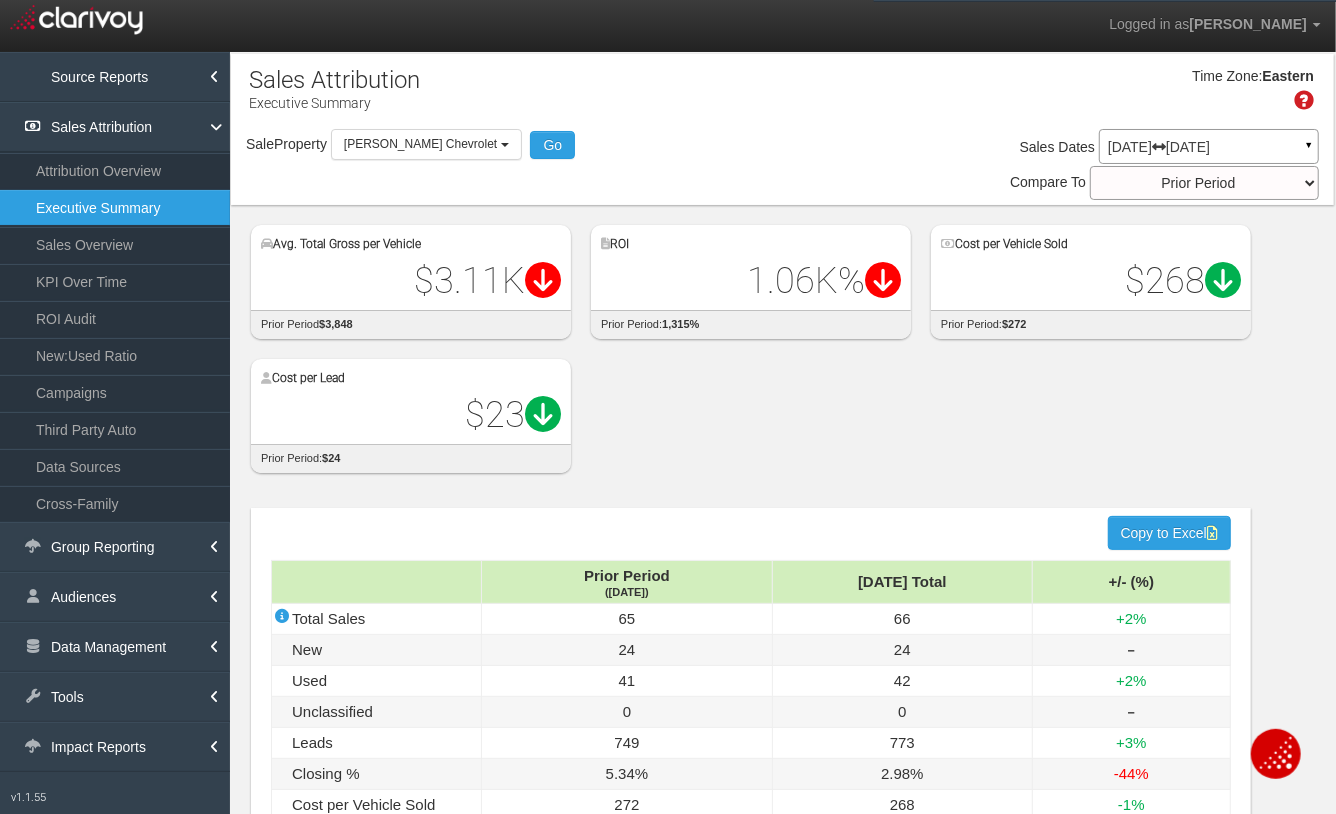 click on "Sale  Property
Loading
1st Gear Motorsports 24 Auto Group - Parent [DEMOGRAPHIC_DATA] Ford of Easton 24 Infiniti of Plymouth Chrysler Jeep Dodge Ram 24 Dartmouth Nissan Nissan 24 Route 9 Nissan Stateline Chrysler Dodge Jeep Ram Stateline Nissan Stateline Subaru Station Chrysler Jeep of Mansfield 503 Autos AAA [US_STATE] ABZ Motors ASOTU [PERSON_NAME] Automotive Group - [PERSON_NAME] CDJR [PERSON_NAME] [PERSON_NAME] of Escondido [PERSON_NAME] of Lake Elsinore [PERSON_NAME] of Poway Accurate Automotive of [GEOGRAPHIC_DATA] Acura [PERSON_NAME] Auto Group Advantage Ford Lincoln Adventure Subaru Airport Ford [PERSON_NAME] Ford CDJR [PERSON_NAME] CDJR Work Truck Solutions Akins Ford Work Truck Solutions [PERSON_NAME] Heavy Duty Work Truck Solutions [PERSON_NAME] Work Truck Solutions [PERSON_NAME] Chevrolet Alamo Toyota [PERSON_NAME] Auto Group-Parent [PERSON_NAME] Buick GMC of [PERSON_NAME] CDJR of Westboro Marlboro Nissan Milford Nissan Woburn Toyota [PERSON_NAME] GMC Cadillac All American Ford All Star CDJR of Muskogee Honda of Muskogee" at bounding box center [782, 167] 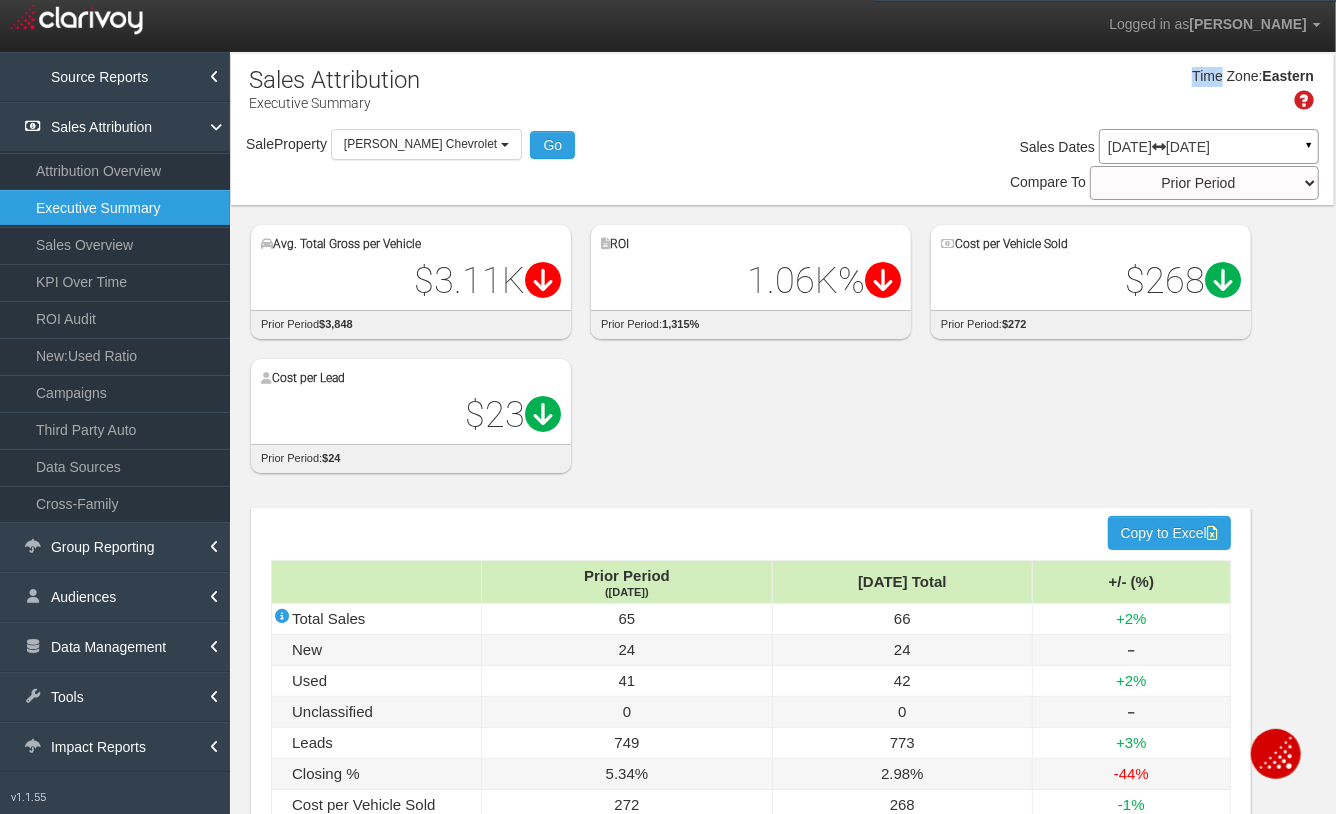 click on "Time Zone:
Eastern" at bounding box center (782, 96) 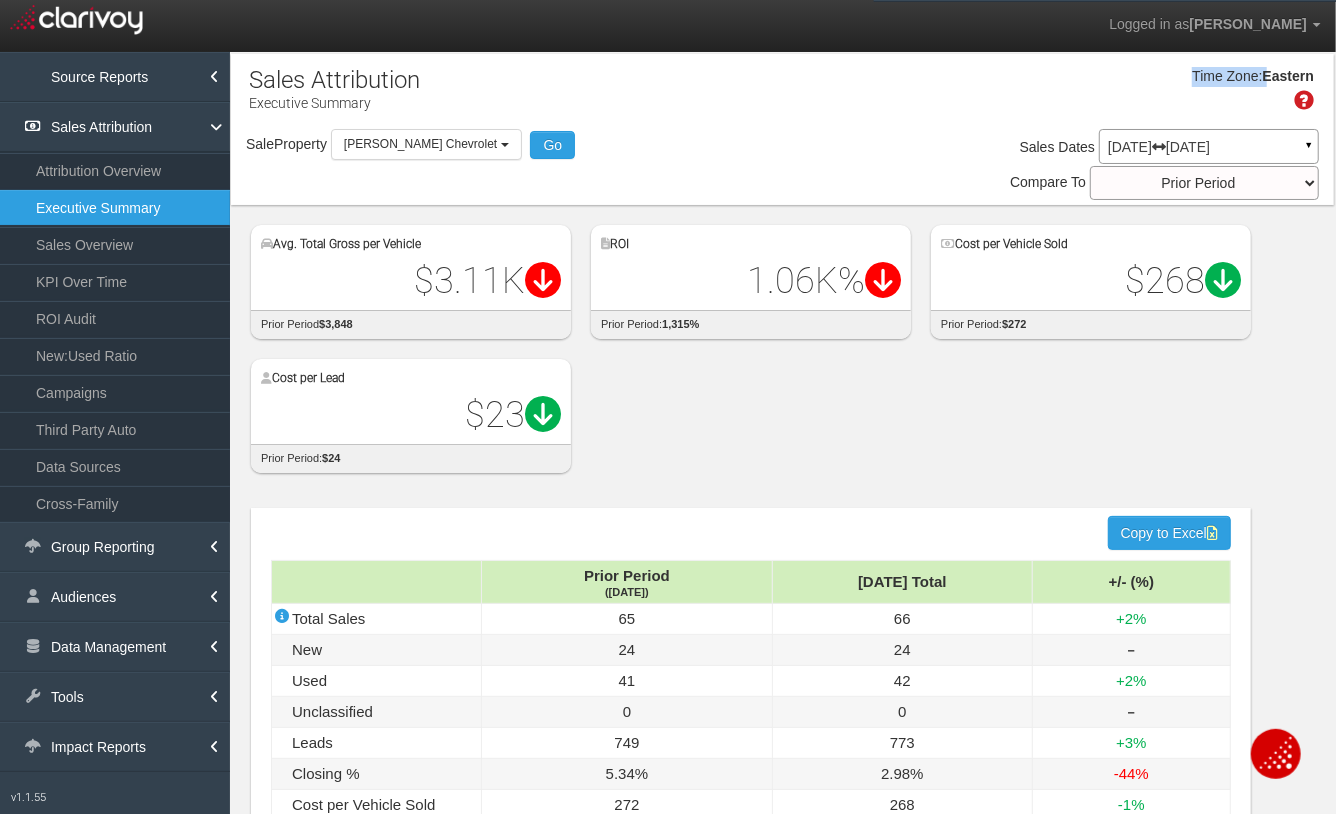 click on "Time Zone:
Eastern" at bounding box center [782, 96] 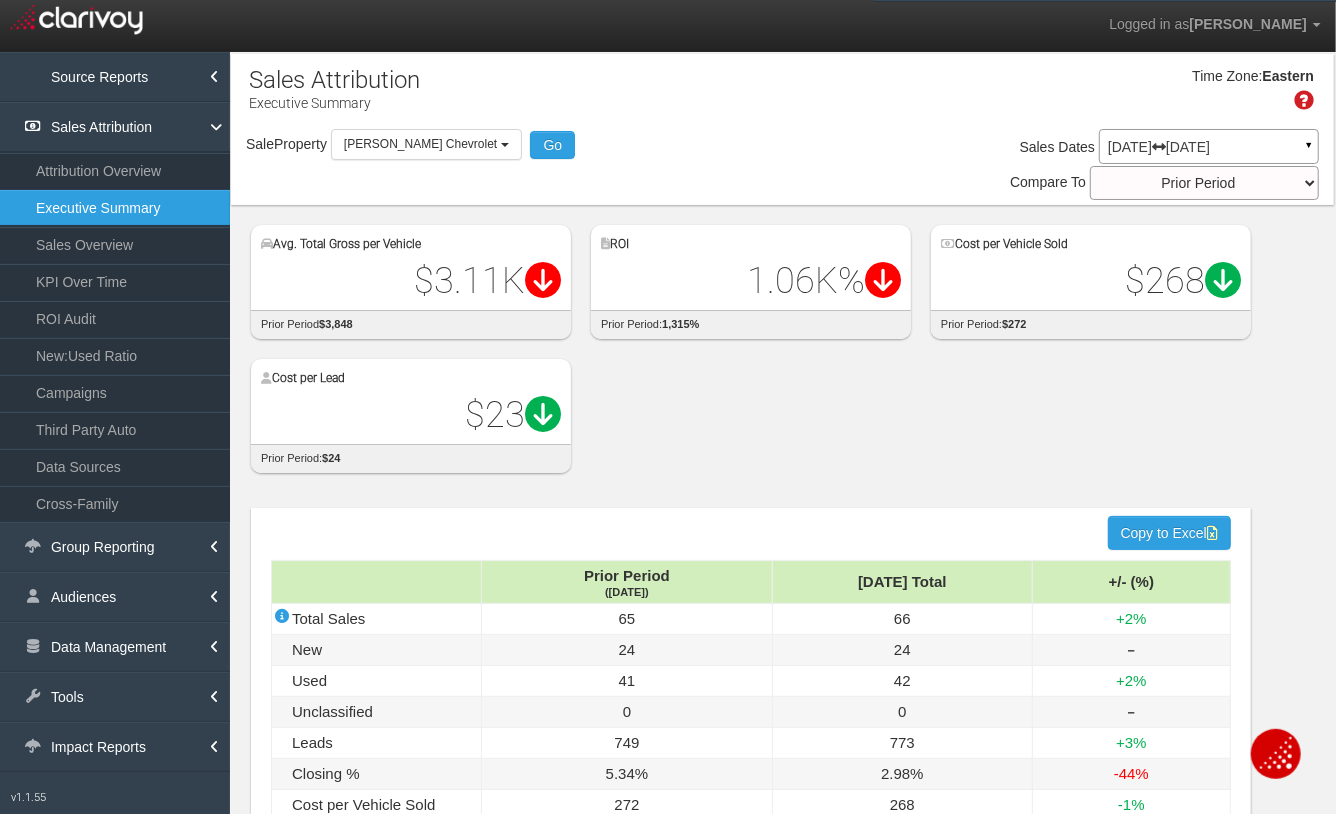 drag, startPoint x: 1324, startPoint y: 333, endPoint x: 1335, endPoint y: 335, distance: 11.18034 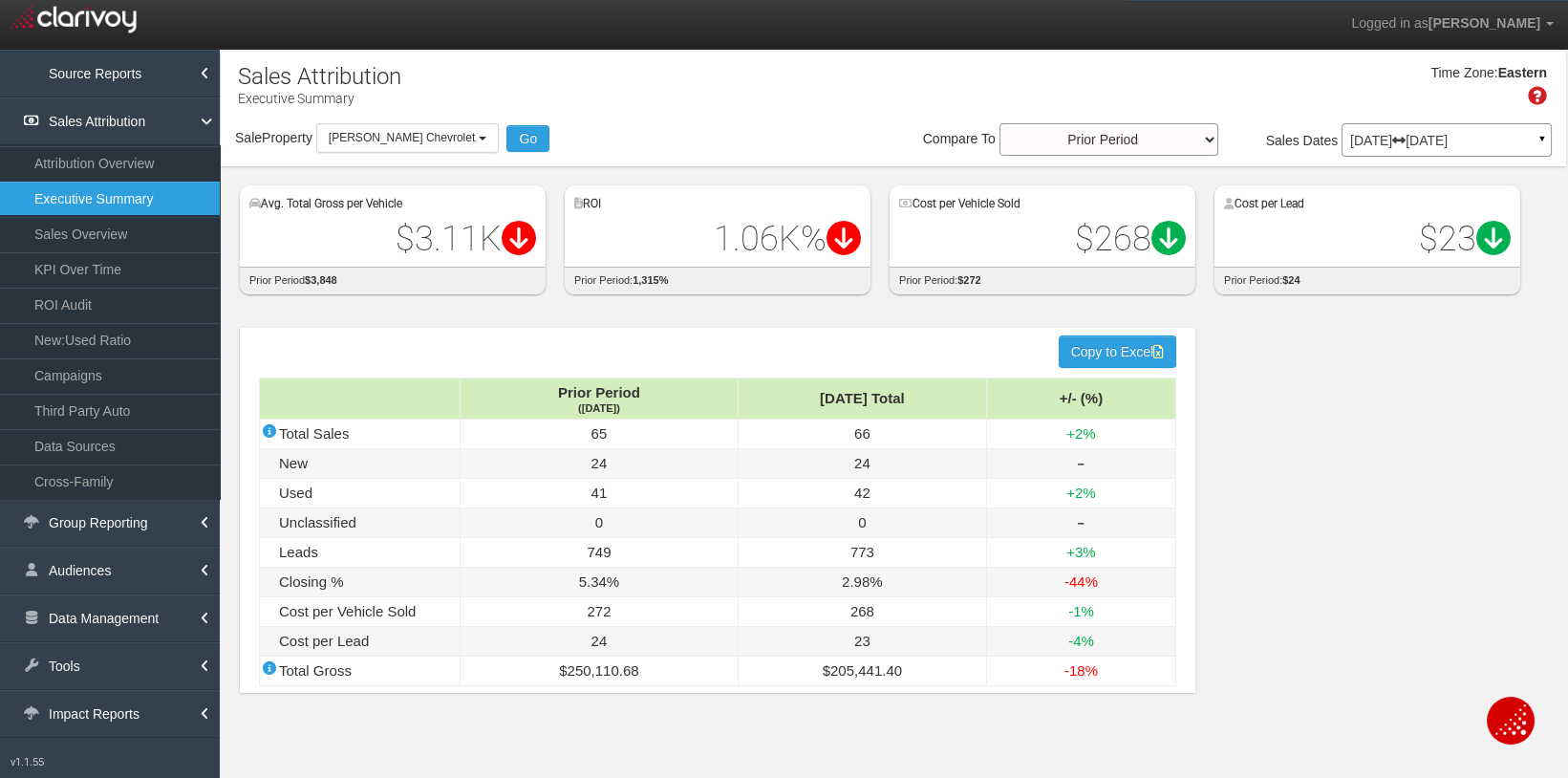 click on "hidden input value 		 Copy to Excel
Prior Period  ([DATE])                                                                                            [DATE]  Total         +/- (%)
Total Sales 65 66 +2%
New 24 24 ‒
Used 41 42 +2%
Unclassified 0 0 ‒
Leads 749 773                                            +3%
Closing % 5.34% 2.98% -44%
Cost per Vehicle Sold 272 268 -1%
Cost per Lead 24 23 -4%
Total Gross
$250,110.68 $205,441.40 -18%" at bounding box center (893, 515) 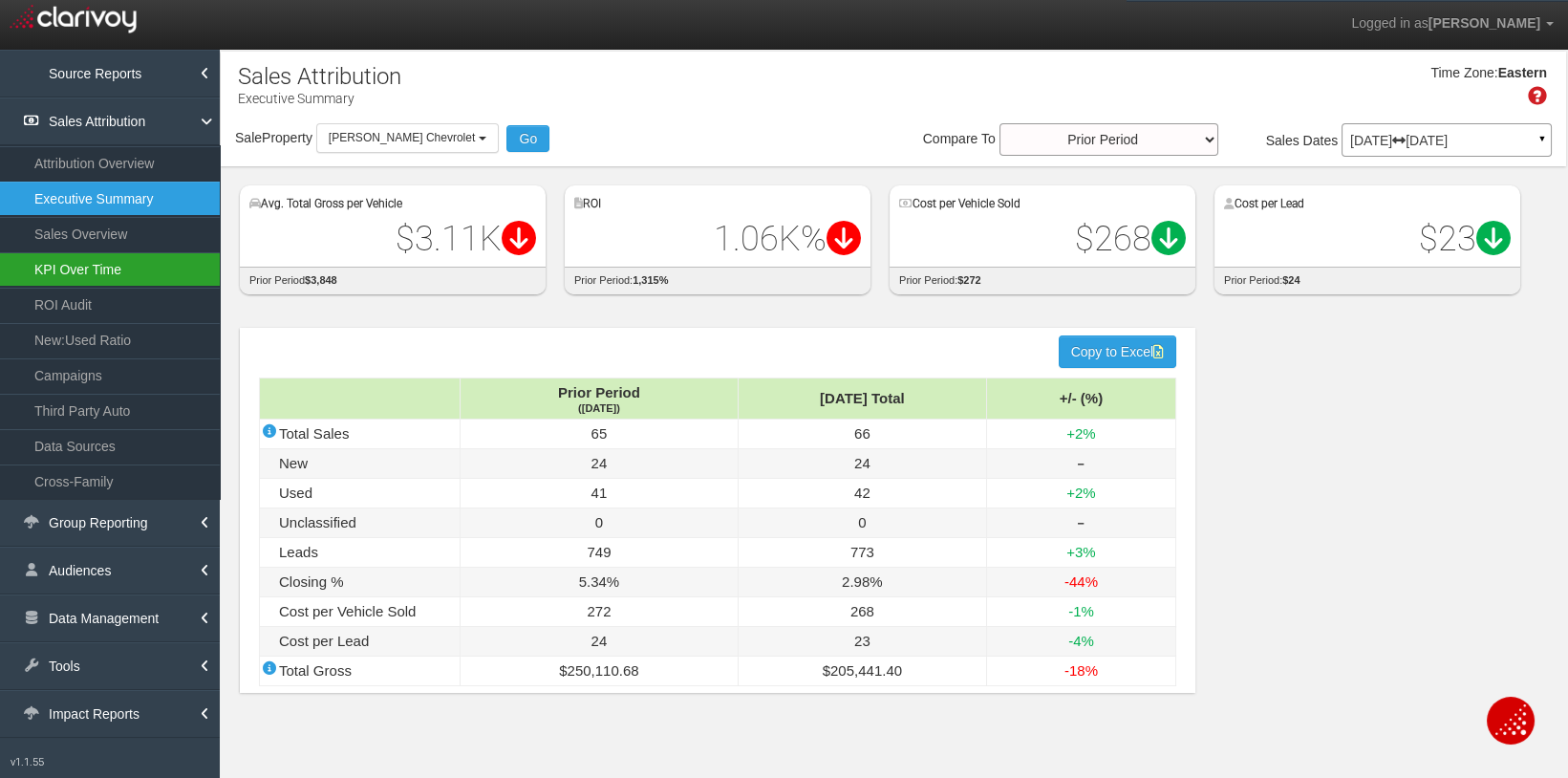 click on "KPI Over Time" at bounding box center [110, 270] 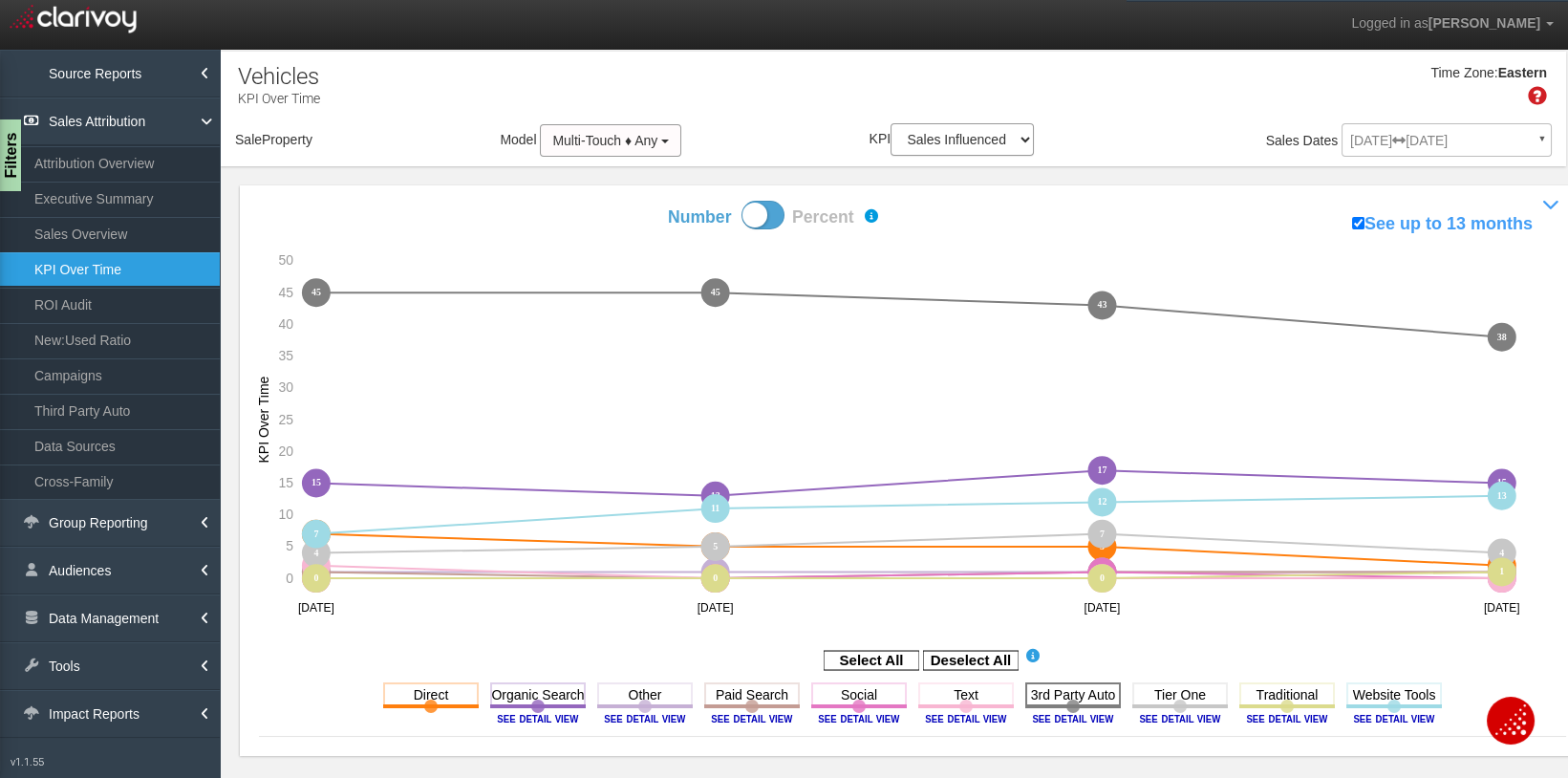 select on "object:22322" 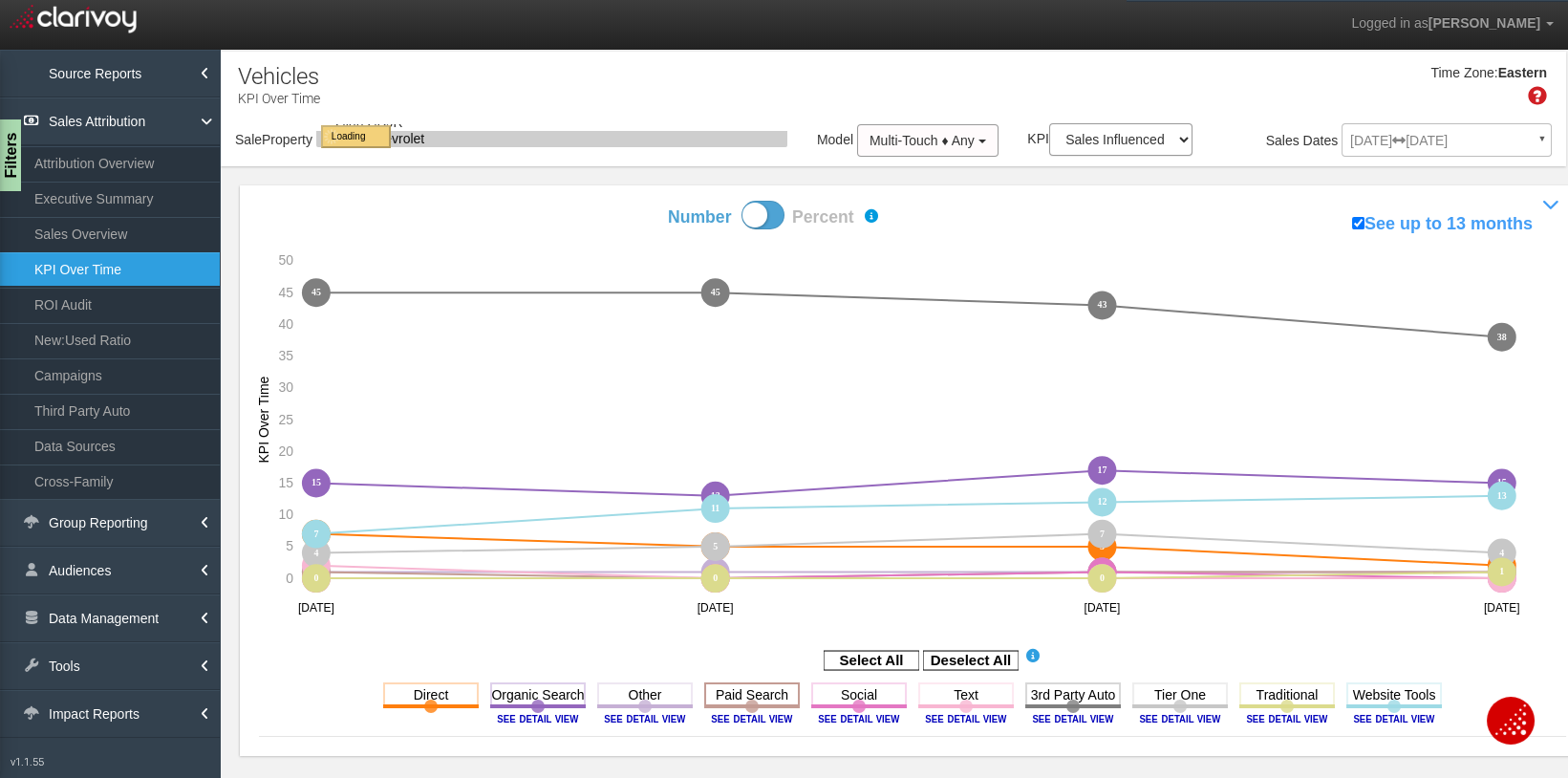 click 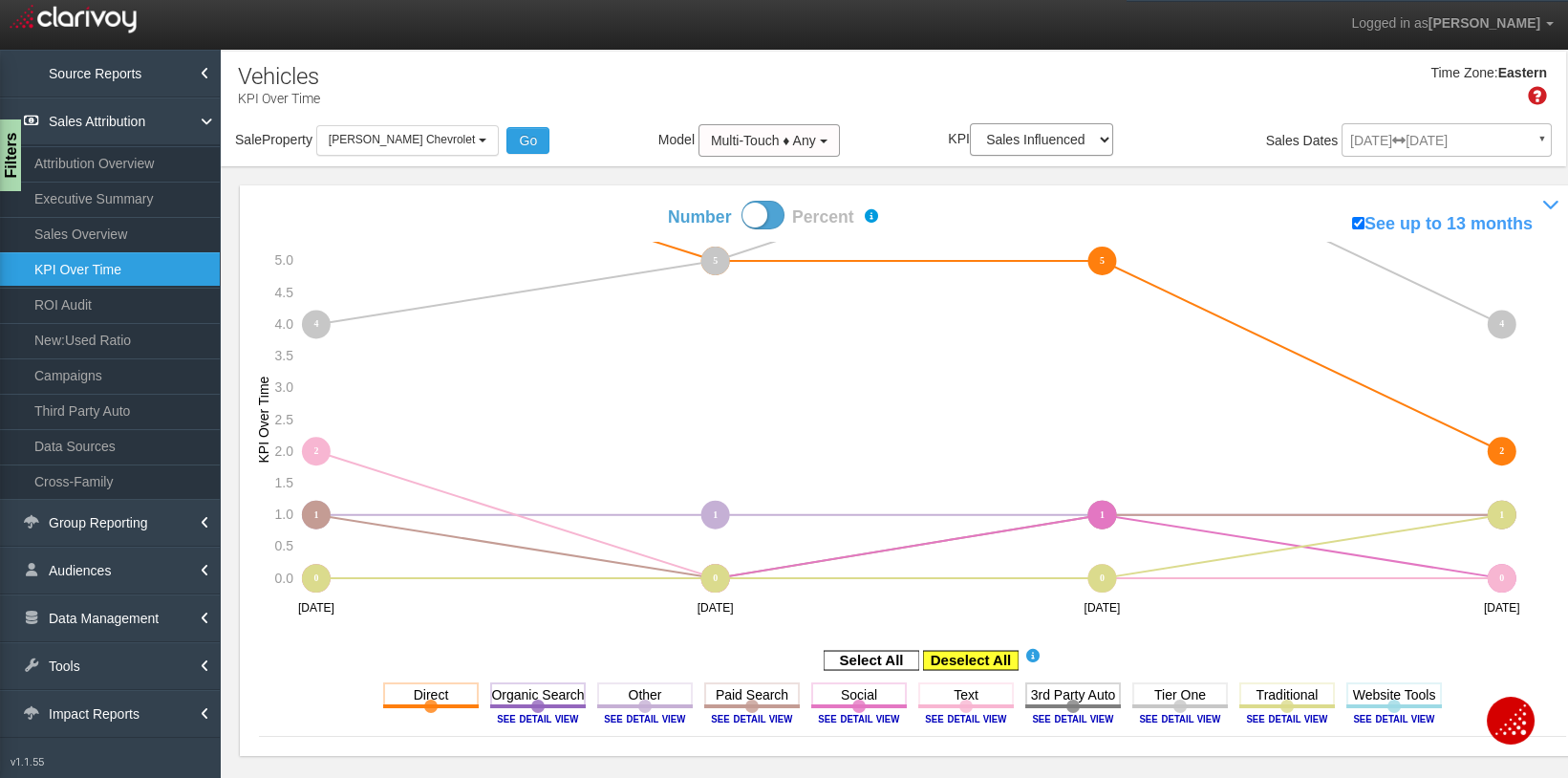 click 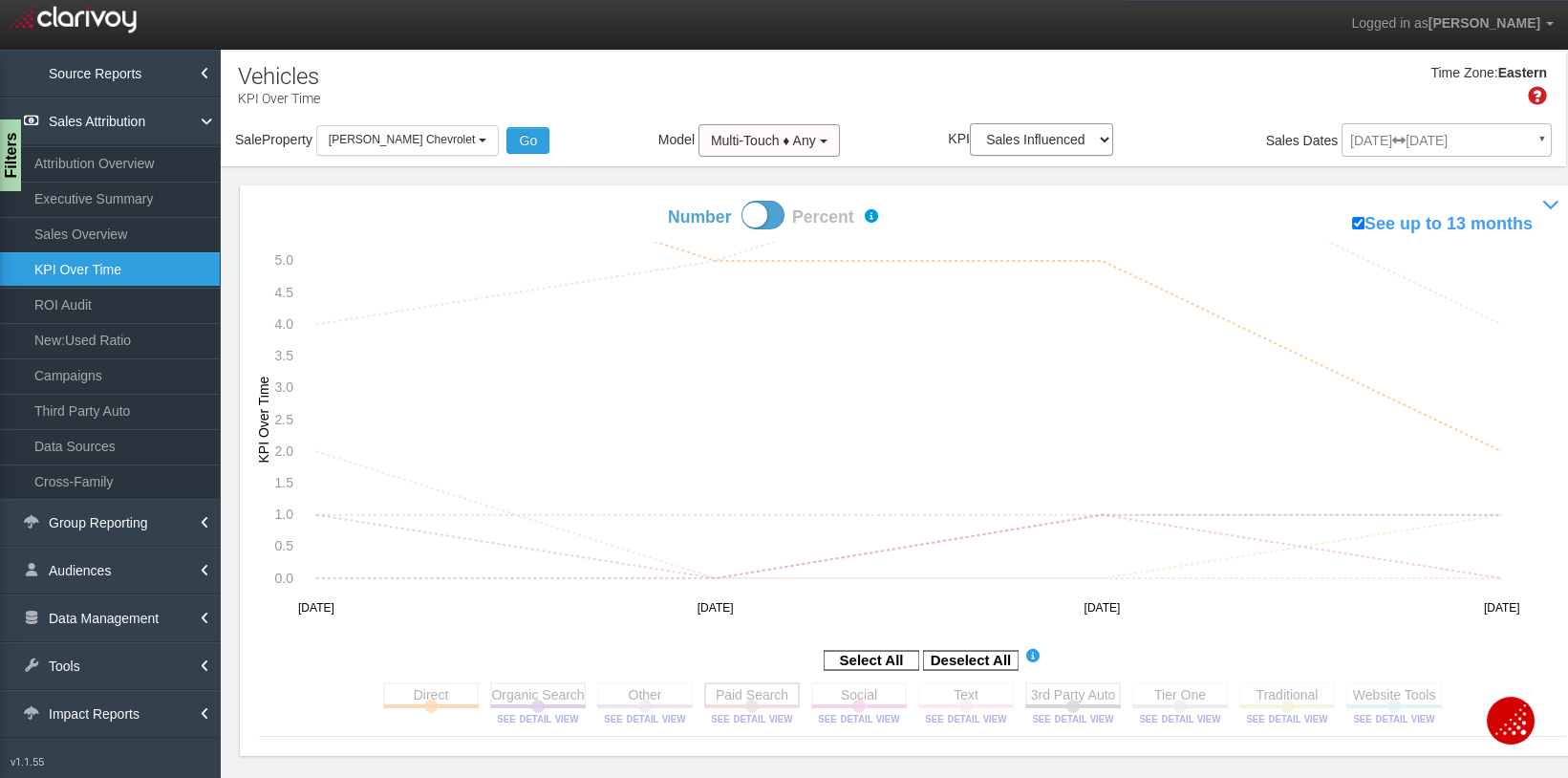 click 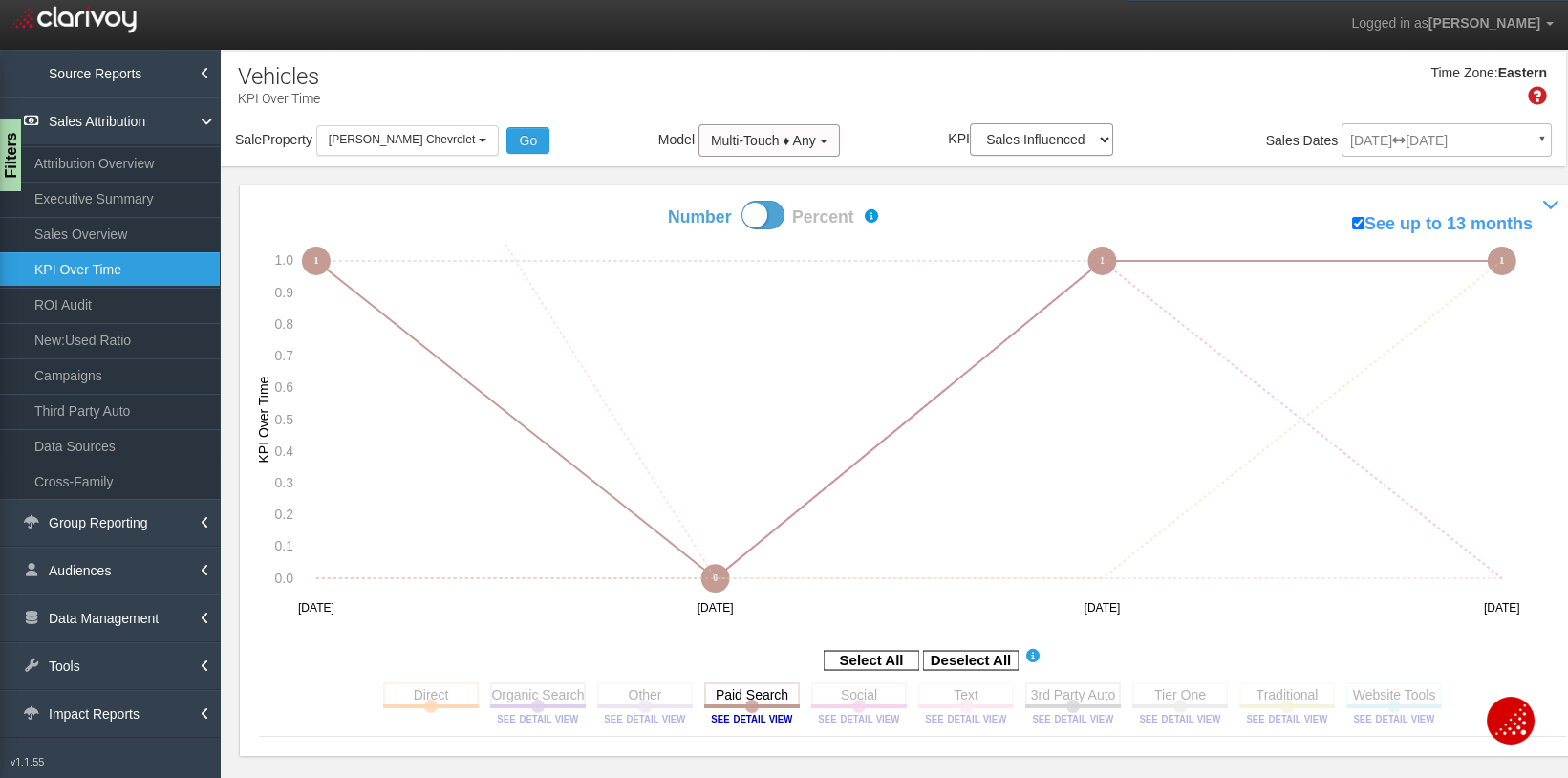 click on "Sale  Property
Loading
1st Gear Motorsports 24 Auto Group - Parent [DEMOGRAPHIC_DATA] Ford of Easton 24 Infiniti of Plymouth Chrysler Jeep Dodge Ram 24 Dartmouth Nissan Nissan 24 Route 9 Nissan Stateline Chrysler Dodge Jeep Ram Stateline Nissan Stateline Subaru Station Chrysler Jeep of Mansfield 503 Autos AAA [US_STATE] ABZ Motors ASOTU [PERSON_NAME] Automotive Group - [PERSON_NAME] CDJR [PERSON_NAME] [PERSON_NAME] of Escondido [PERSON_NAME] of Lake Elsinore [PERSON_NAME] of Poway Accurate Automotive of [GEOGRAPHIC_DATA] Acura [PERSON_NAME] Auto Group Advantage Ford Lincoln Adventure Subaru Airport Ford [PERSON_NAME] Ford CDJR [PERSON_NAME] CDJR Work Truck Solutions Akins Ford Work Truck Solutions [PERSON_NAME] Heavy Duty Work Truck Solutions [PERSON_NAME] Work Truck Solutions [PERSON_NAME] Chevrolet Alamo Toyota [PERSON_NAME] Auto Group-Parent [PERSON_NAME] Buick GMC of [PERSON_NAME] CDJR of Westboro Marlboro Nissan Milford Nissan Woburn Toyota [PERSON_NAME] GMC Cadillac All American Ford All Star CDJR of Muskogee Honda of Muskogee" at bounding box center (893, 143) 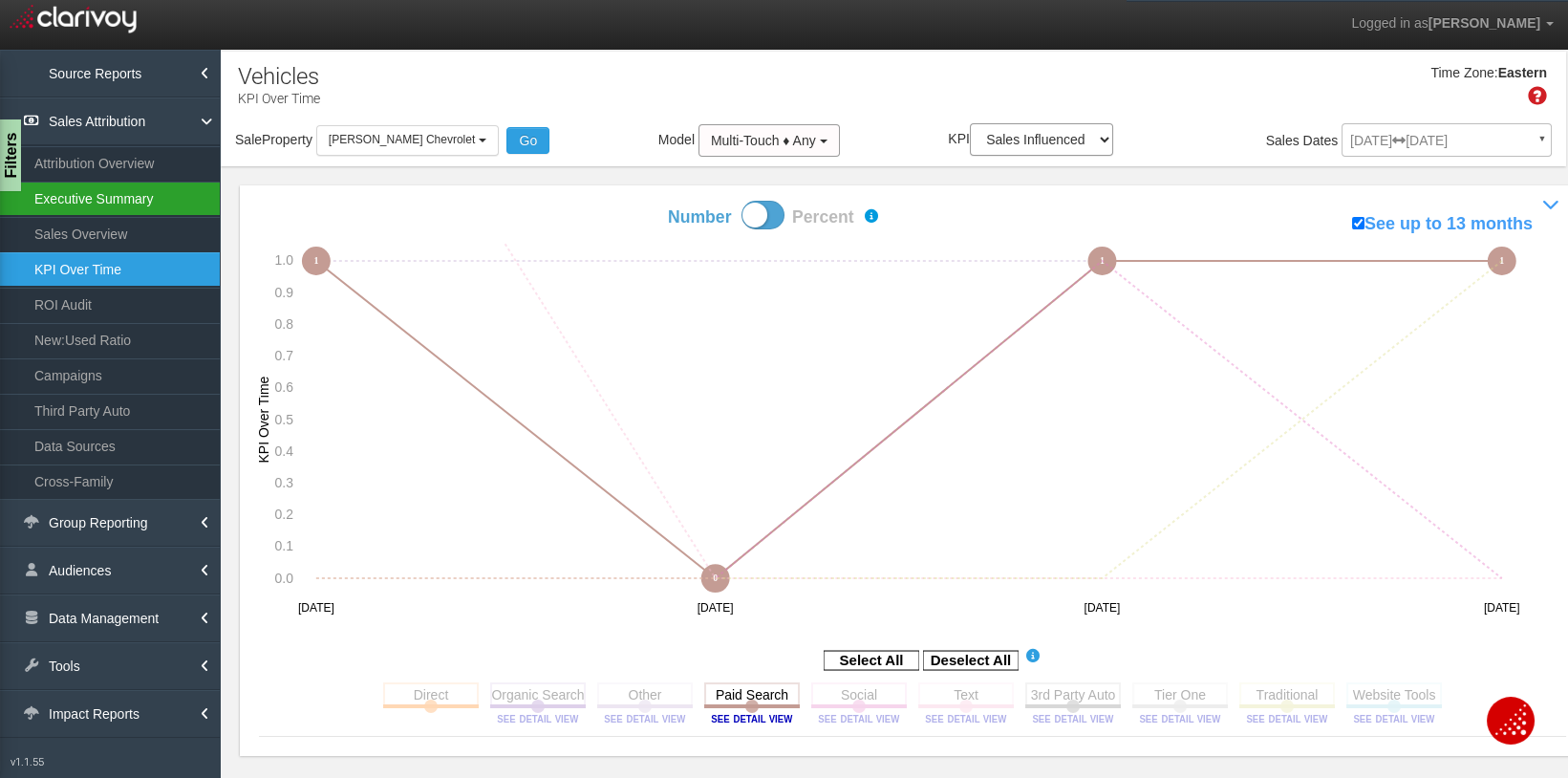 click on "Executive Summary" at bounding box center [110, 199] 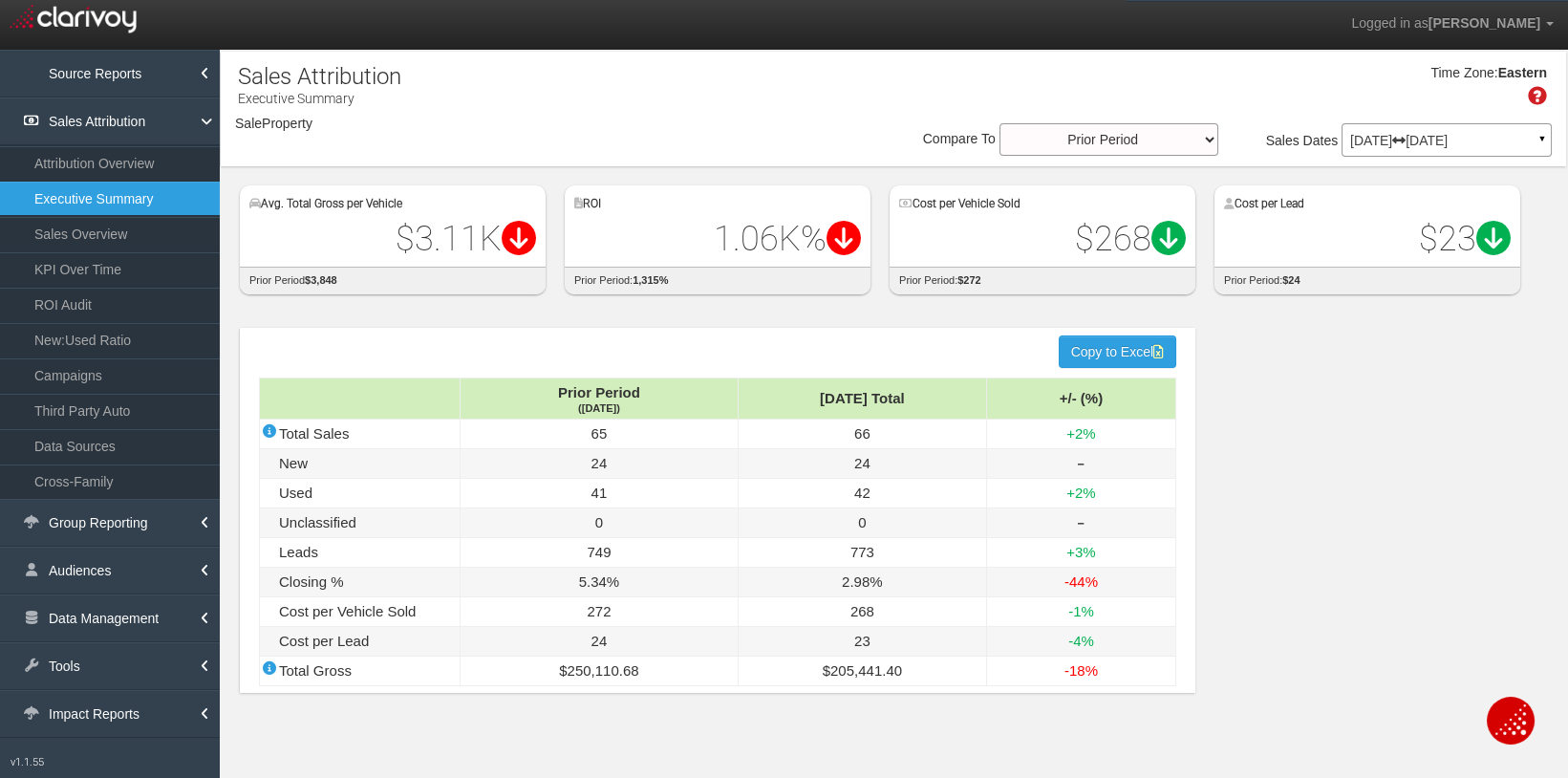 select on "object:24971" 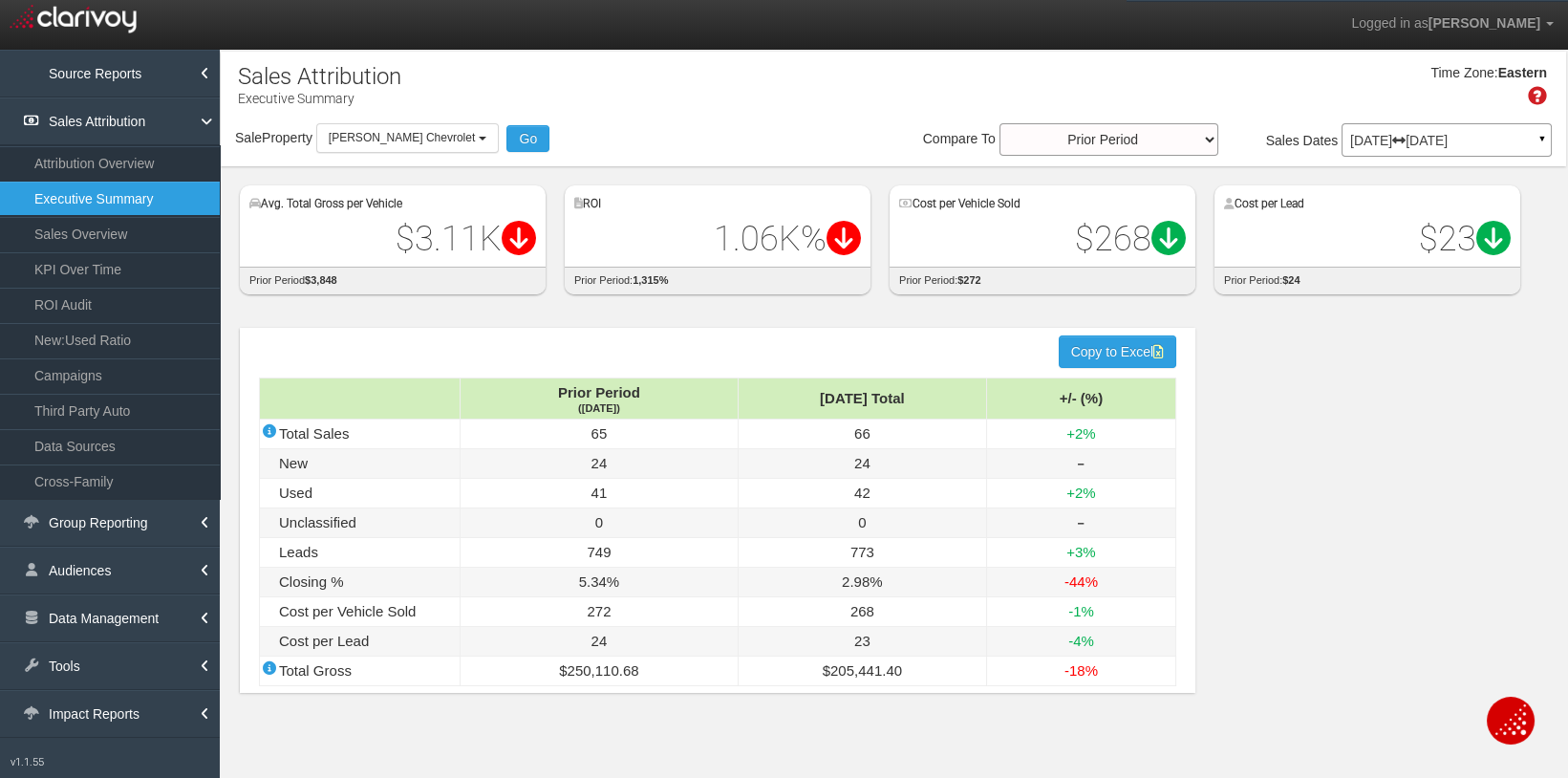 click on "Sale  Property
Loading
1st Gear Motorsports 24 Auto Group - Parent [DEMOGRAPHIC_DATA] Ford of Easton 24 Infiniti of Plymouth Chrysler Jeep Dodge Ram 24 Dartmouth Nissan Nissan 24 Route 9 Nissan Stateline Chrysler Dodge Jeep Ram Stateline Nissan Stateline Subaru Station Chrysler Jeep of Mansfield 503 Autos AAA [US_STATE] ABZ Motors ASOTU [PERSON_NAME] Automotive Group - [PERSON_NAME] CDJR [PERSON_NAME] [PERSON_NAME] of Escondido [PERSON_NAME] of Lake Elsinore [PERSON_NAME] of Poway Accurate Automotive of [GEOGRAPHIC_DATA] Acura [PERSON_NAME] Auto Group Advantage Ford Lincoln Adventure Subaru Airport Ford [PERSON_NAME] Ford CDJR [PERSON_NAME] CDJR Work Truck Solutions Akins Ford Work Truck Solutions [PERSON_NAME] Heavy Duty Work Truck Solutions [PERSON_NAME] Work Truck Solutions [PERSON_NAME] Chevrolet Alamo Toyota [PERSON_NAME] Auto Group-Parent [PERSON_NAME] Buick GMC of [PERSON_NAME] CDJR of Westboro Marlboro Nissan Milford Nissan Woburn Toyota [PERSON_NAME] GMC Cadillac All American Ford All Star CDJR of Muskogee Honda of Muskogee" at bounding box center [893, 143] 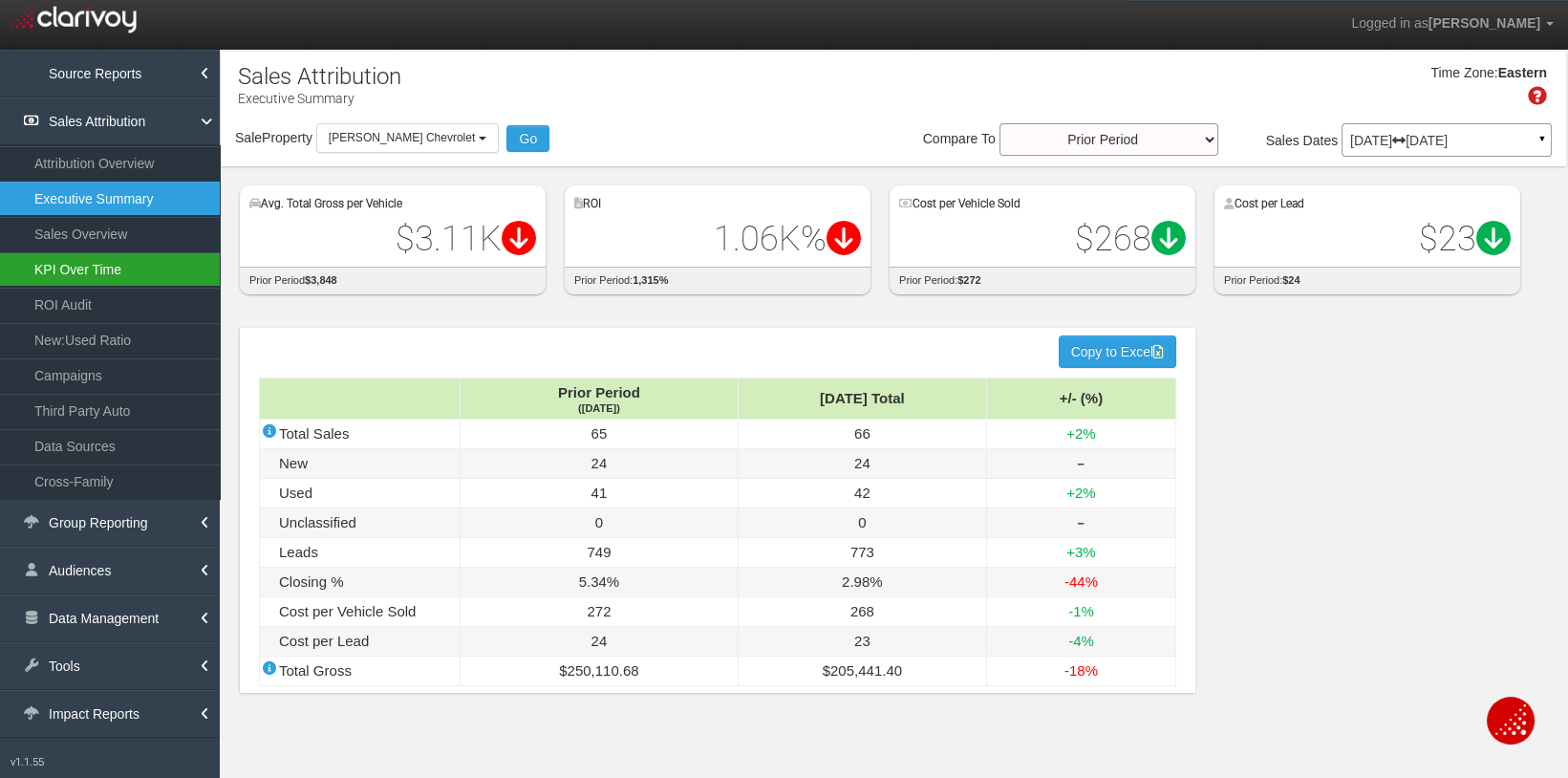click on "KPI Over Time" at bounding box center (110, 270) 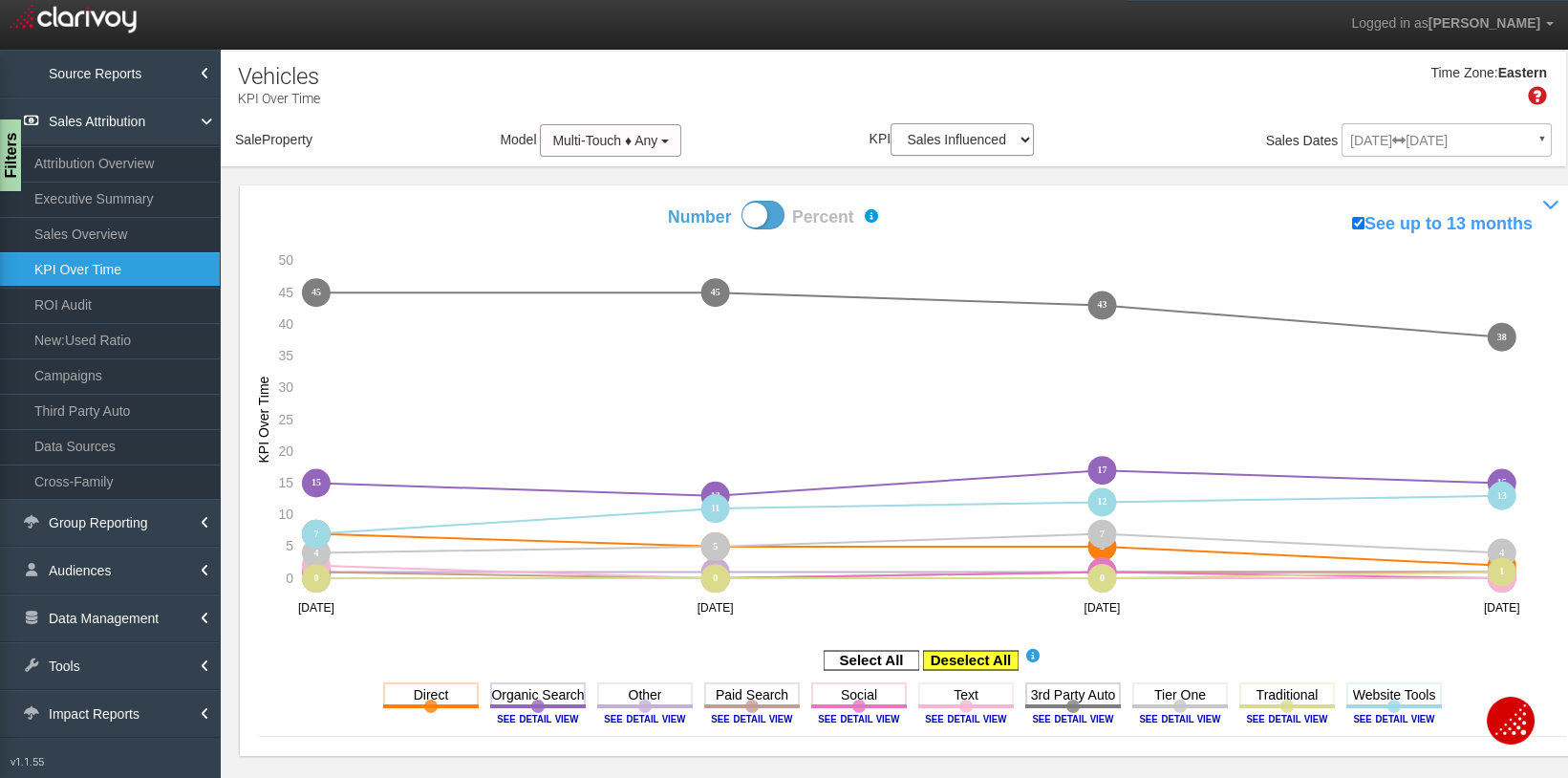 click 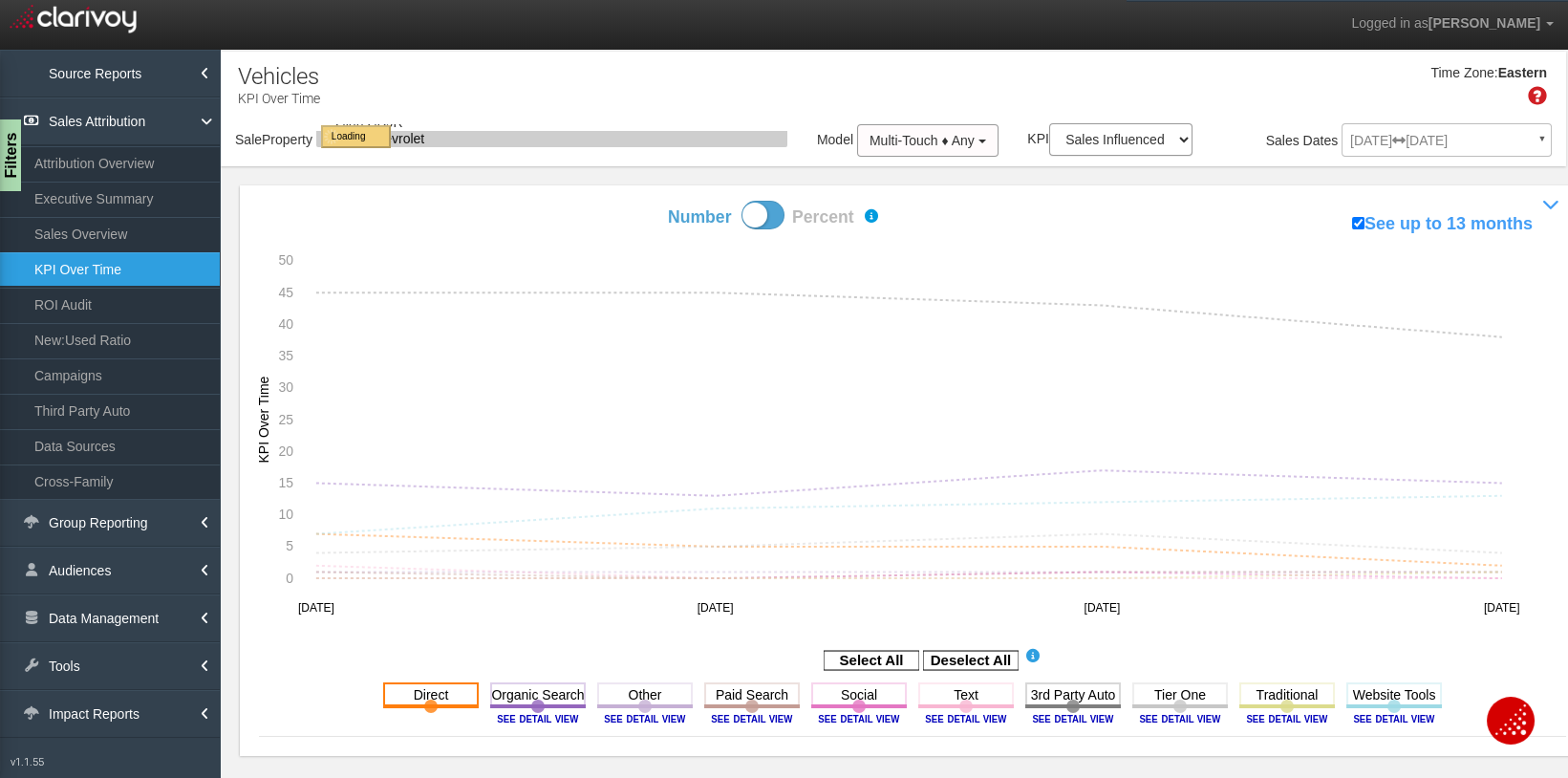 click 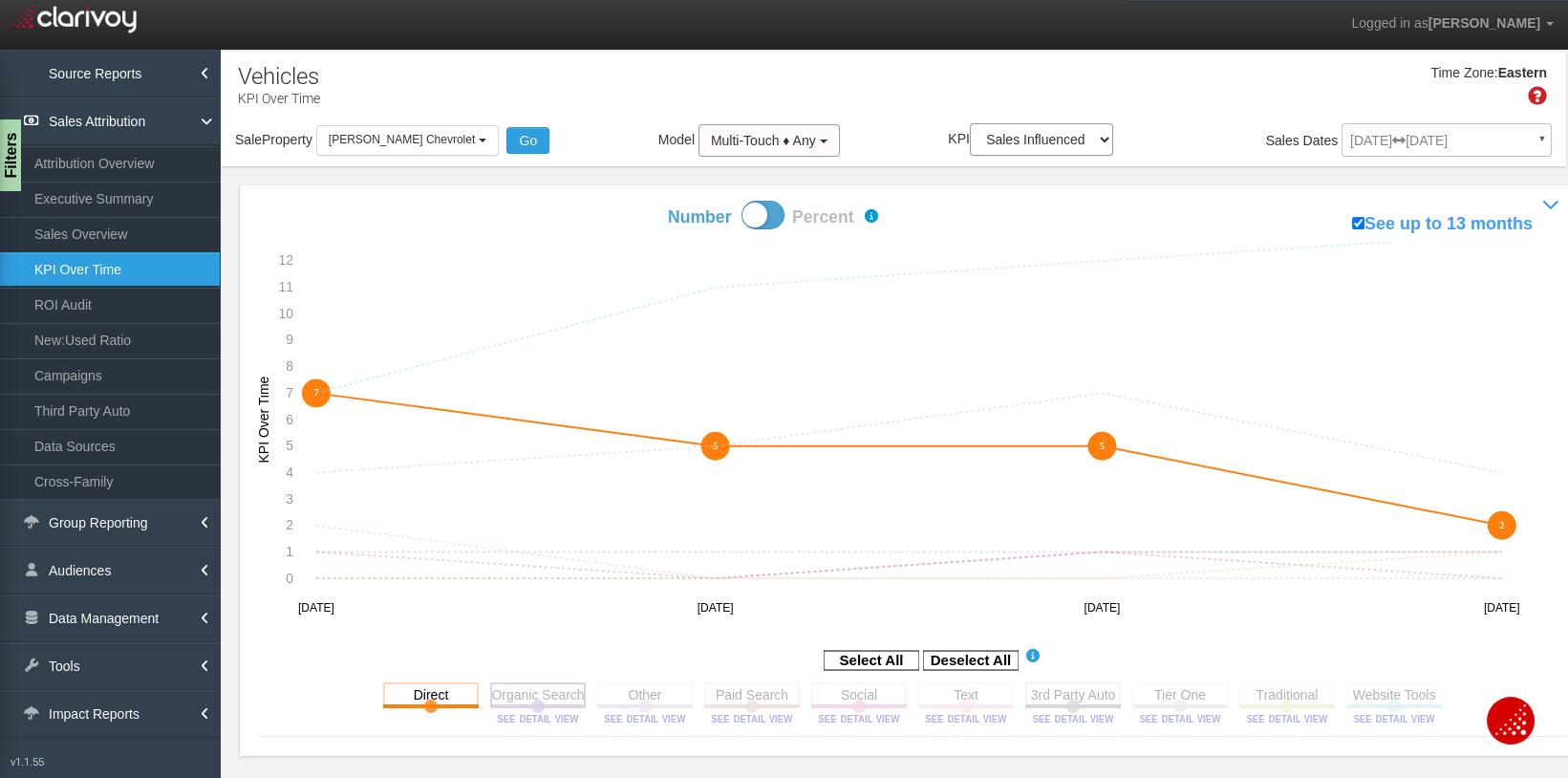 click 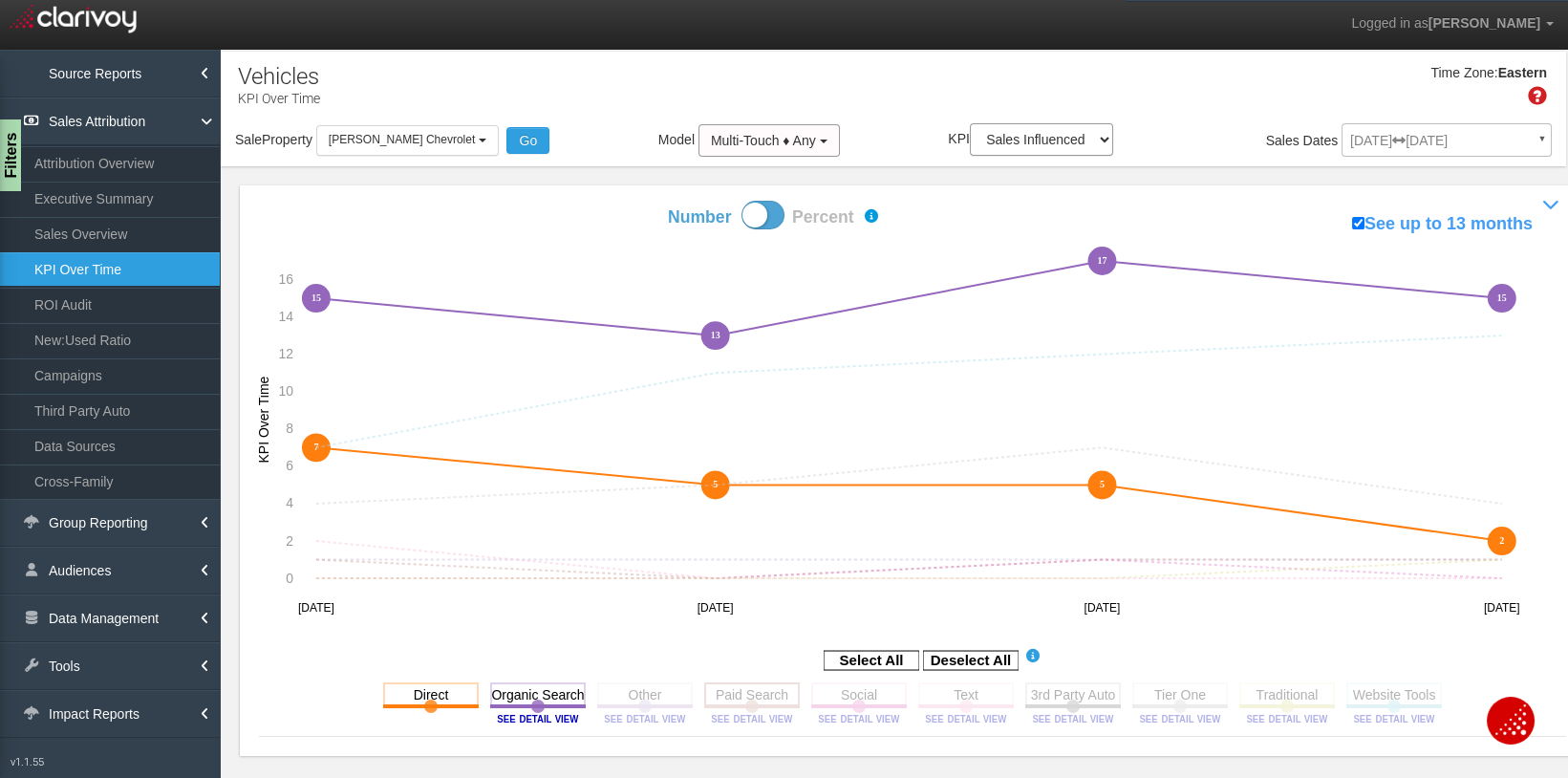 click 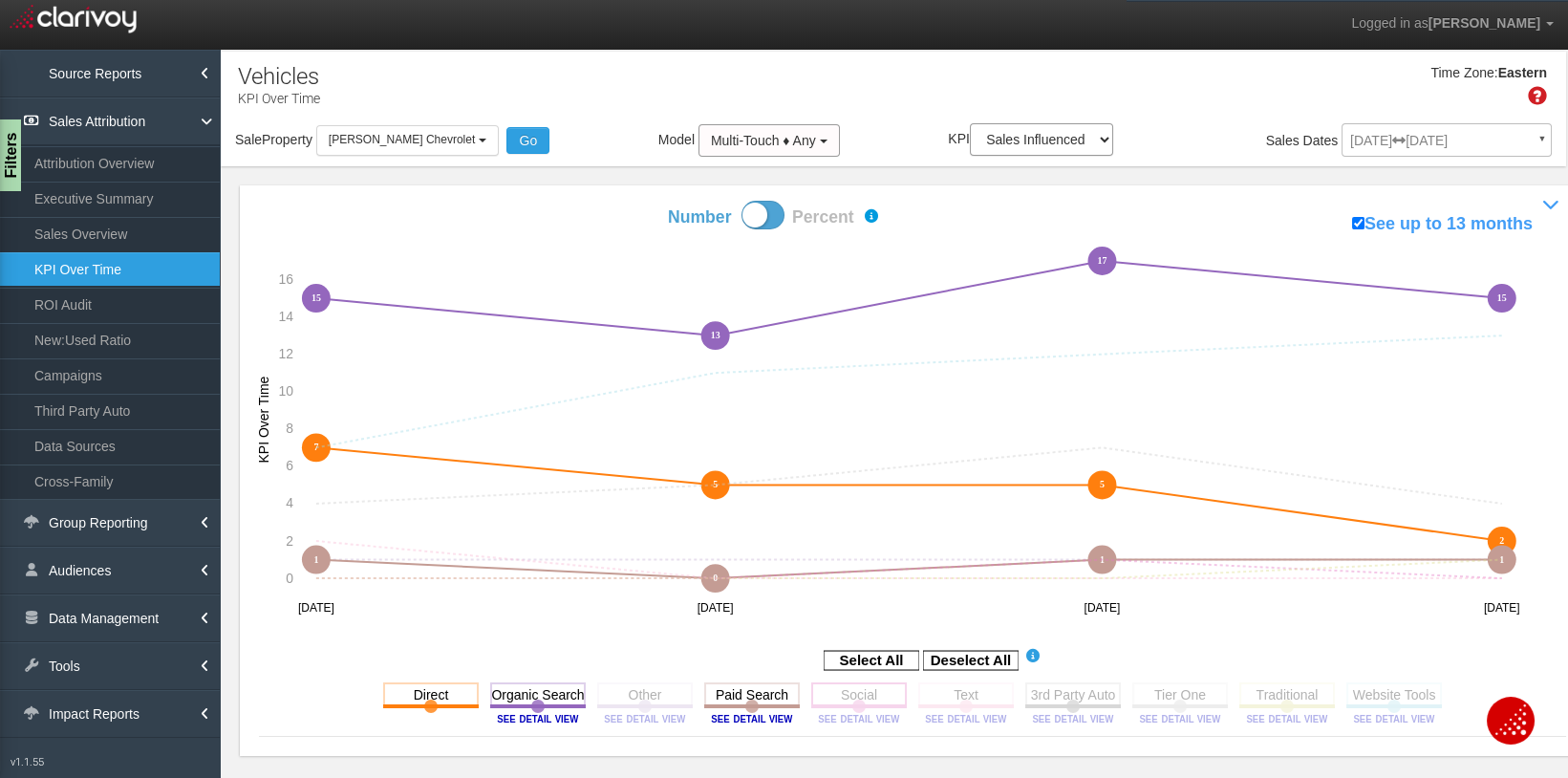 click 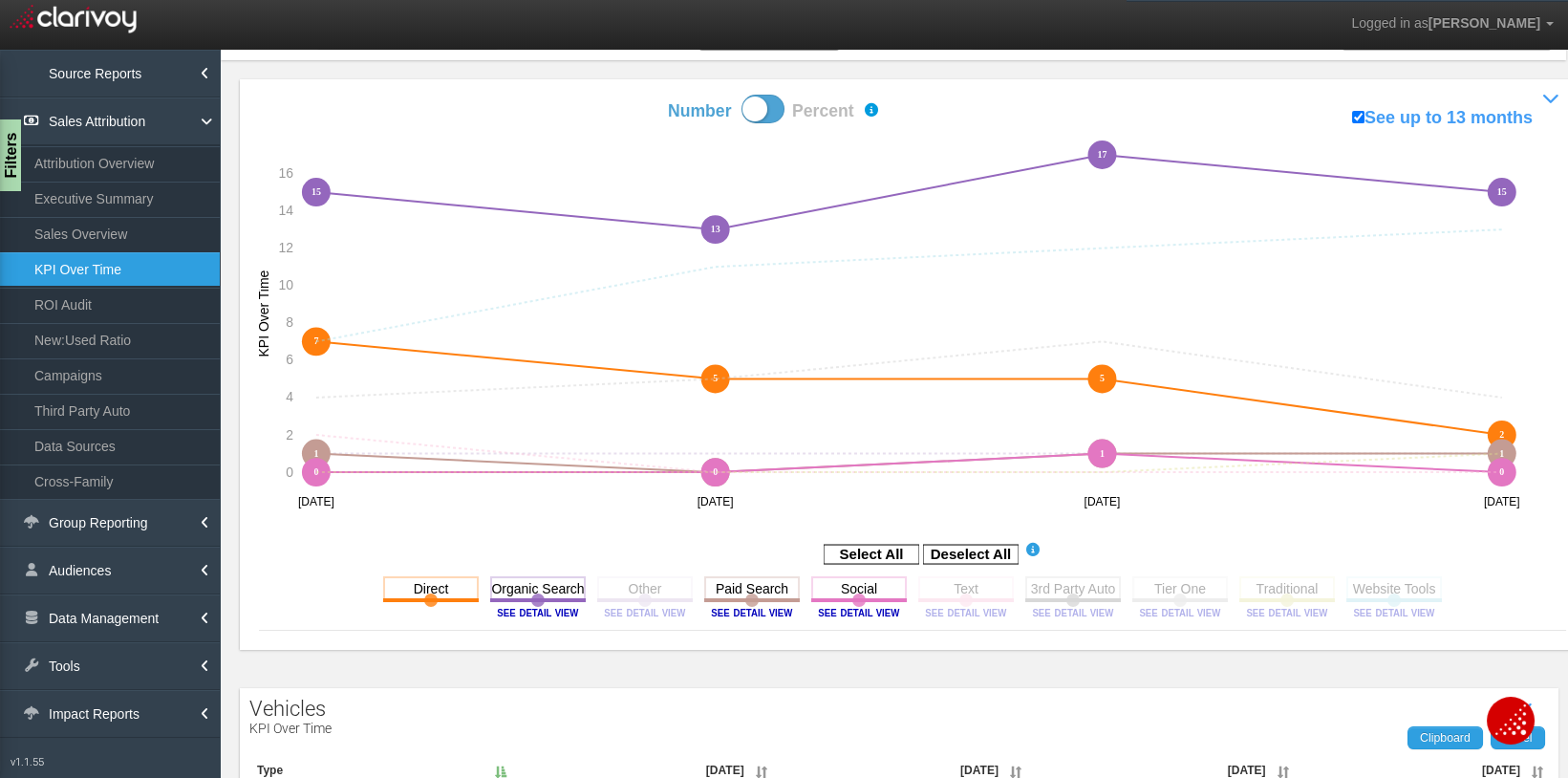 scroll, scrollTop: 104, scrollLeft: 0, axis: vertical 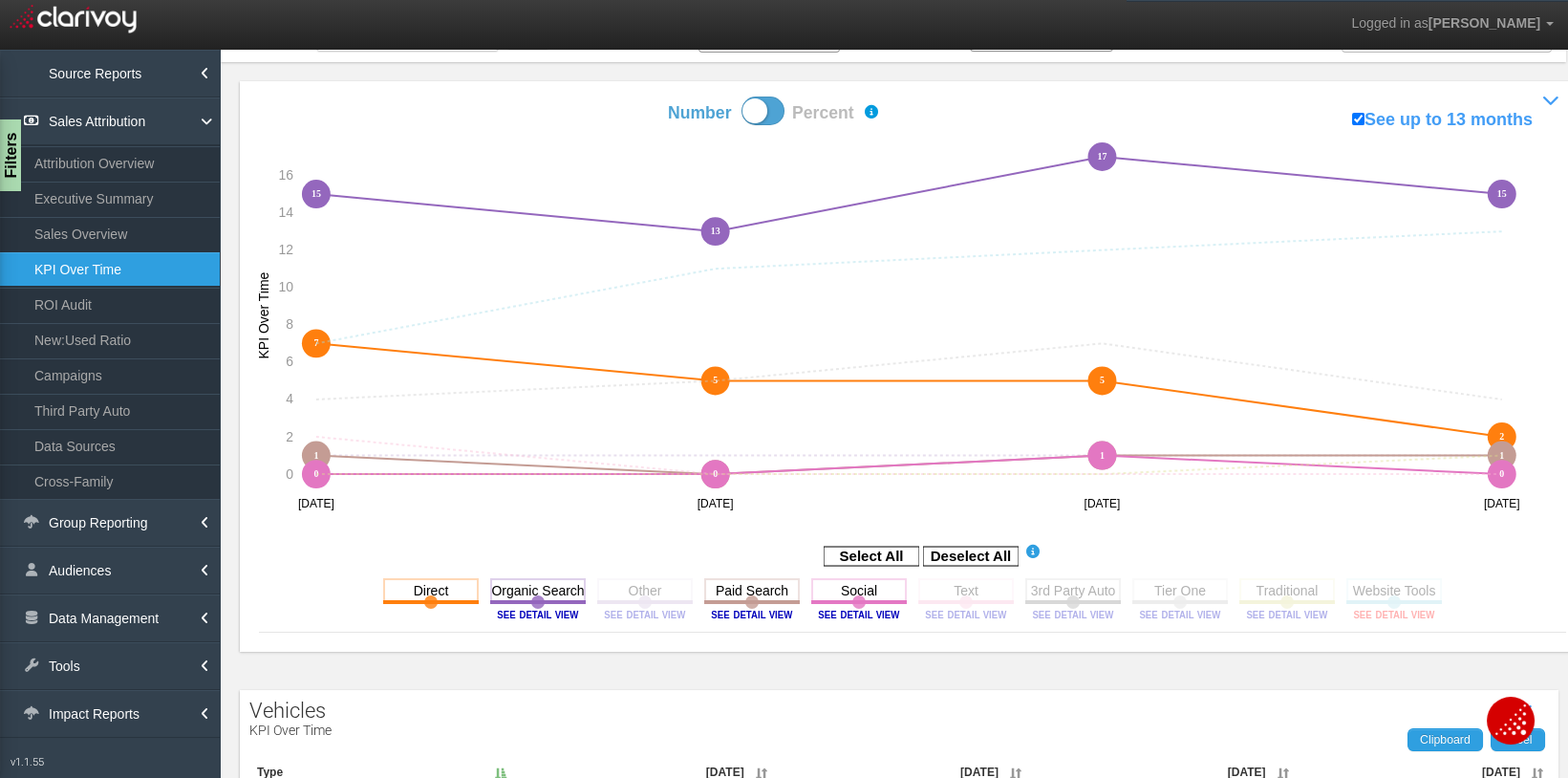 click 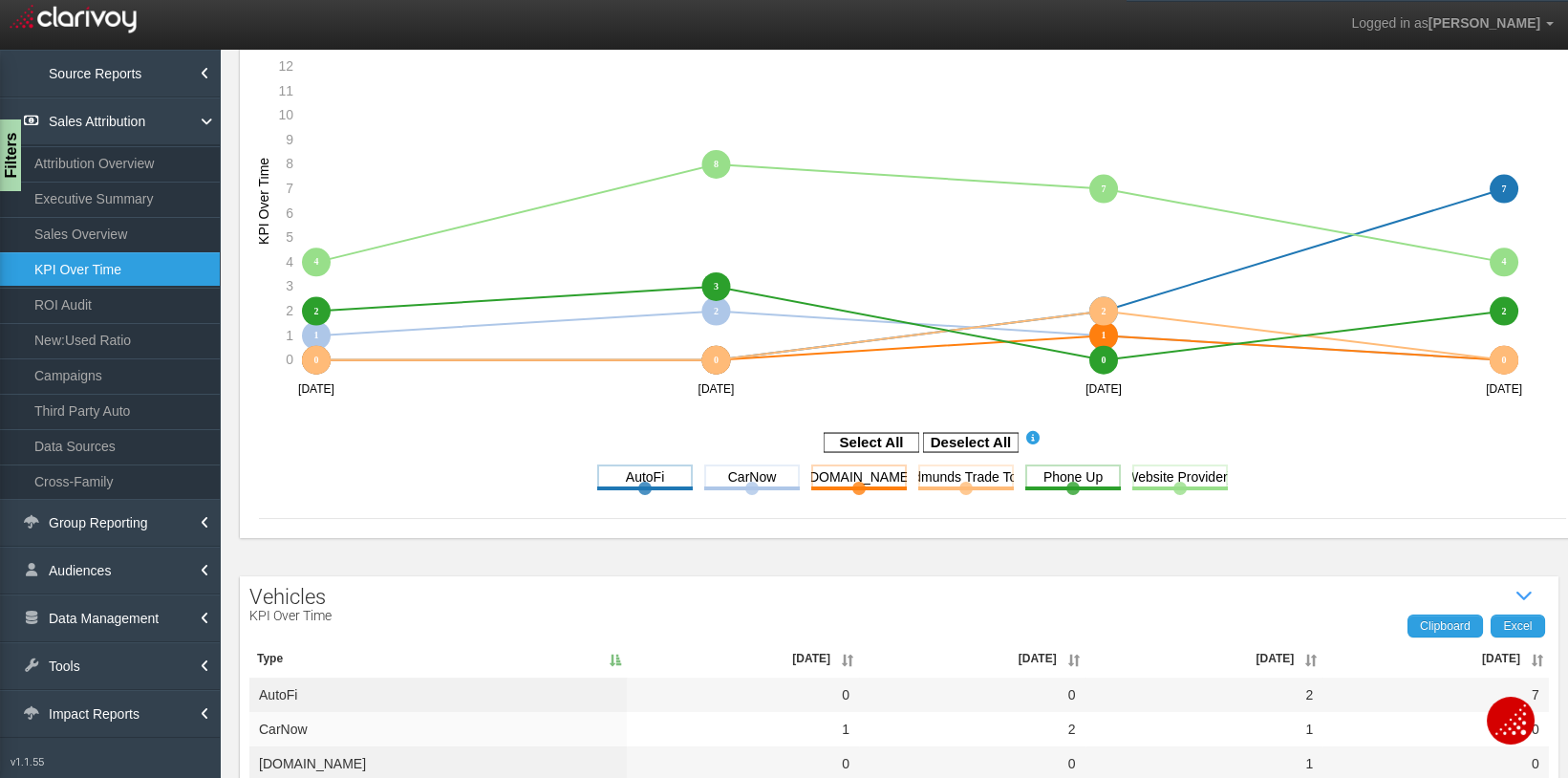 scroll, scrollTop: 254, scrollLeft: 0, axis: vertical 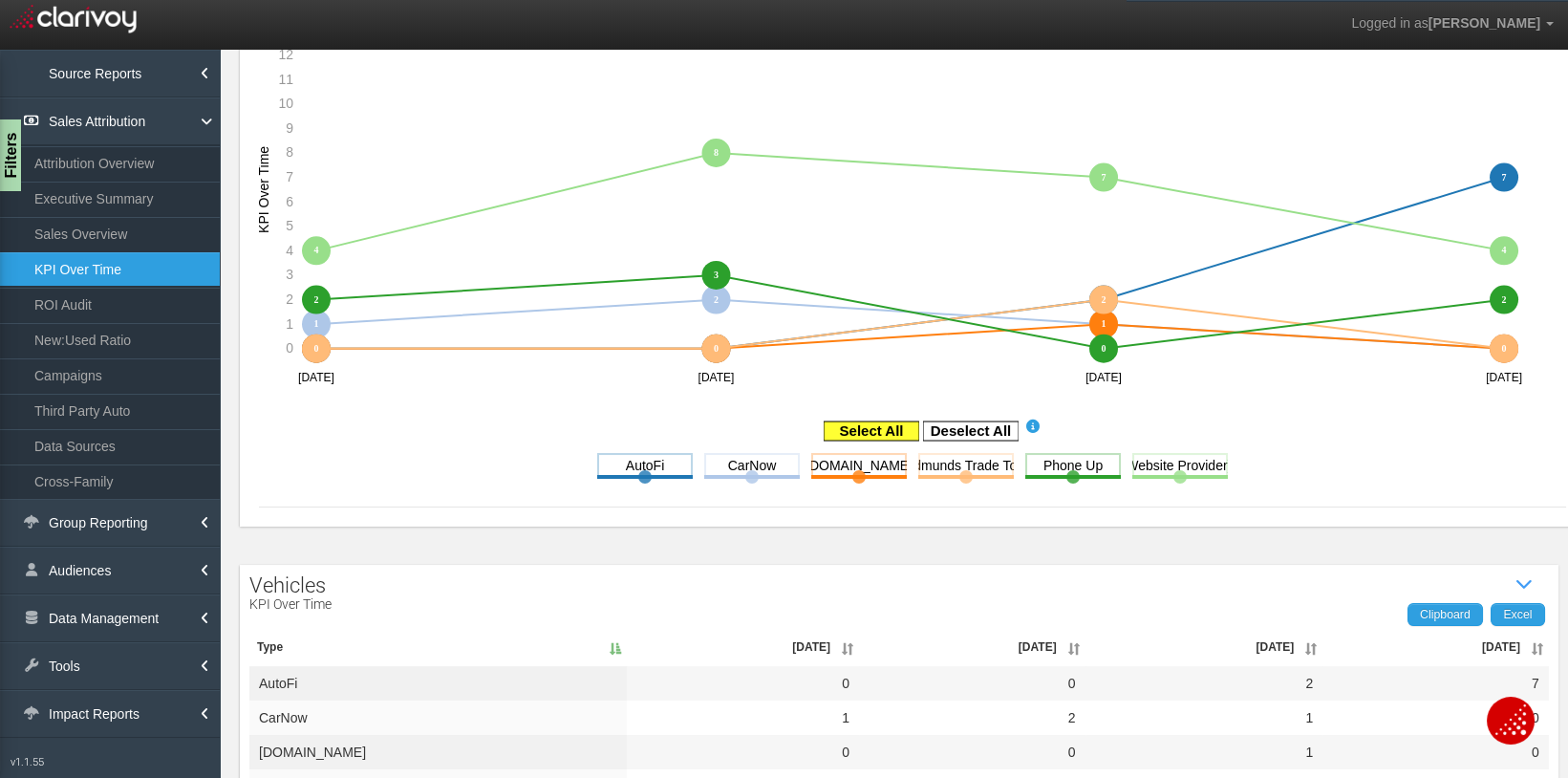 drag, startPoint x: 953, startPoint y: 422, endPoint x: 850, endPoint y: 425, distance: 103.04368 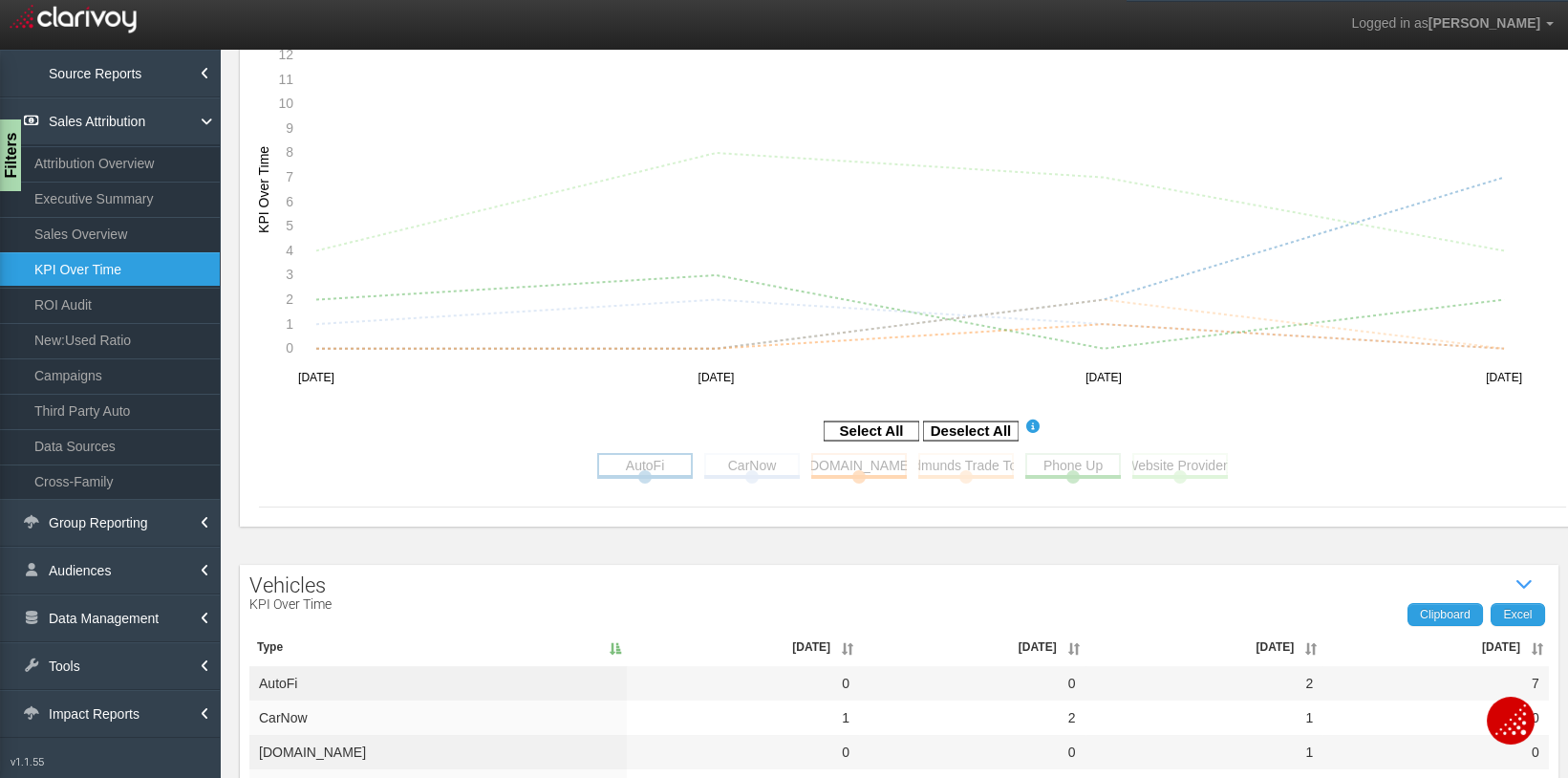 click 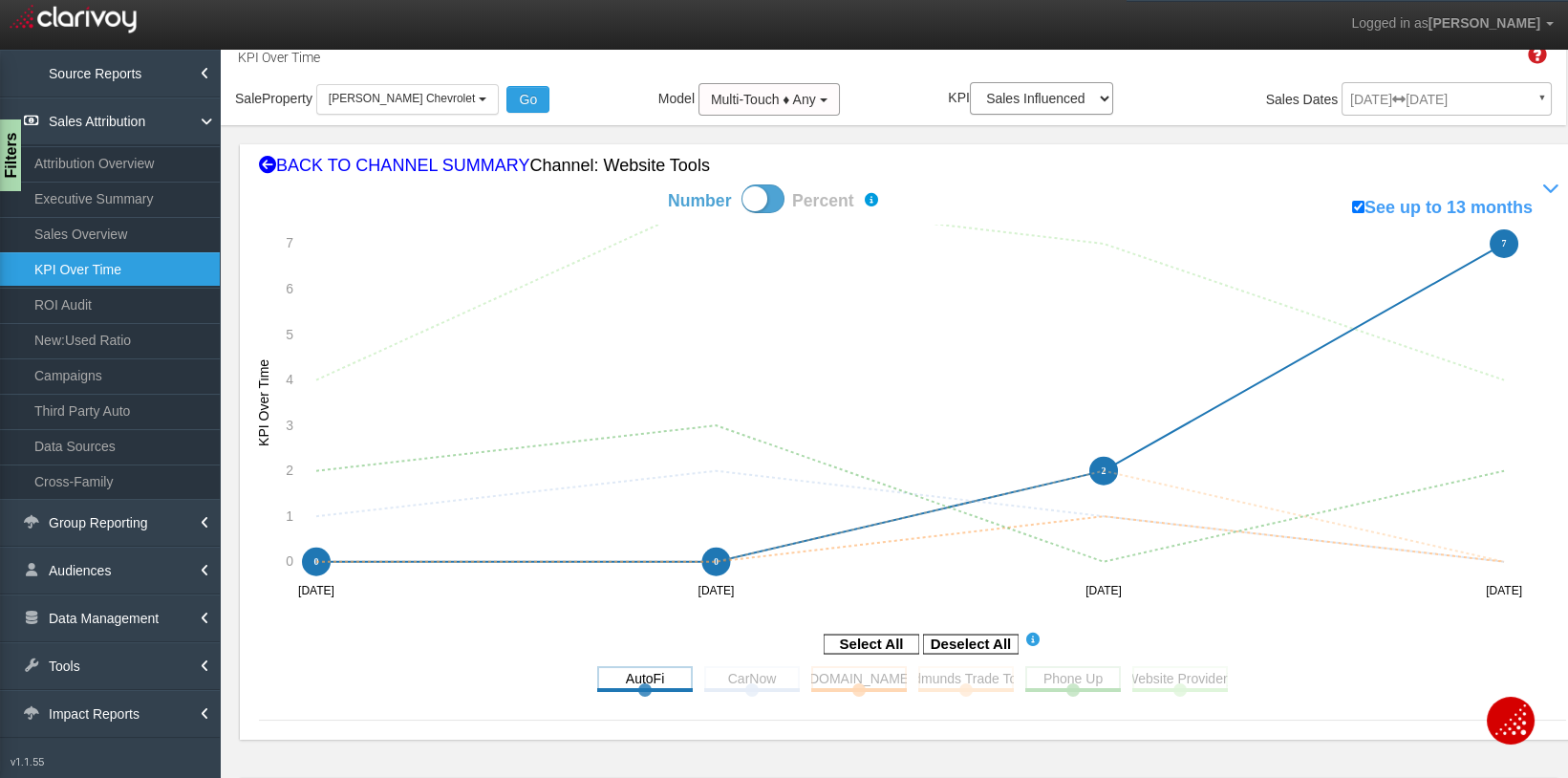 scroll, scrollTop: 50, scrollLeft: 0, axis: vertical 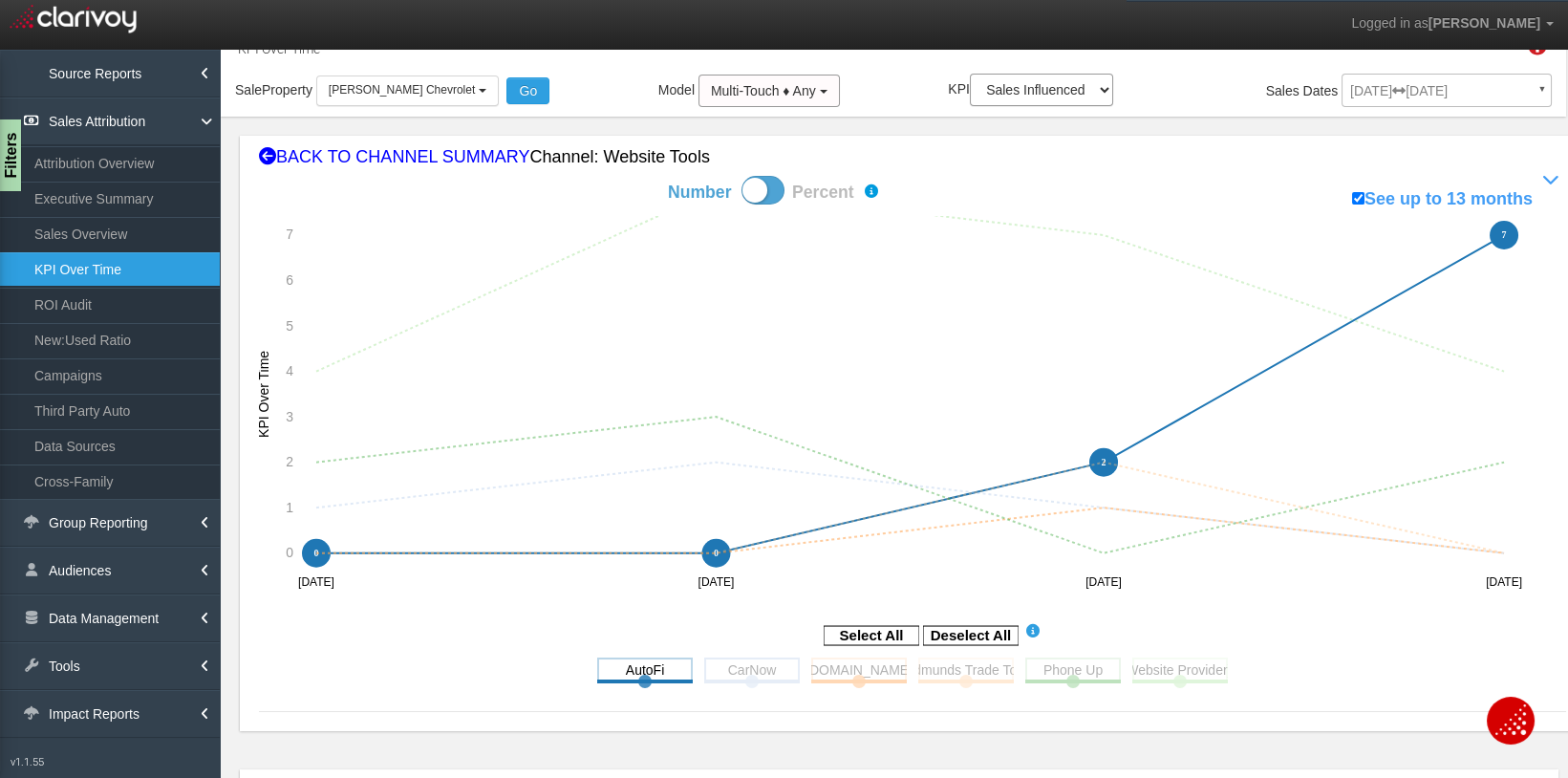 click 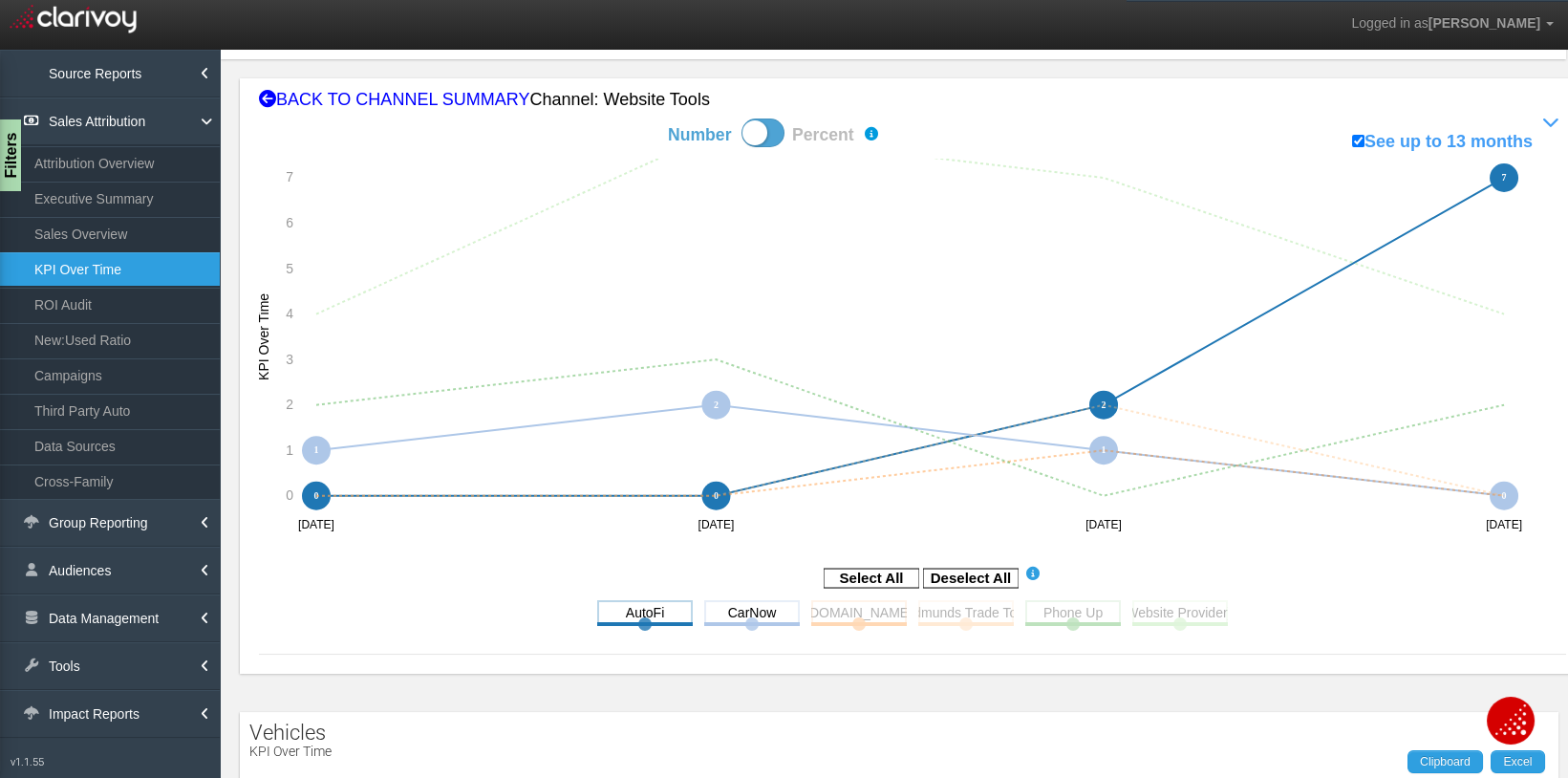 scroll, scrollTop: 115, scrollLeft: 0, axis: vertical 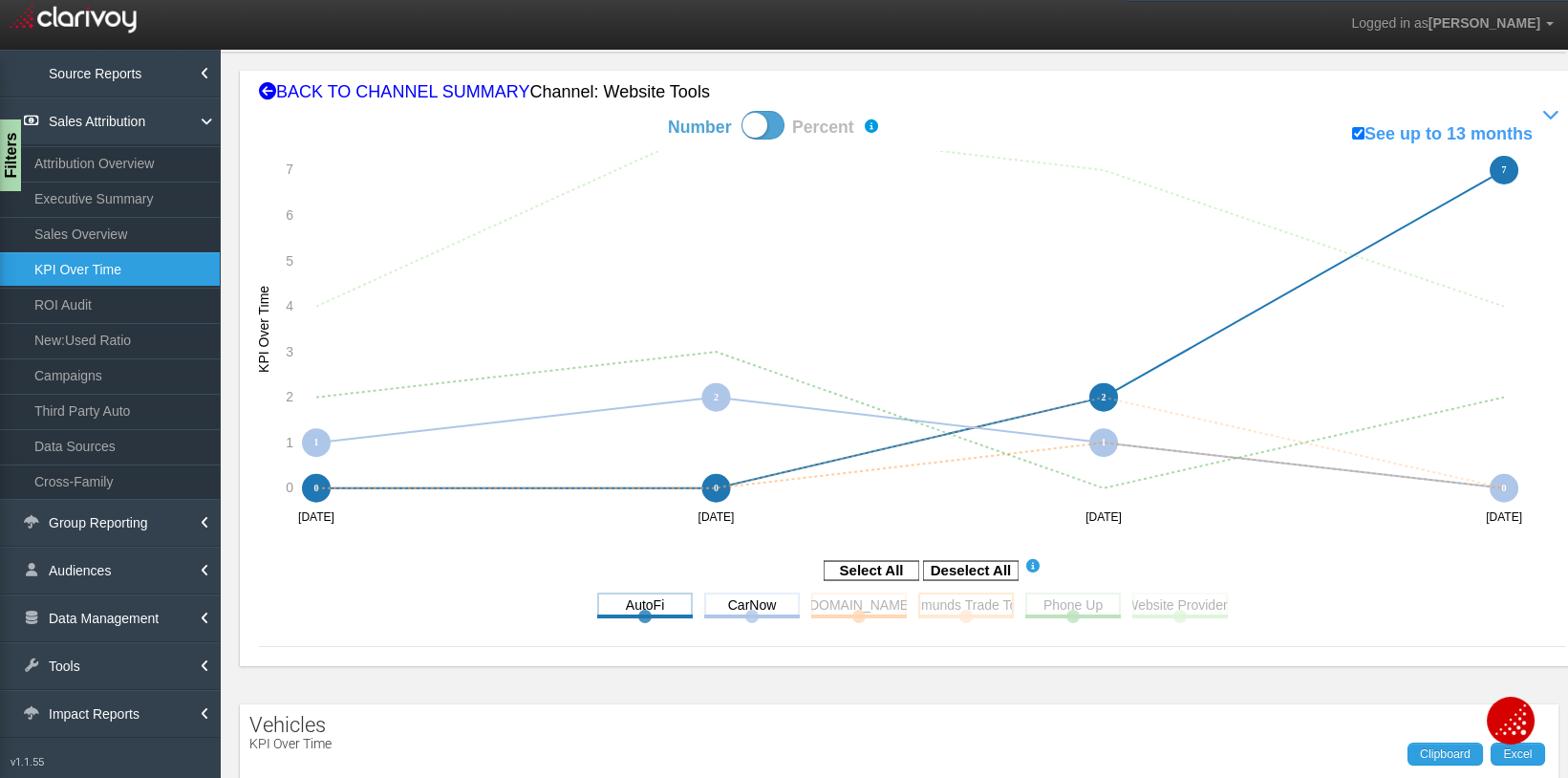 click 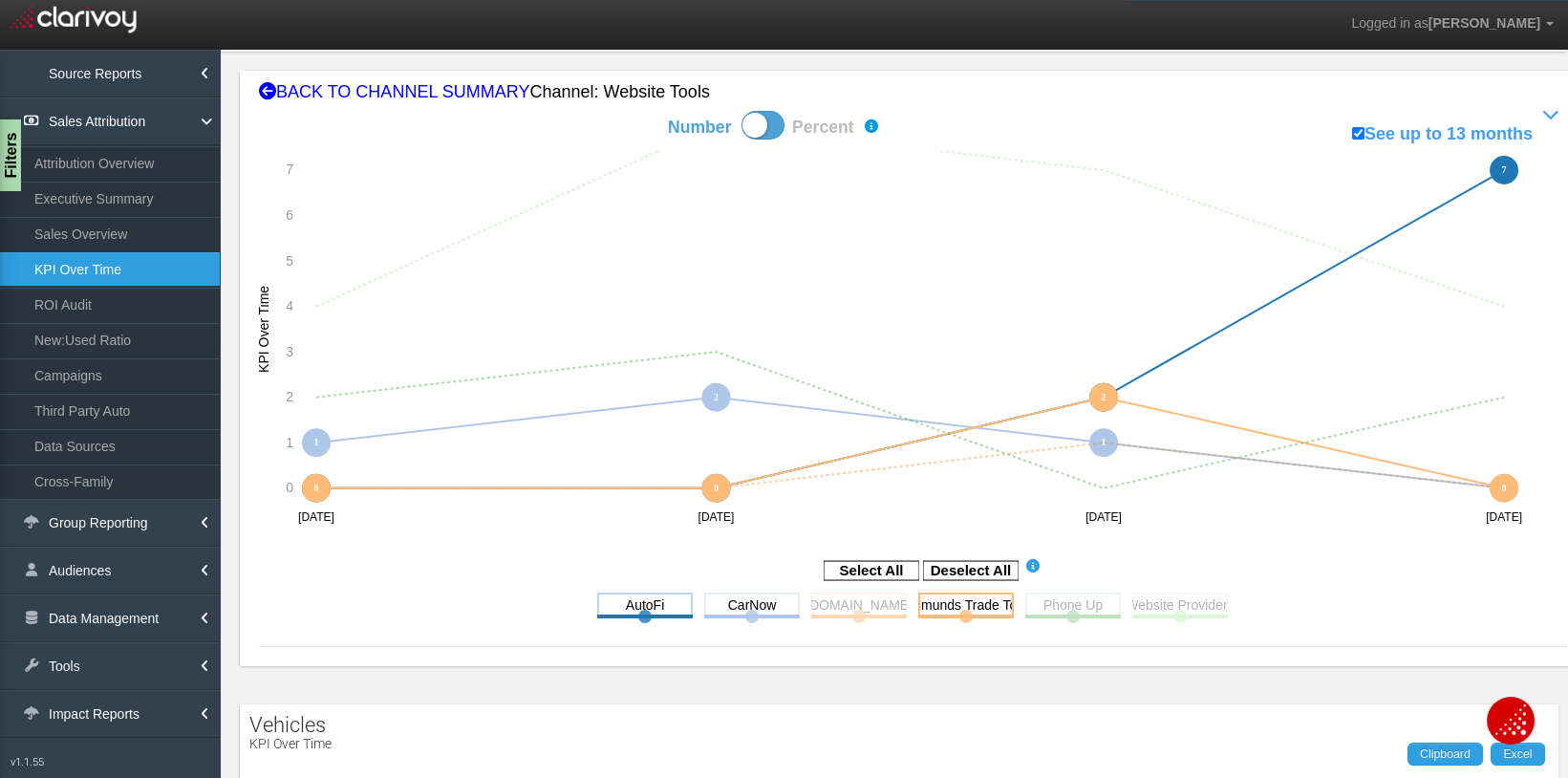 click 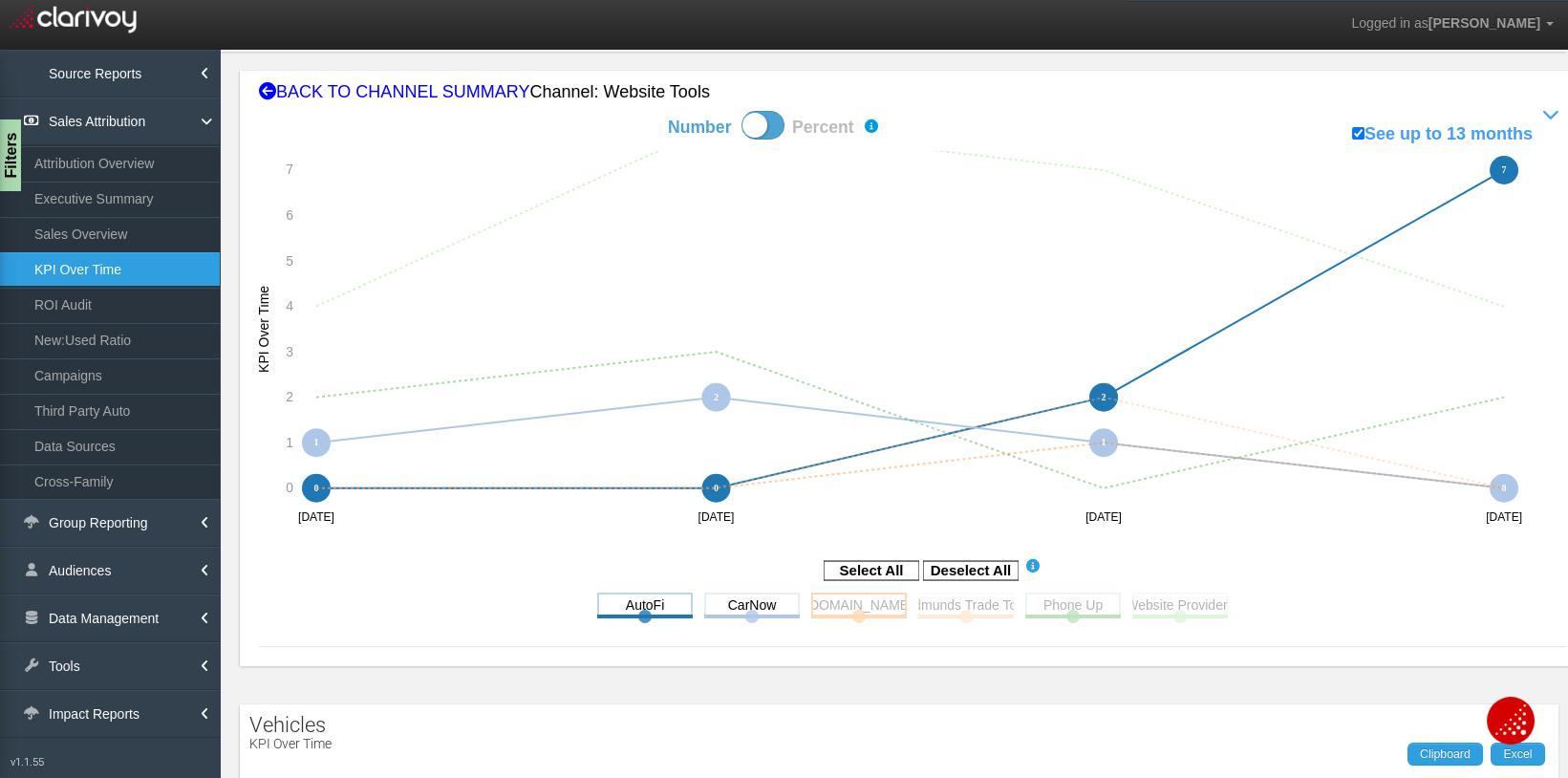 click 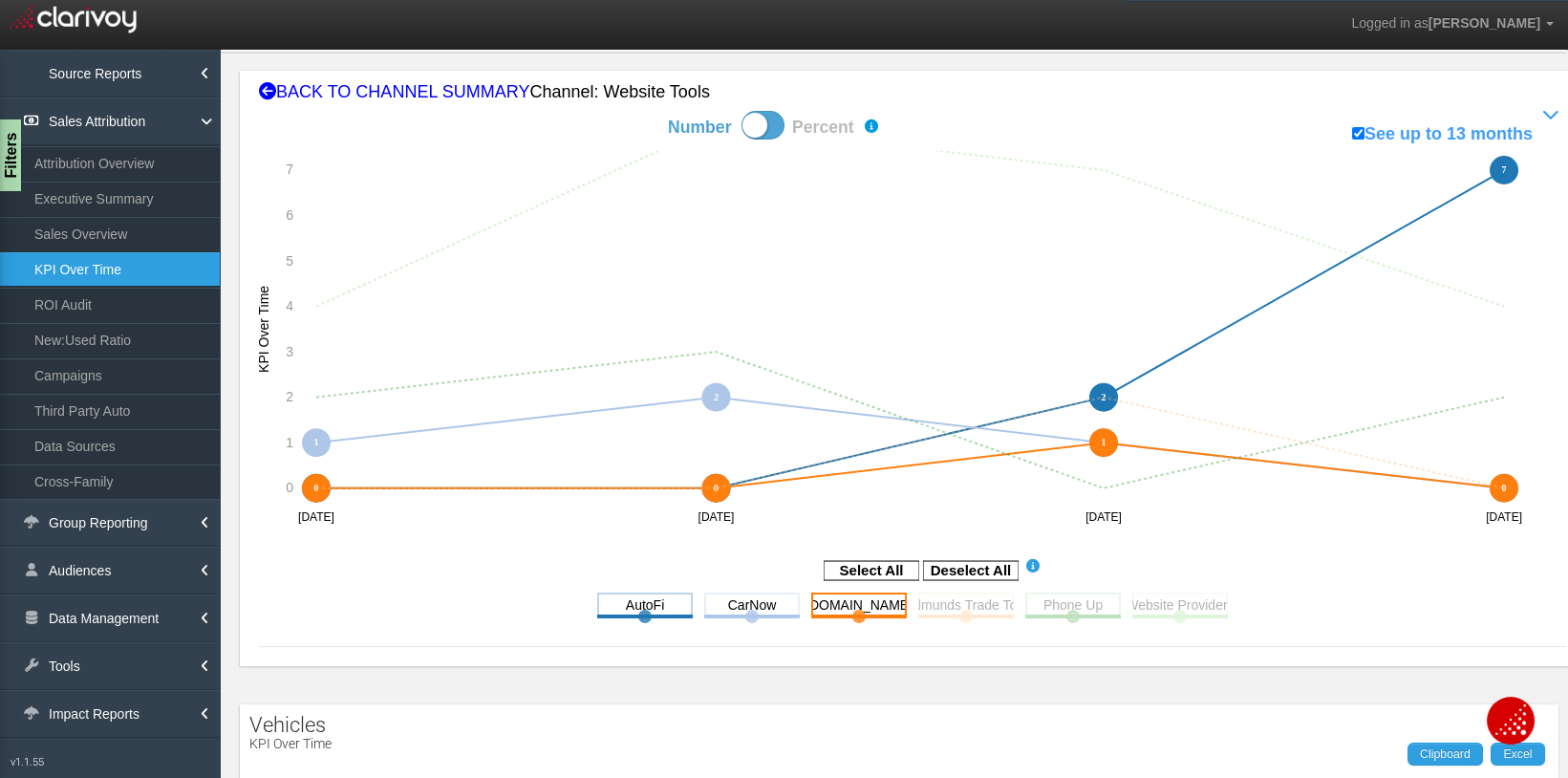 click 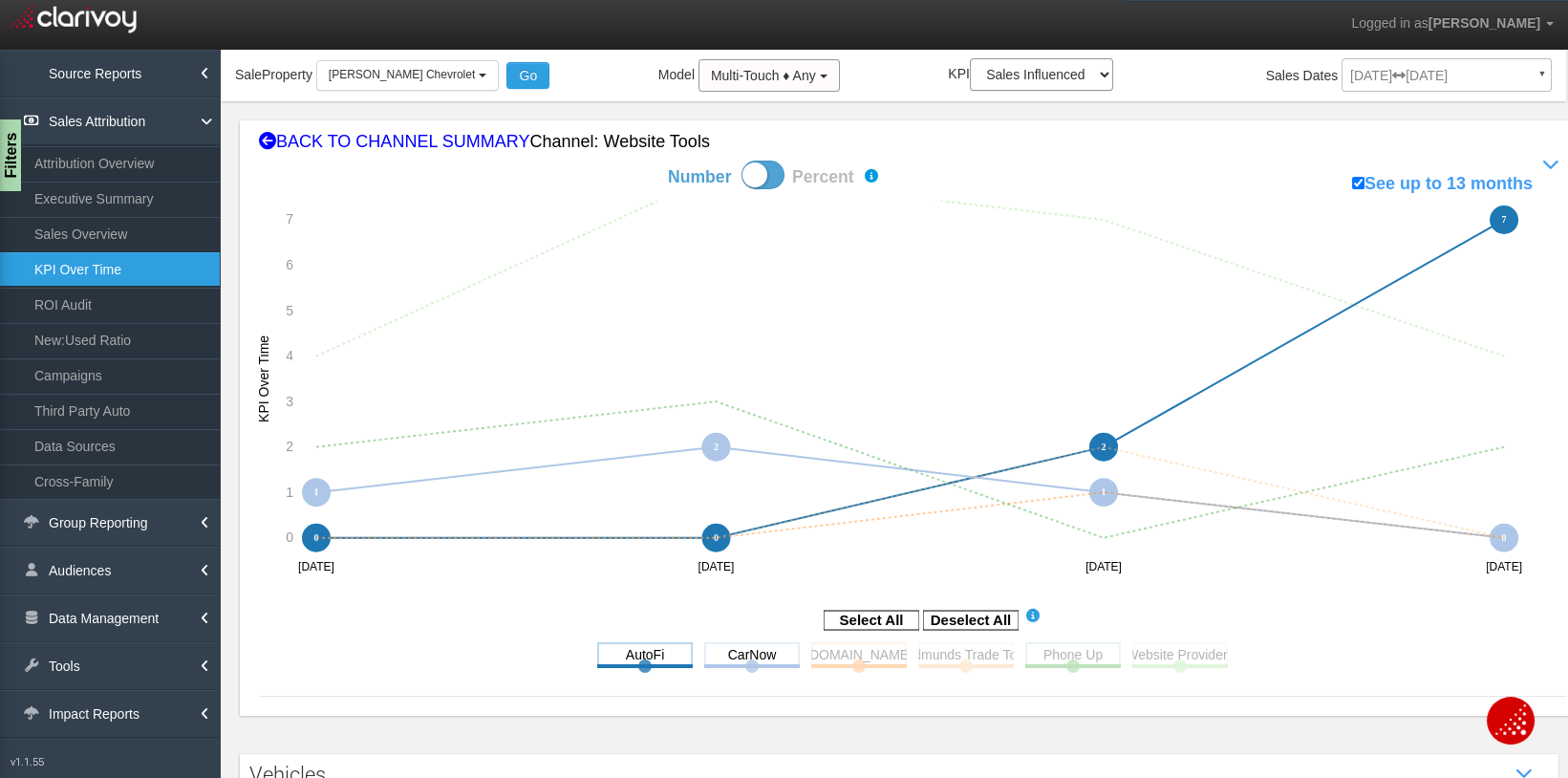 scroll, scrollTop: 70, scrollLeft: 0, axis: vertical 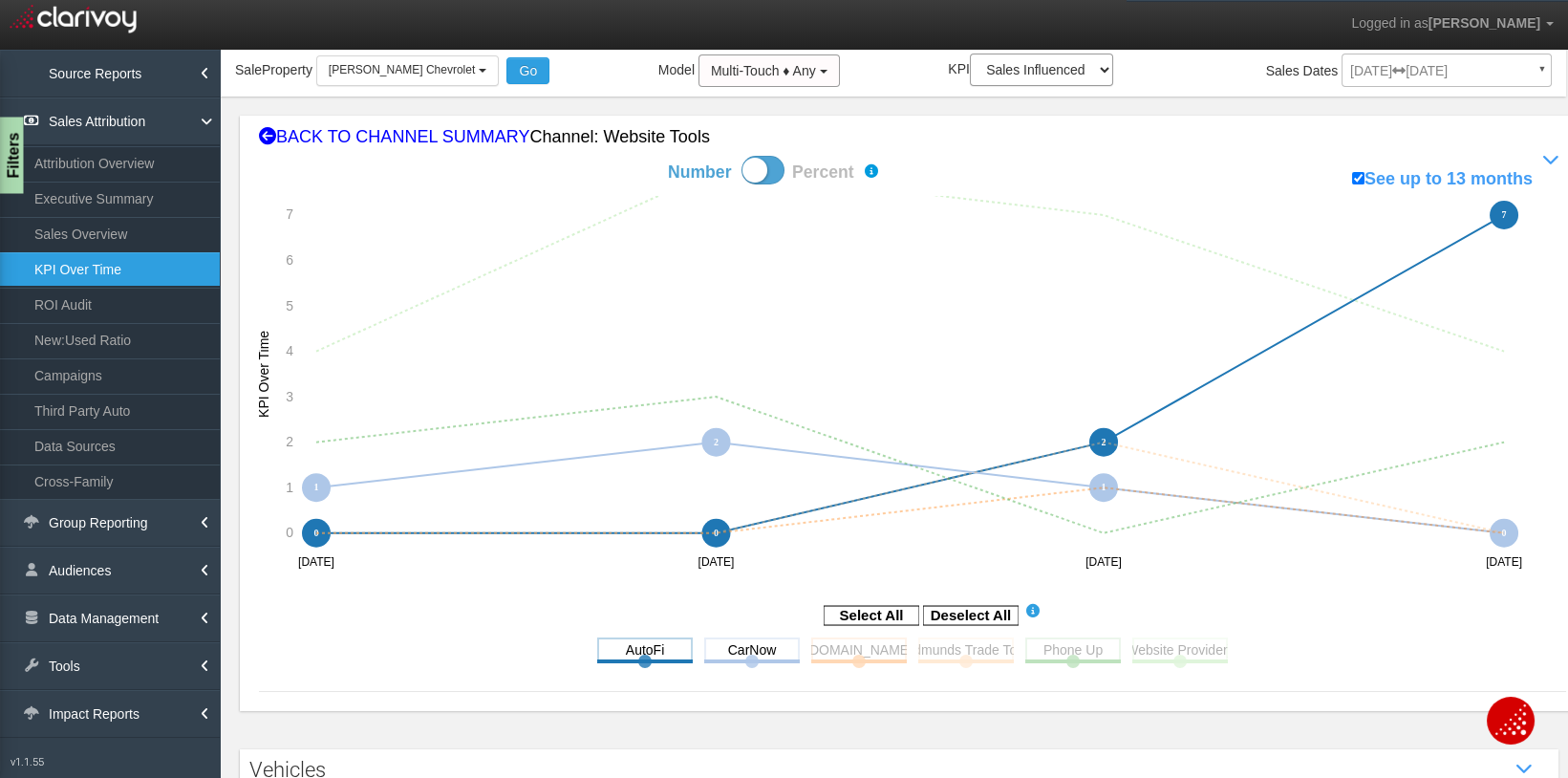 click on "Filters" at bounding box center (11, 156) 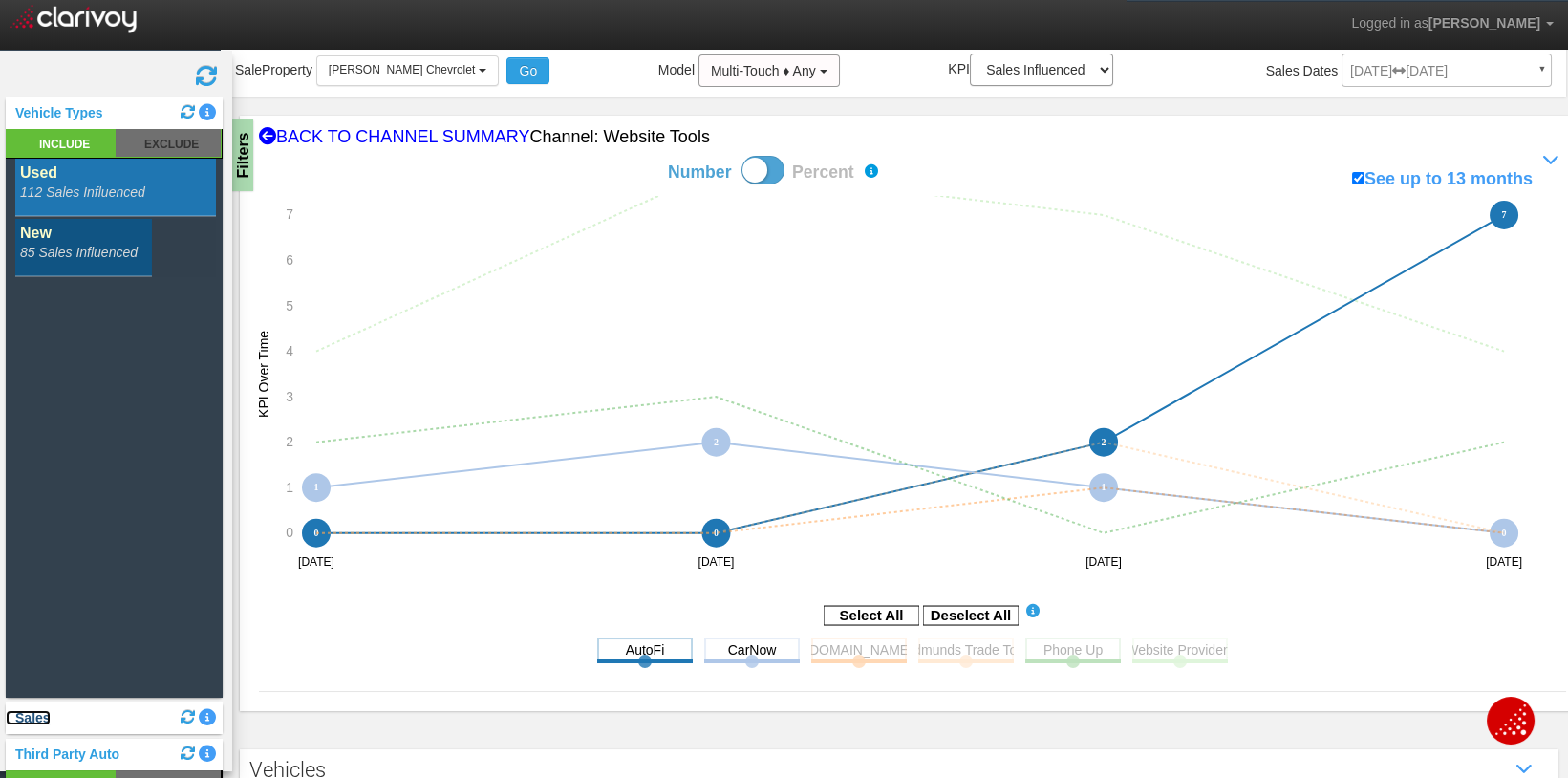 click on "Sales" at bounding box center (28, 718) 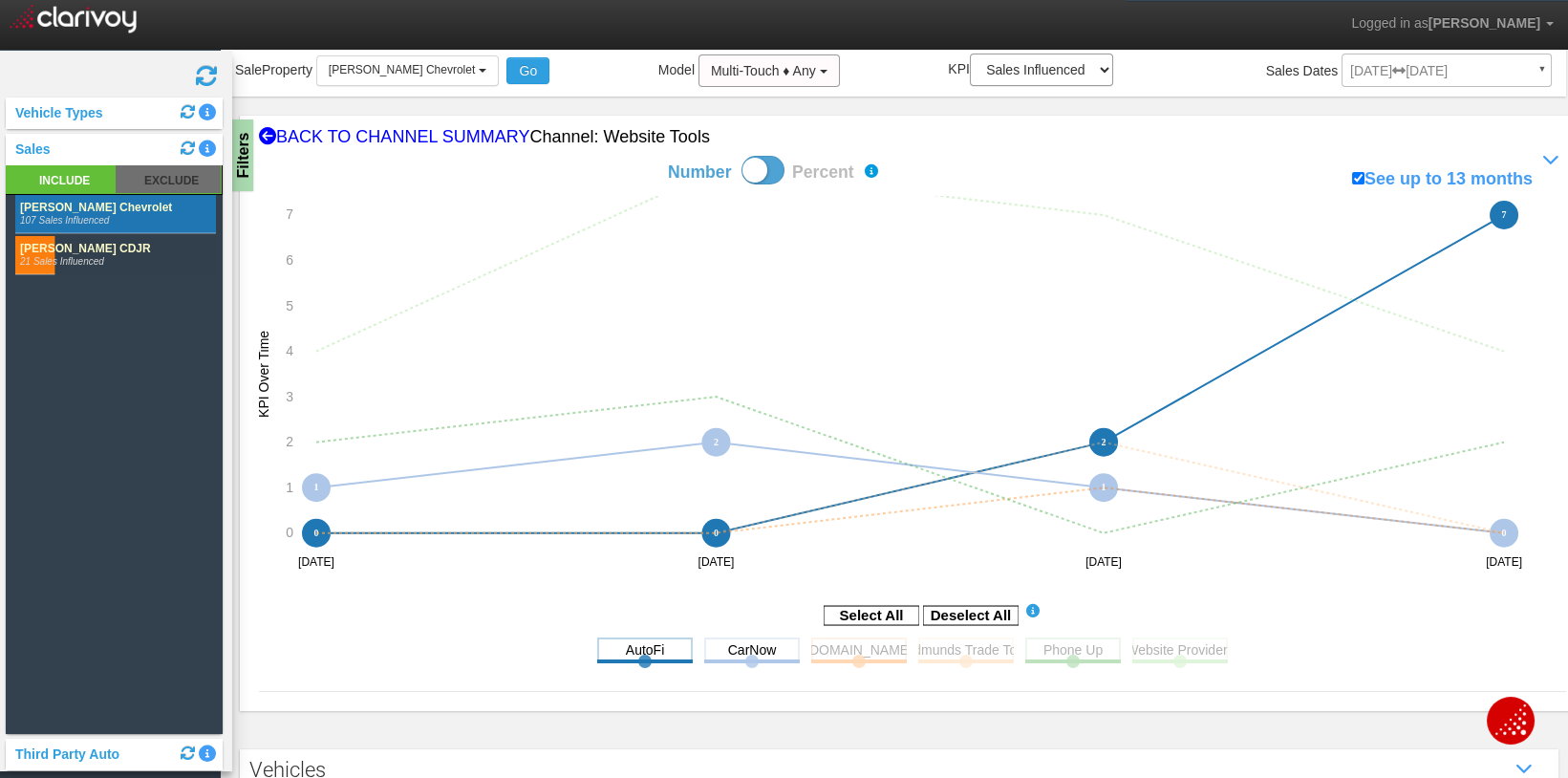 click 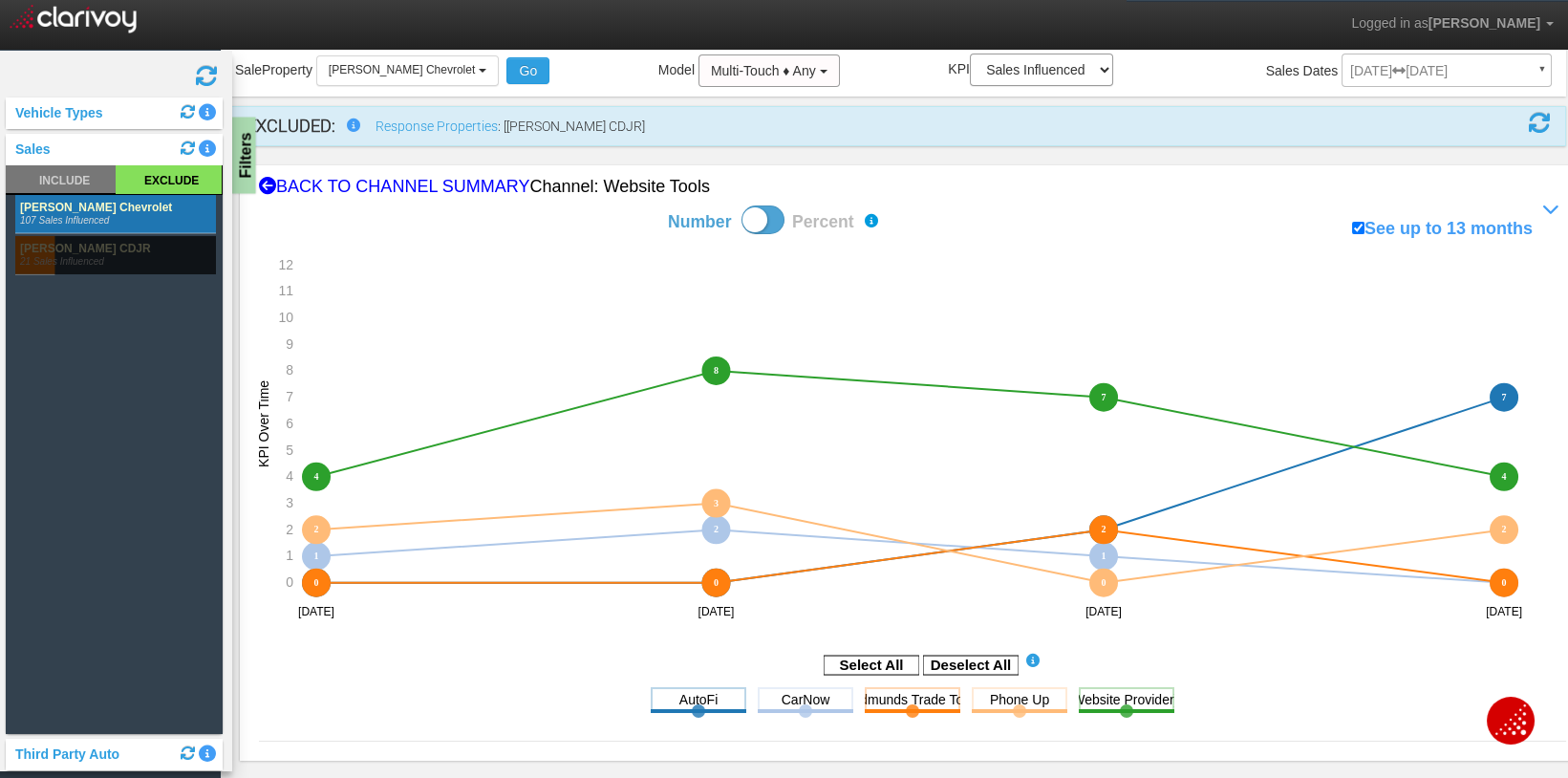 click on "Filters" at bounding box center (244, 156) 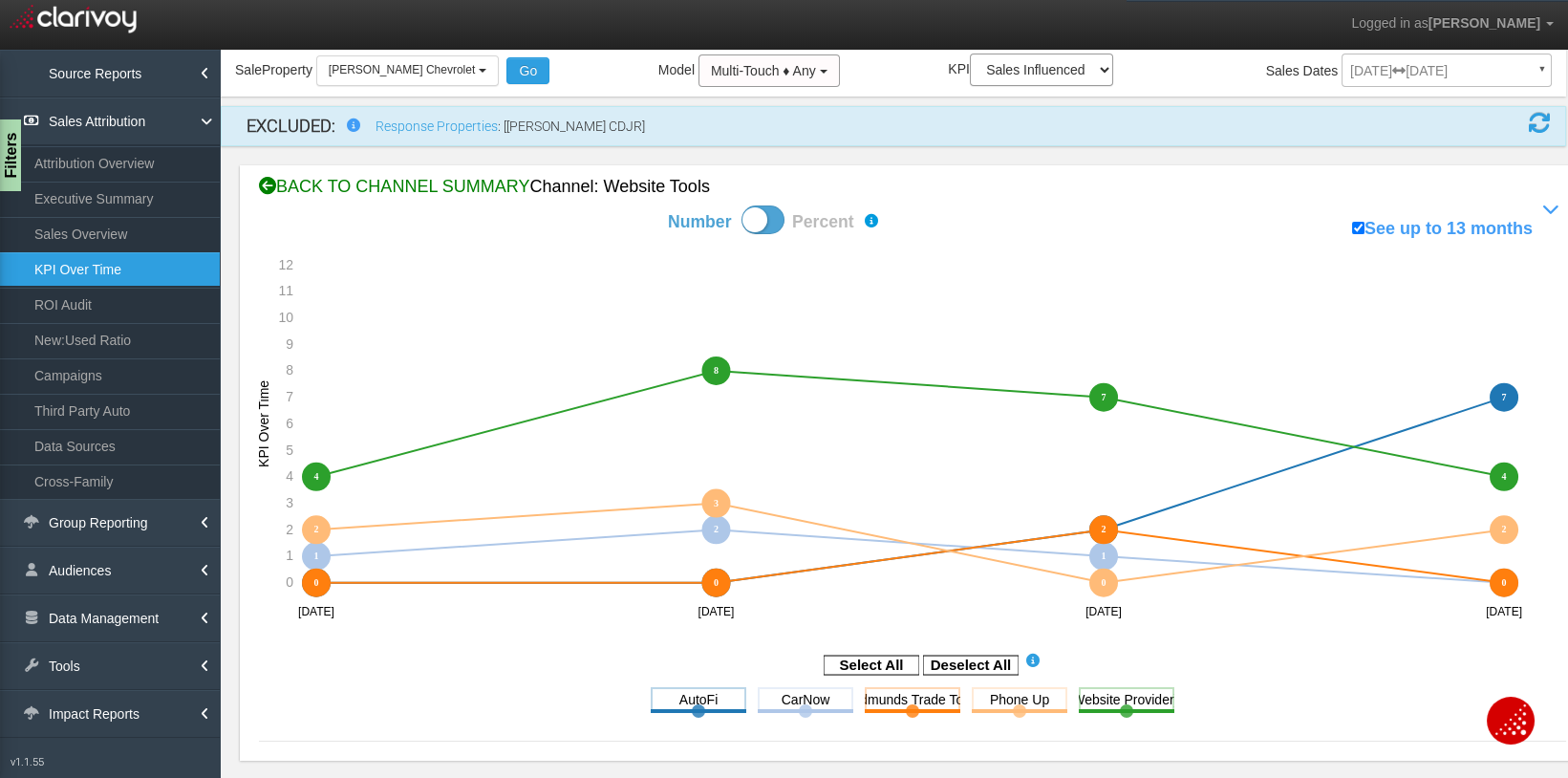 click at bounding box center [268, 186] 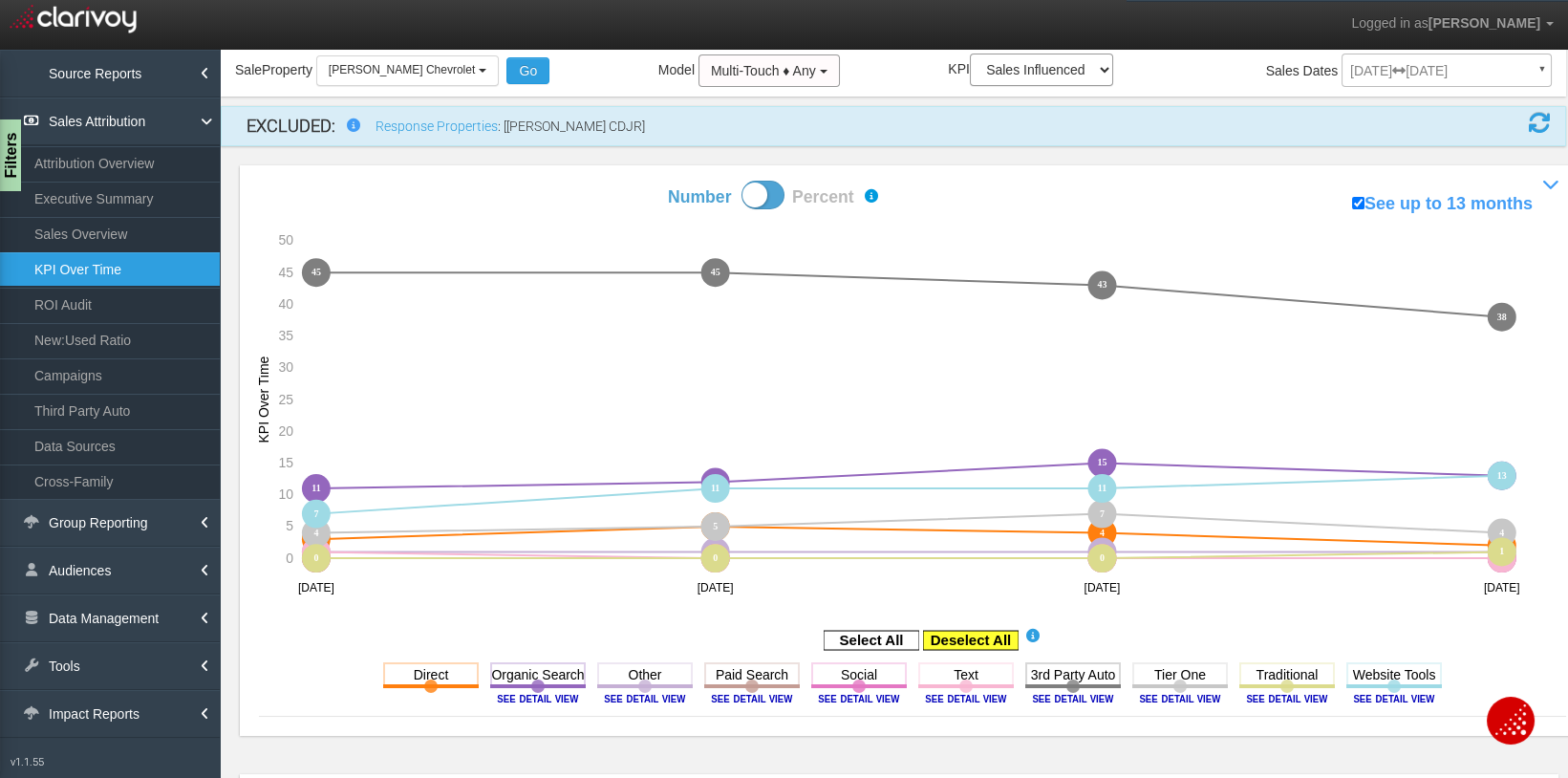 click 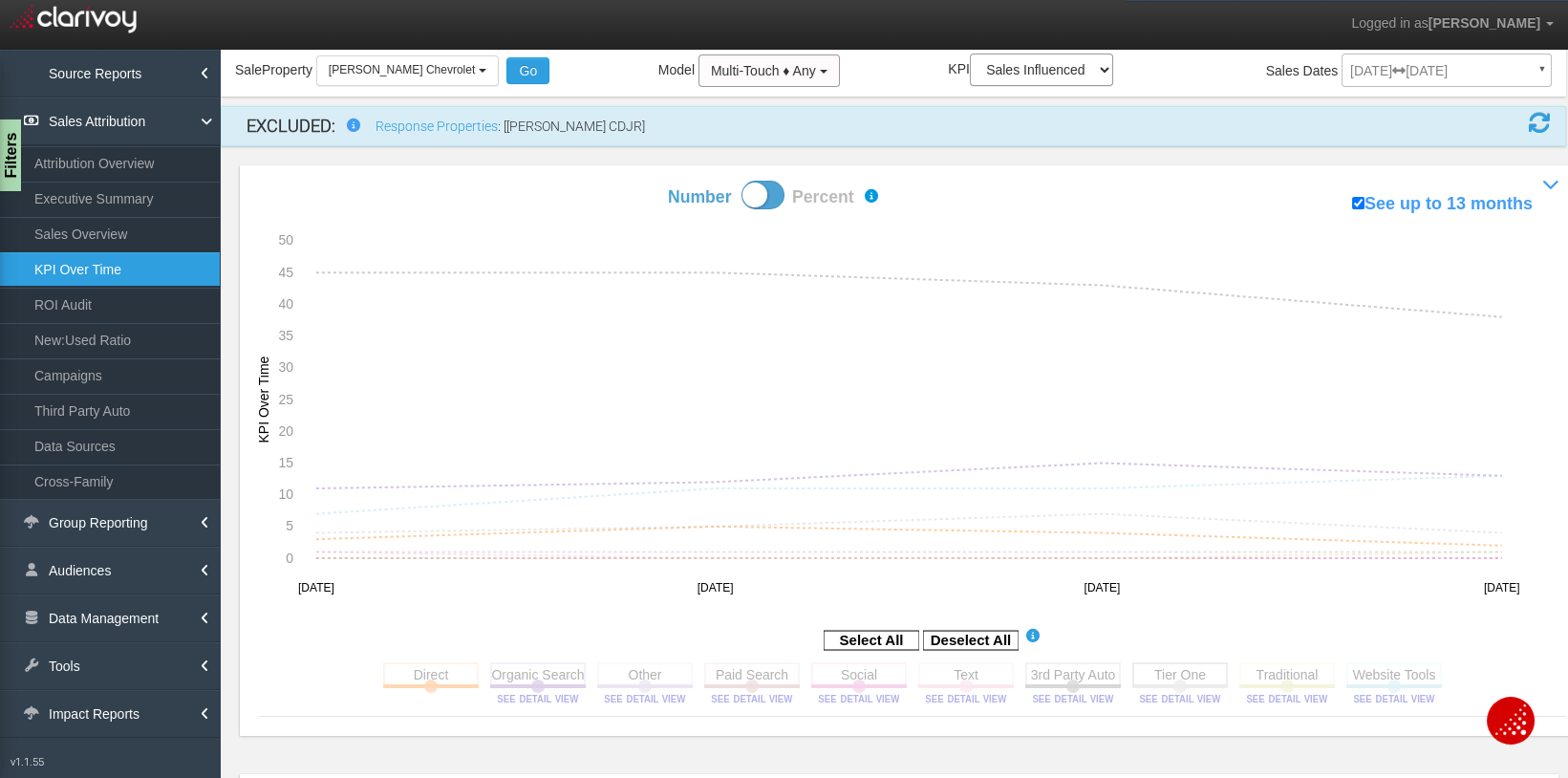 click 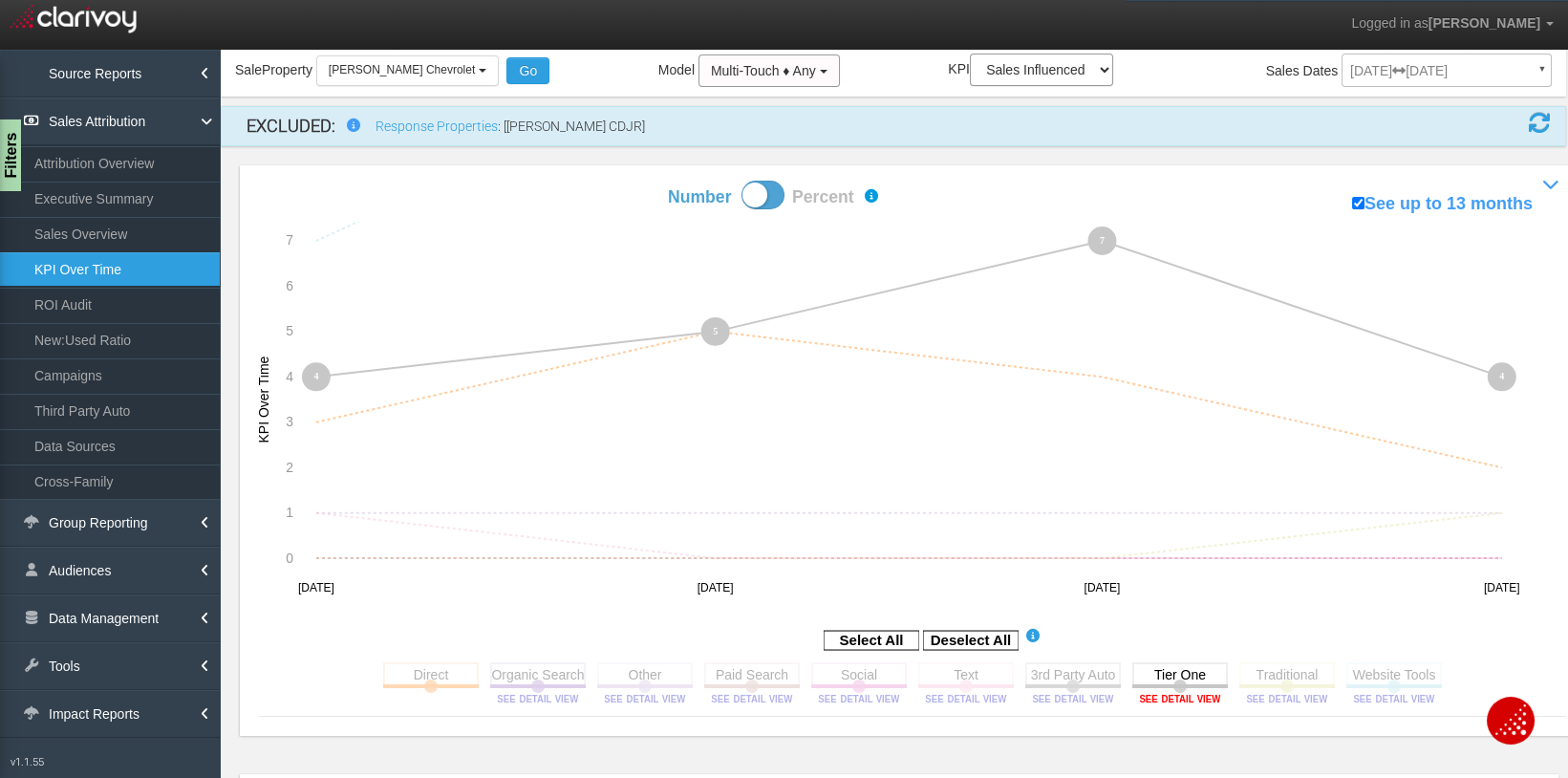 click 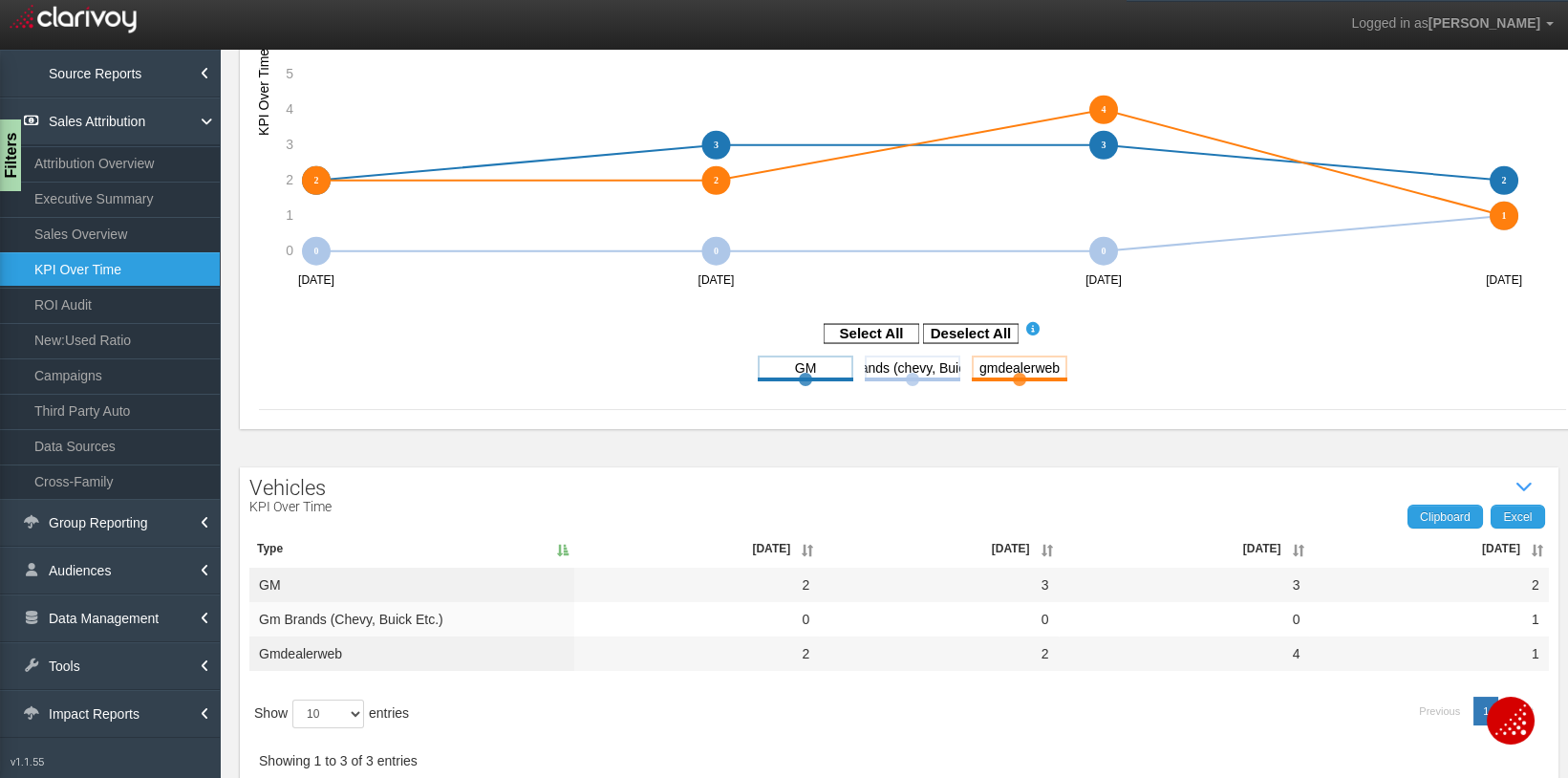 scroll, scrollTop: 399, scrollLeft: 0, axis: vertical 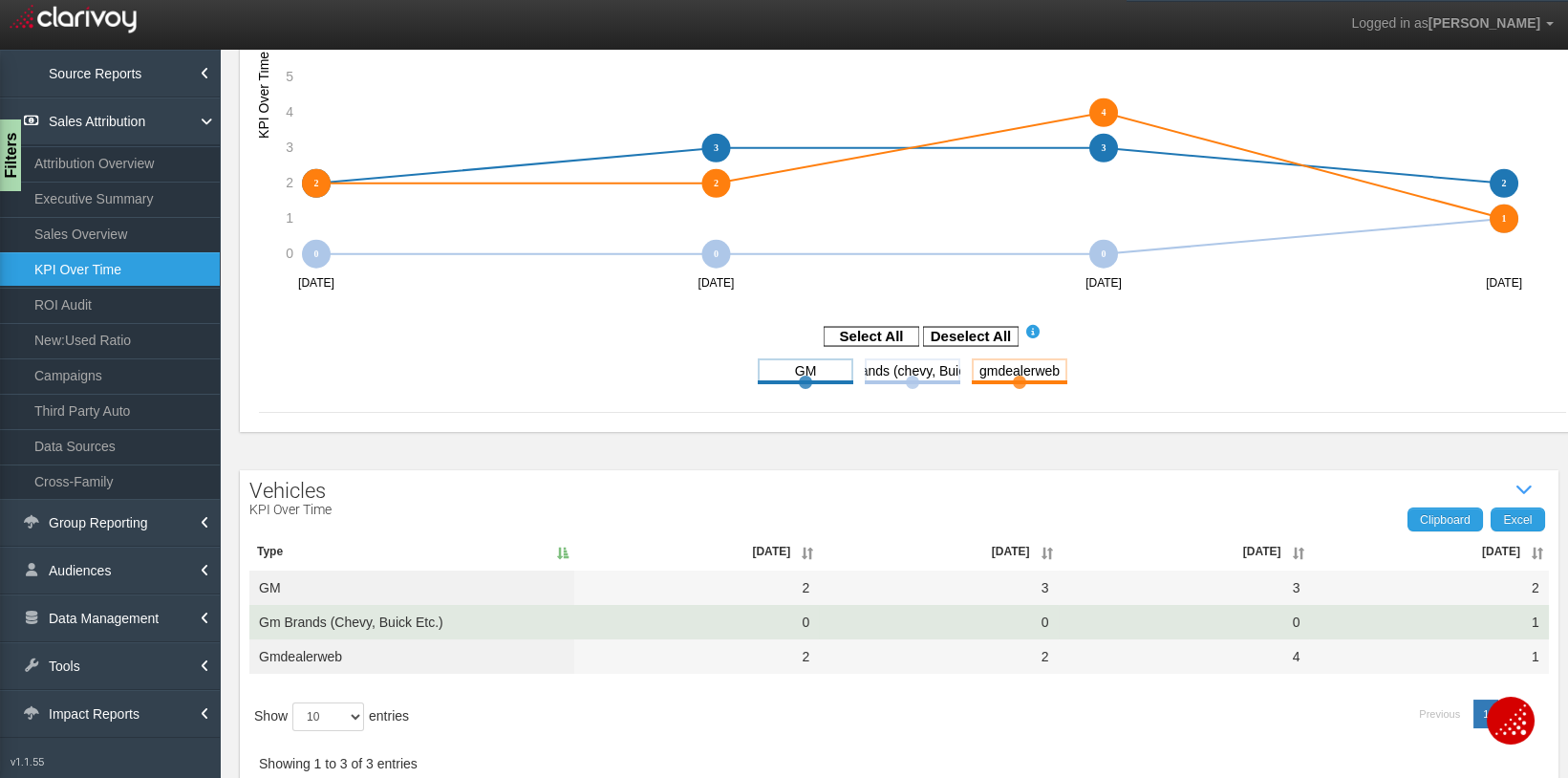 drag, startPoint x: 282, startPoint y: 620, endPoint x: 462, endPoint y: 621, distance: 180.00278 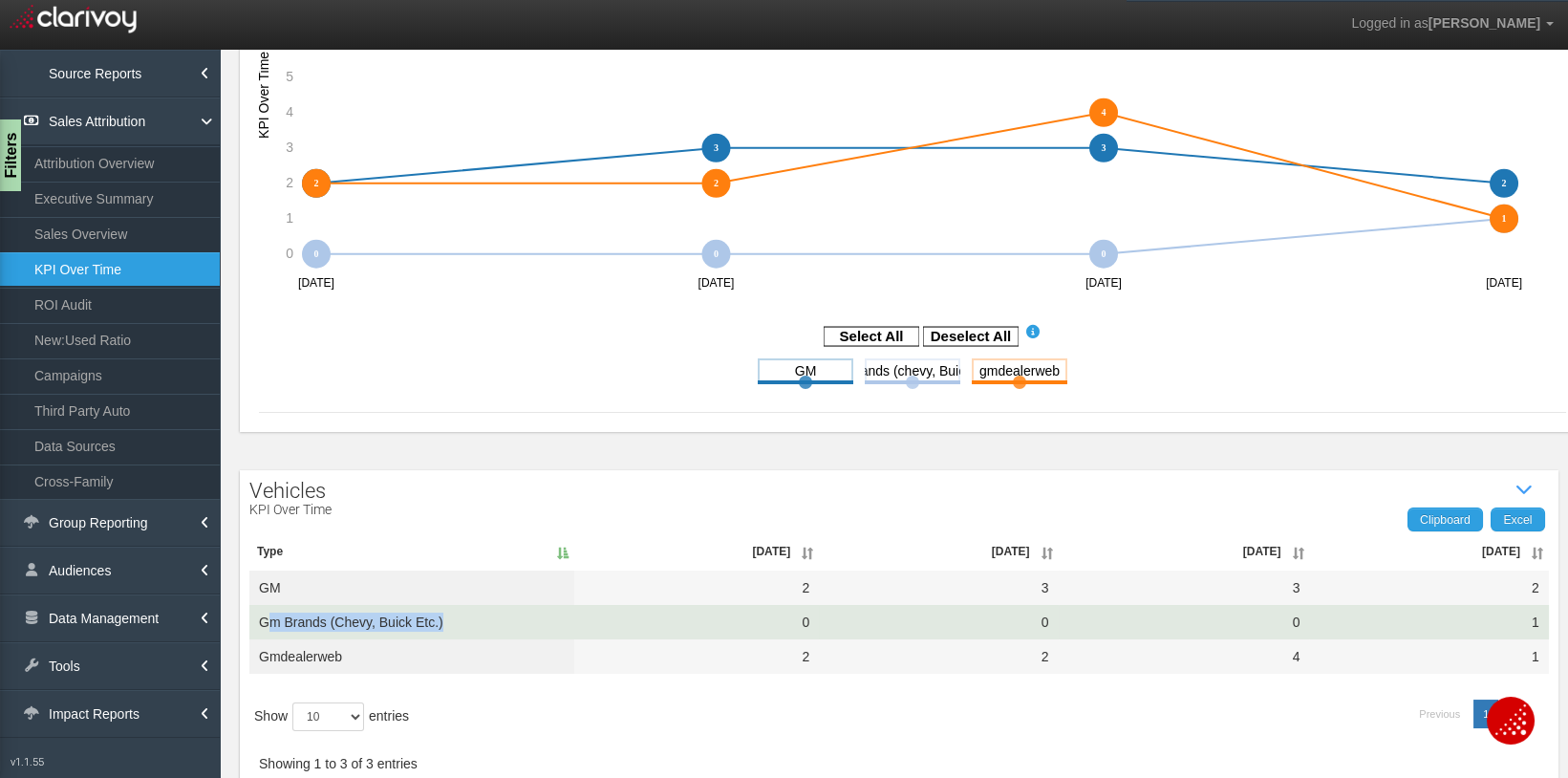 drag, startPoint x: 265, startPoint y: 623, endPoint x: 507, endPoint y: 616, distance: 242.10122 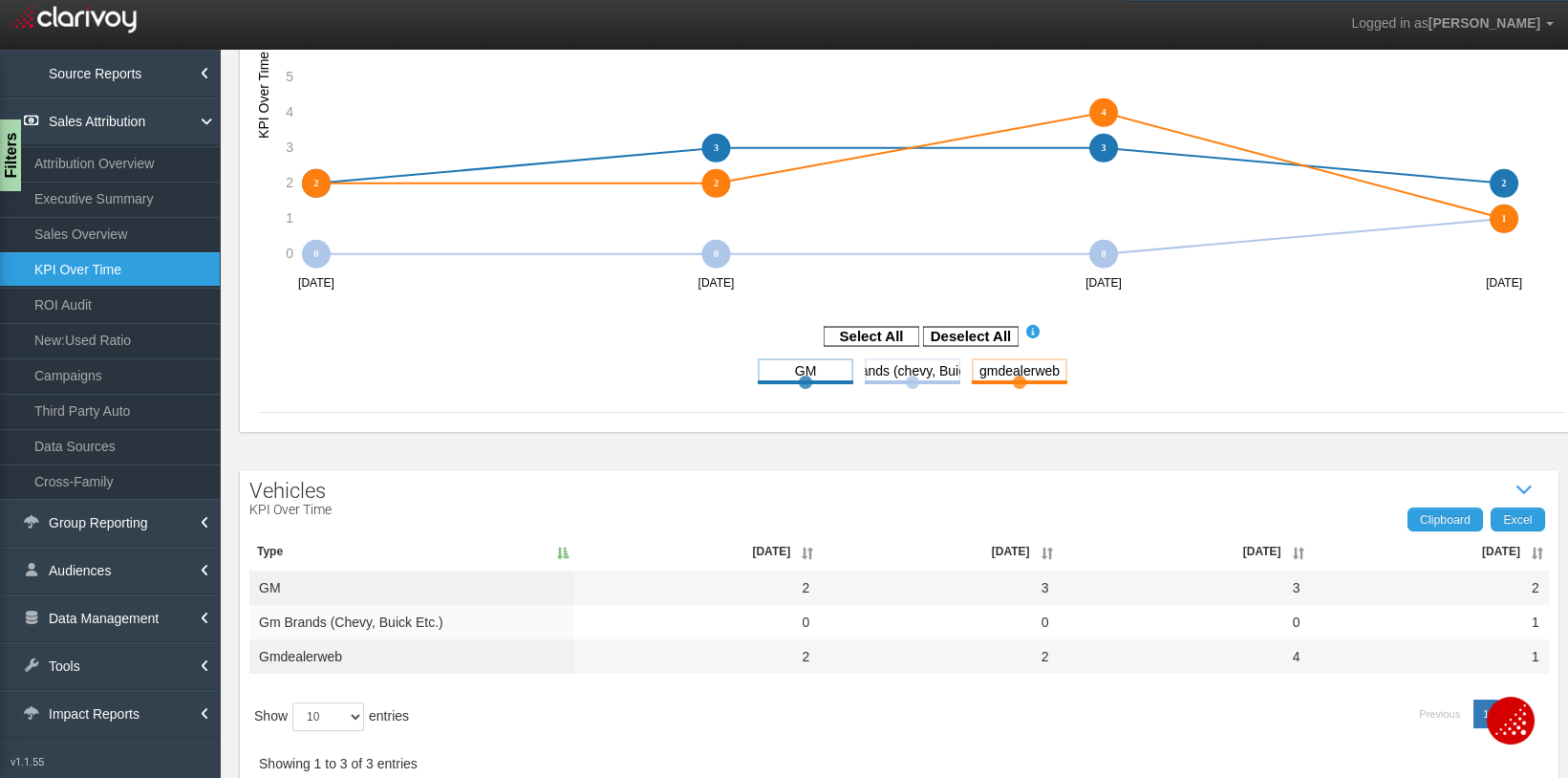 click on "Vehicles
KPI Over Time
Show / Hide Data Table
Clipboard   Excel   Type [DATE] Apr '[DATE] Jun '25 GM 2 3 3 2 Gm Brands (chevy, Buick Etc.) 0 0 0 1 gmdealerweb 2 2 4 1 Show  10 25 50 100  entries Previous 1 Next Showing 1 to 3 of 3 entries" at bounding box center [893, 627] 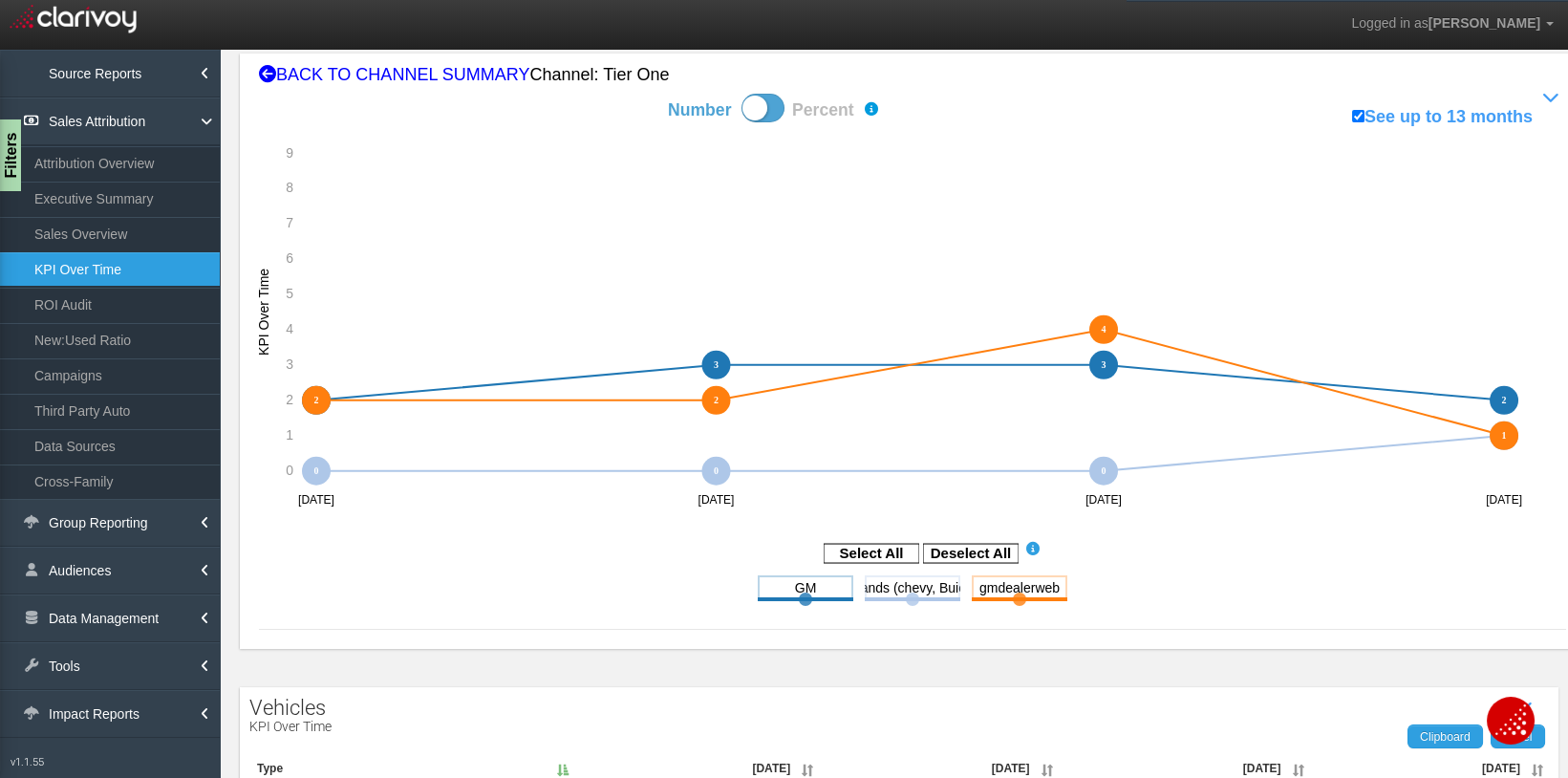 scroll, scrollTop: 0, scrollLeft: 0, axis: both 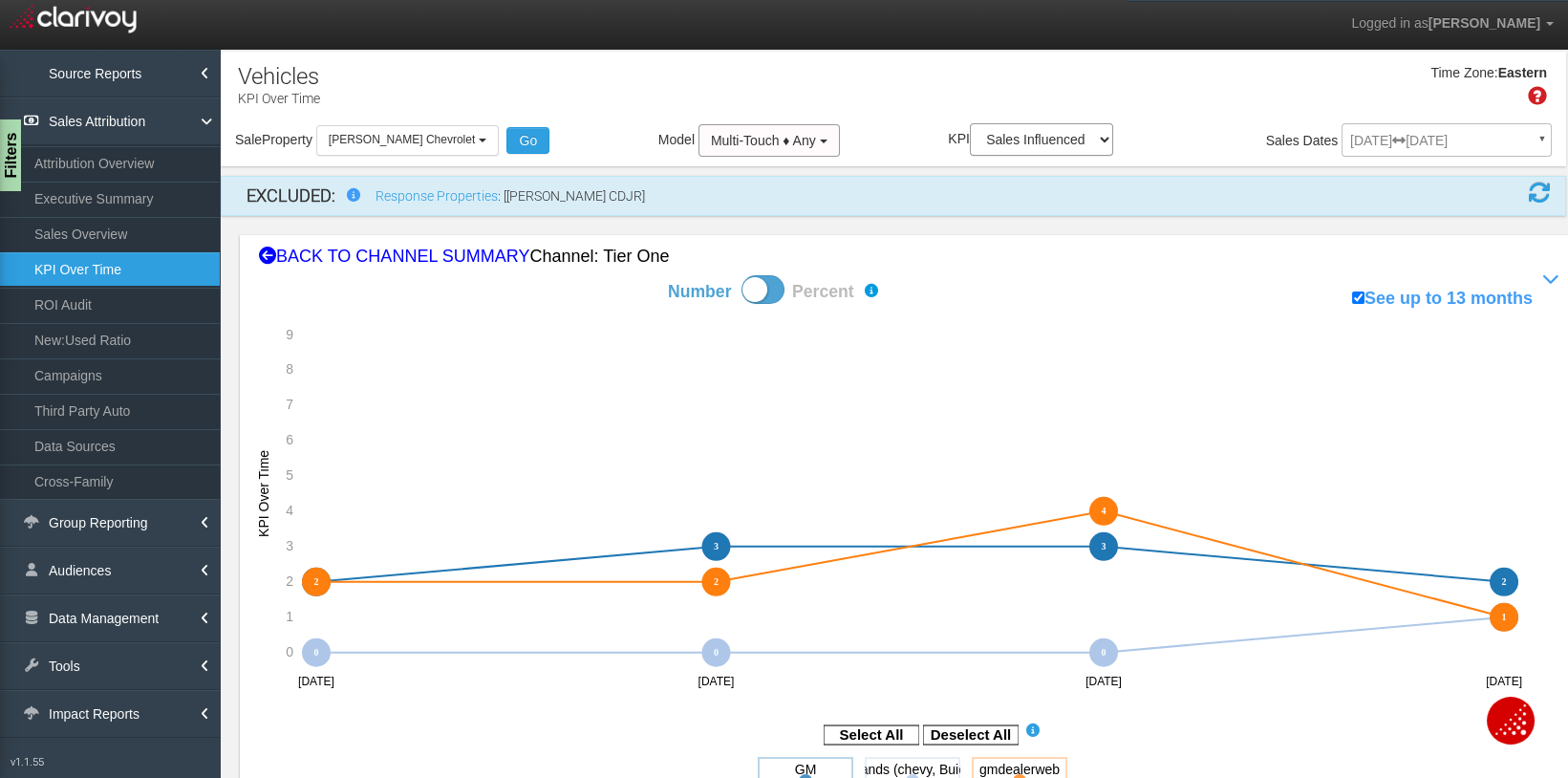 click at bounding box center [268, 256] 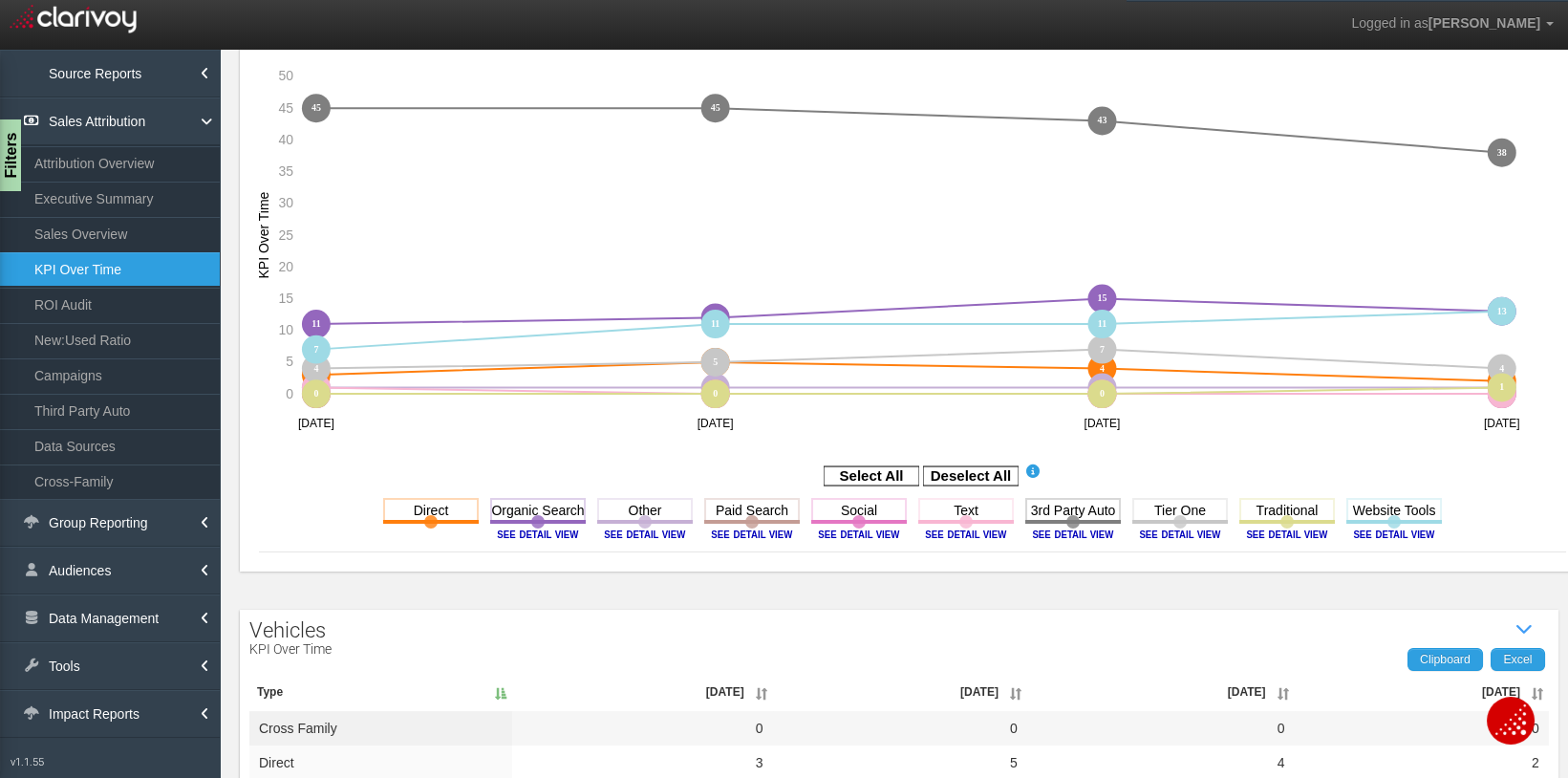 scroll, scrollTop: 270, scrollLeft: 0, axis: vertical 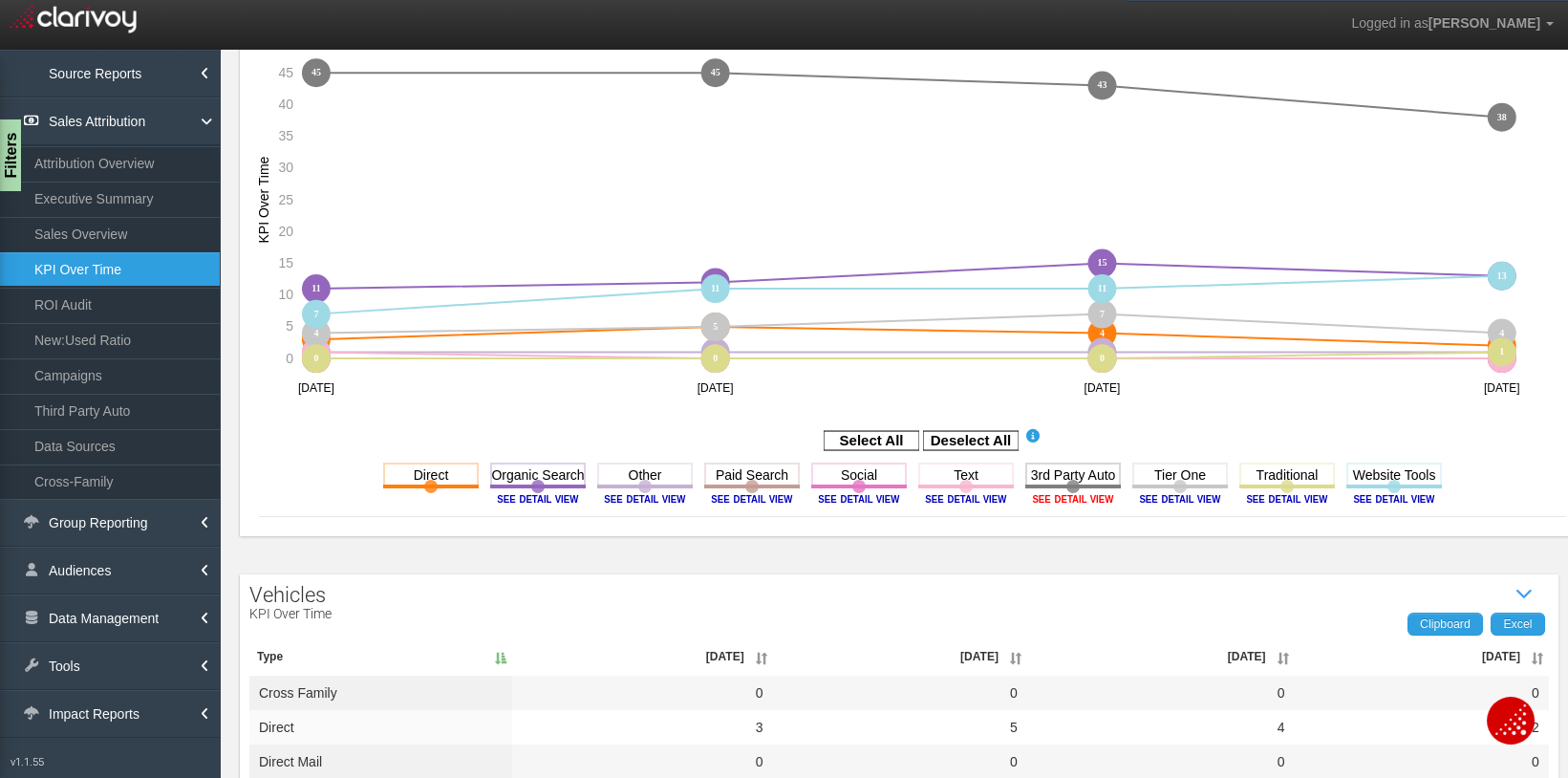 click 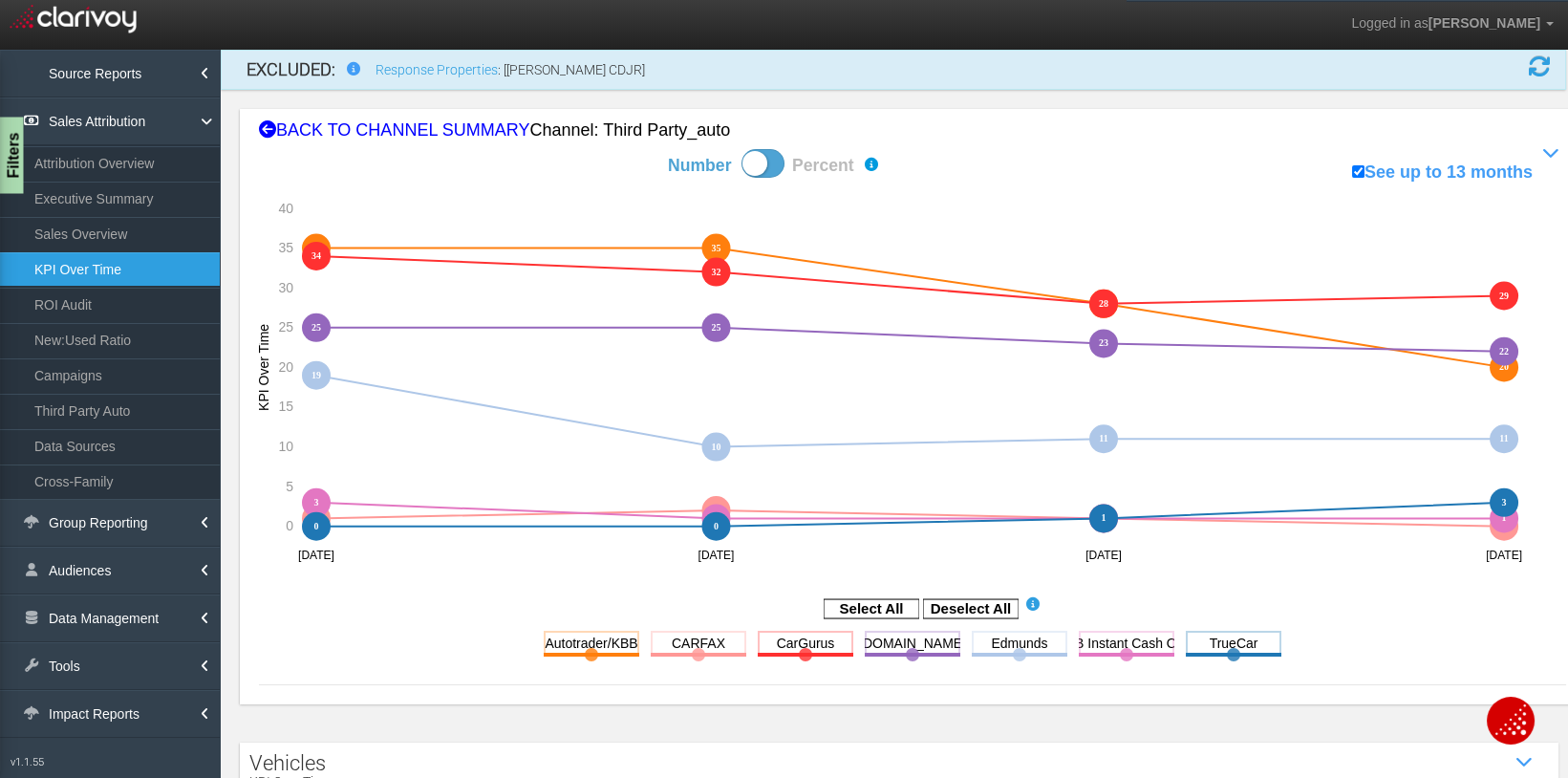 scroll, scrollTop: 294, scrollLeft: 0, axis: vertical 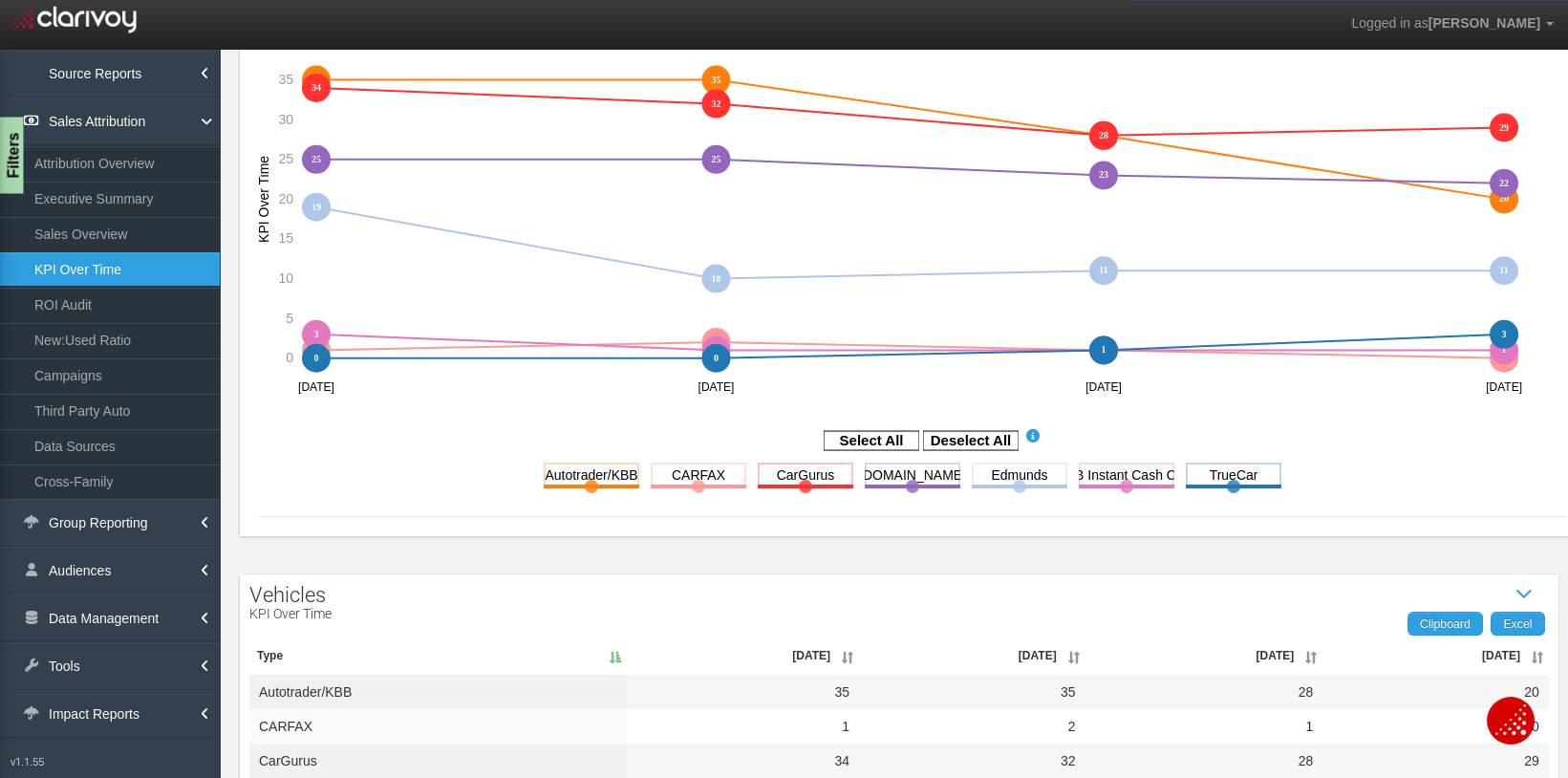 click on "Filters" at bounding box center (11, 156) 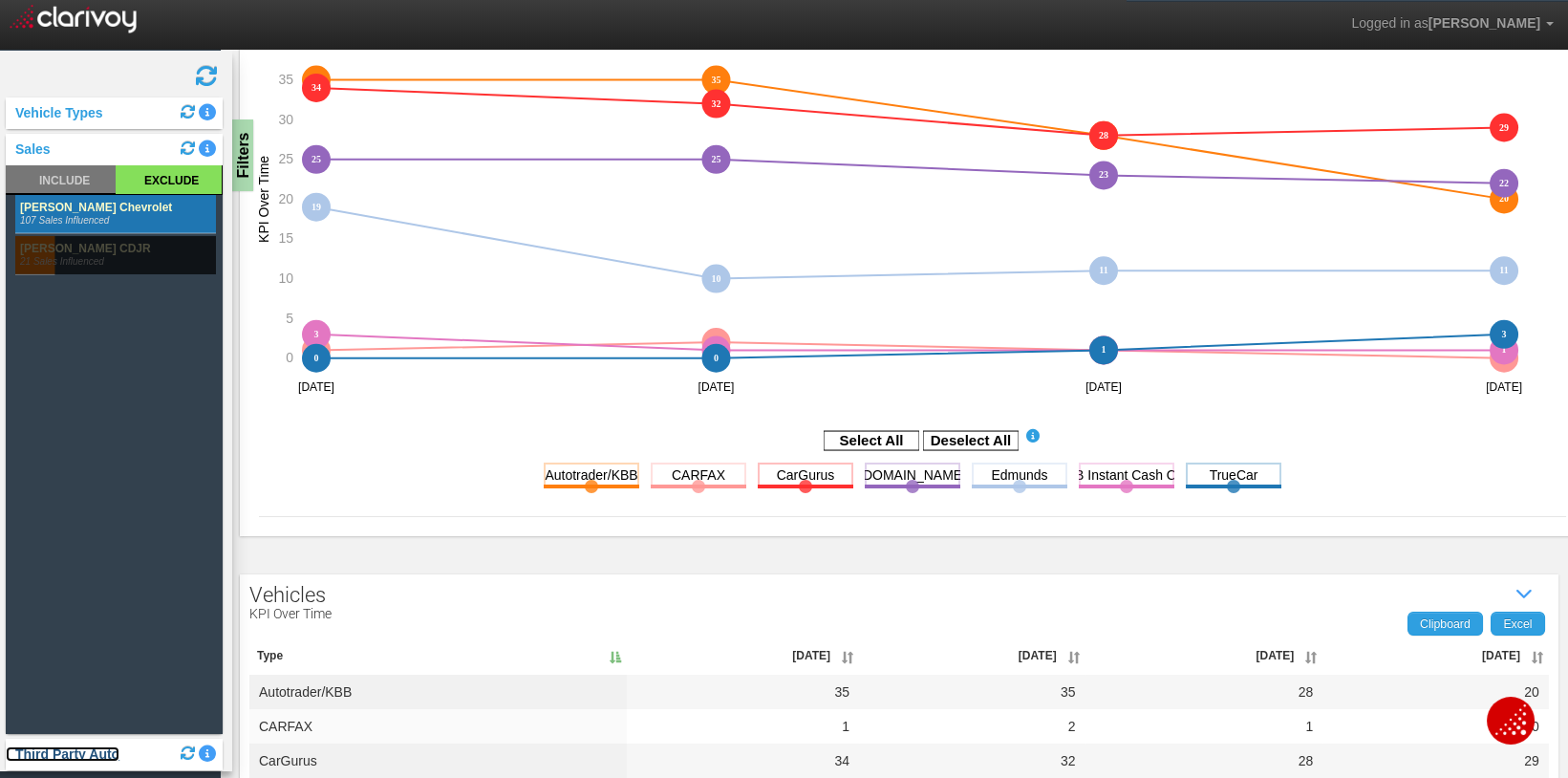 click on "Third Party Auto" at bounding box center (62, 754) 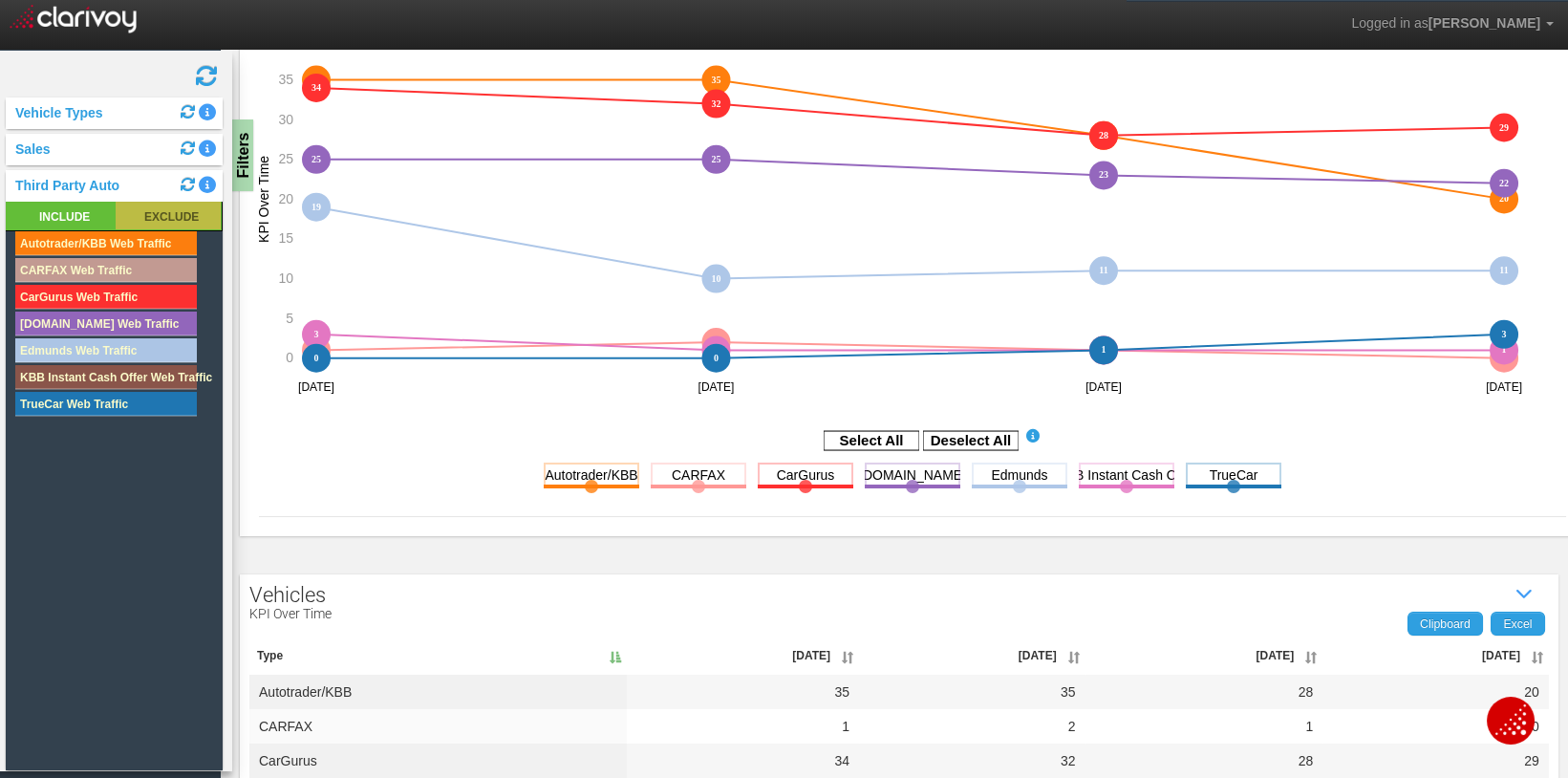click 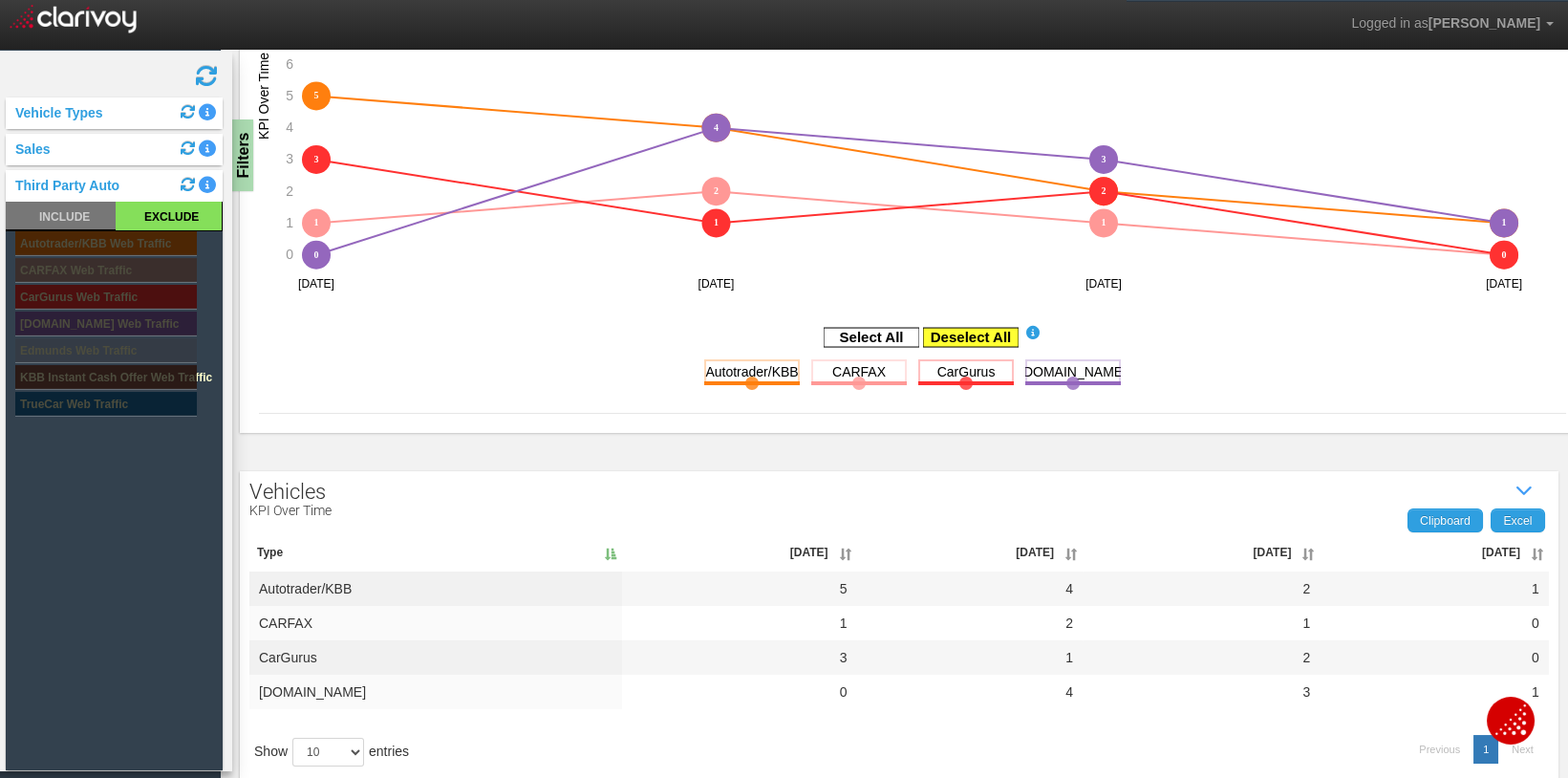 scroll, scrollTop: 399, scrollLeft: 0, axis: vertical 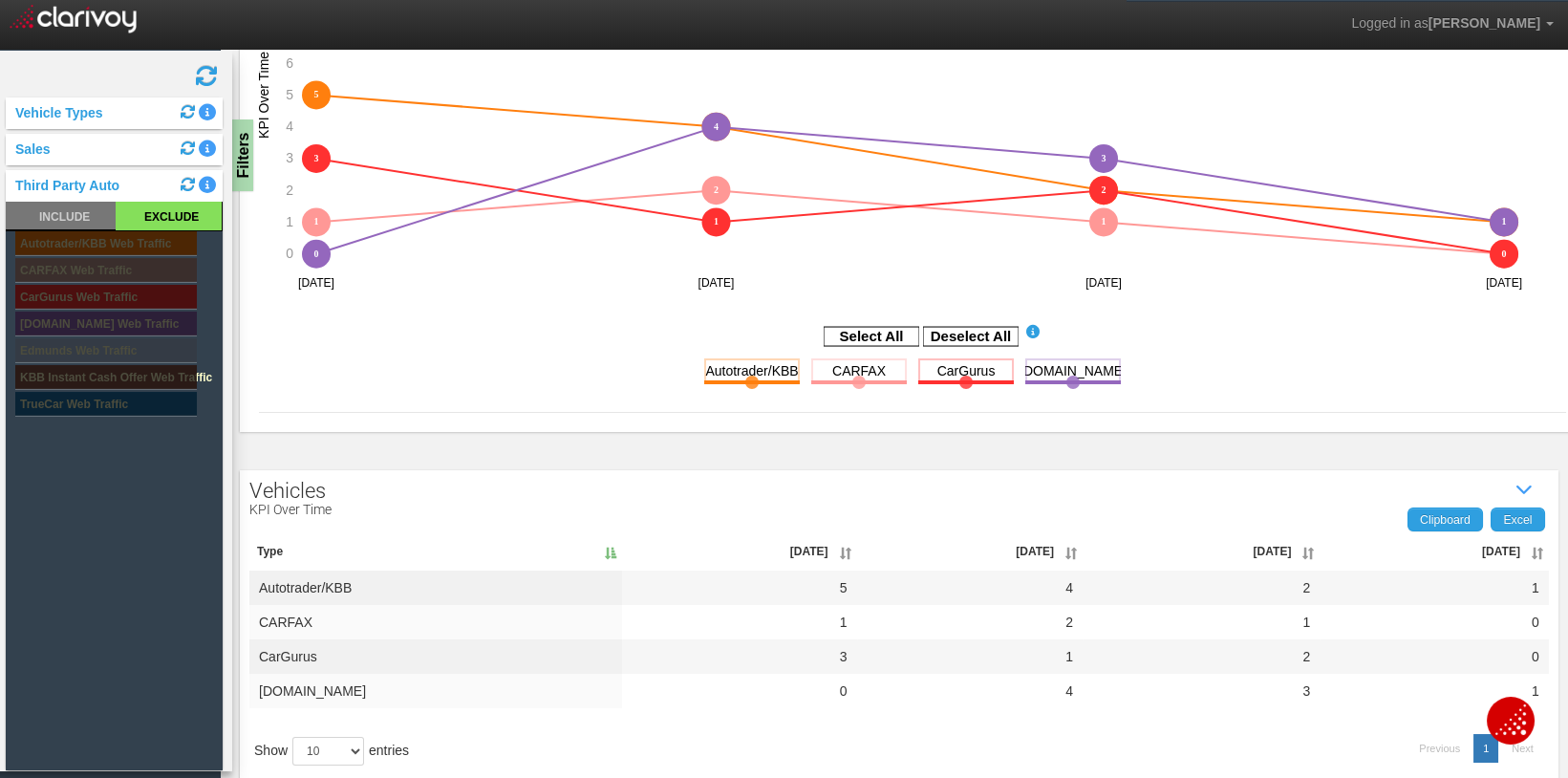 click on "Vehicles
KPI Over Time
Show / Hide Data Table
Clipboard   Excel   Type [DATE] Apr '[DATE] Jun '25 Autotrader/KBB 5 4 2 1 CARFAX 1 2 1 0 CarGurus 3 1 2 0 [DOMAIN_NAME] 0 4 3 1 Show  10 25 50 100  entries Previous 1 Next Showing 1 to 4 of 4 entries" at bounding box center (893, 644) 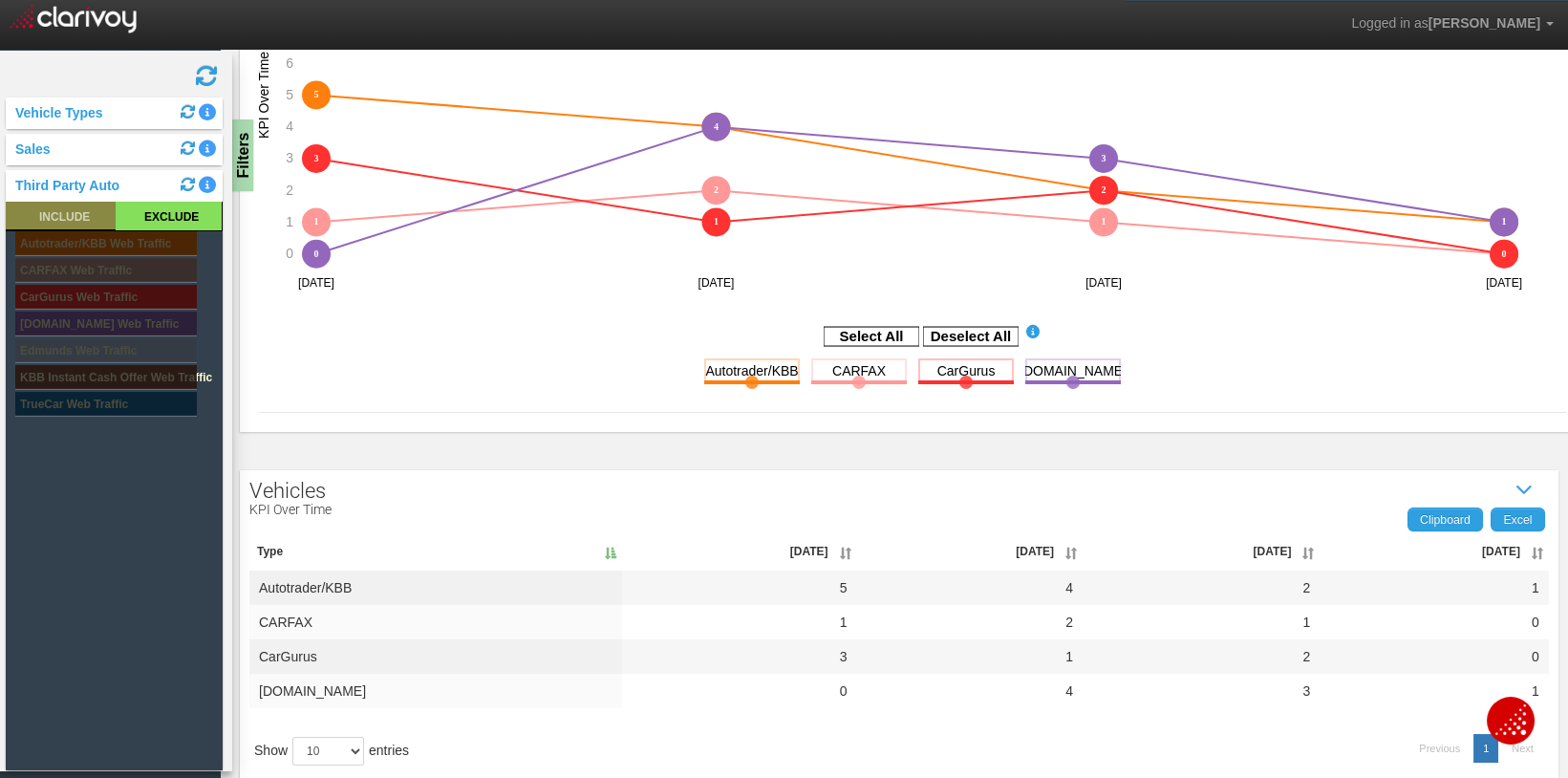 click 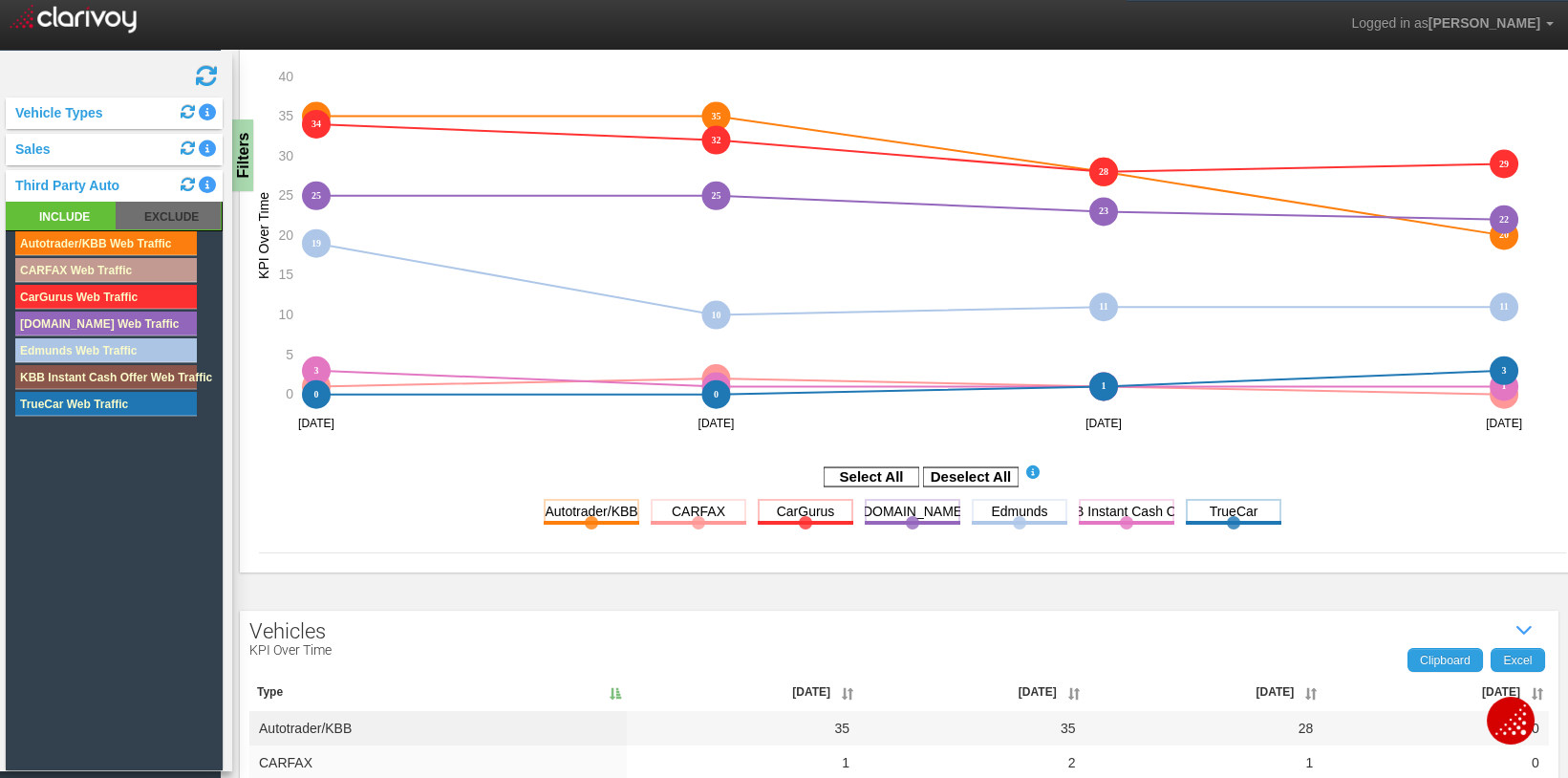 scroll, scrollTop: 257, scrollLeft: 0, axis: vertical 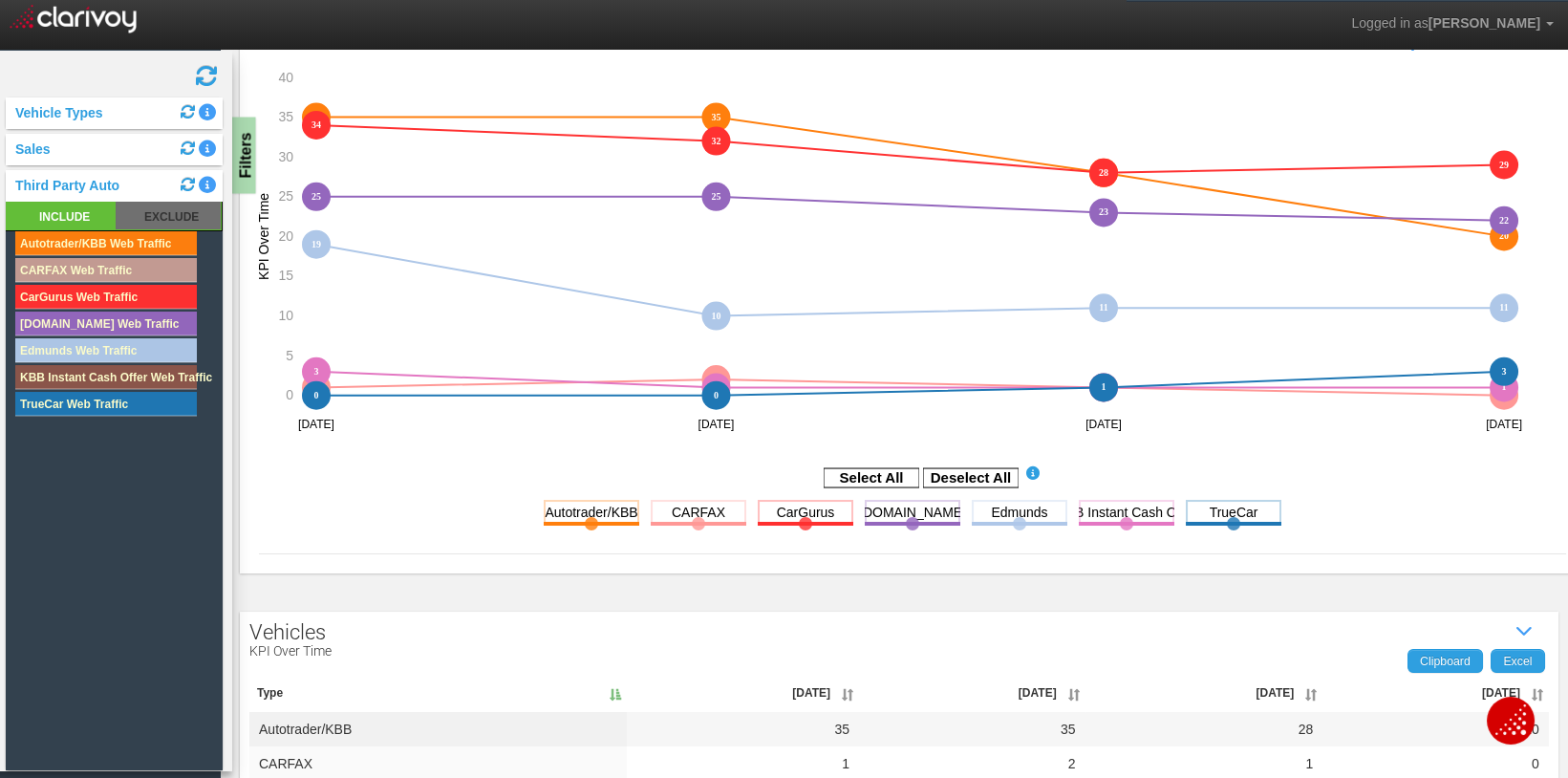 click on "Filters" at bounding box center (244, 156) 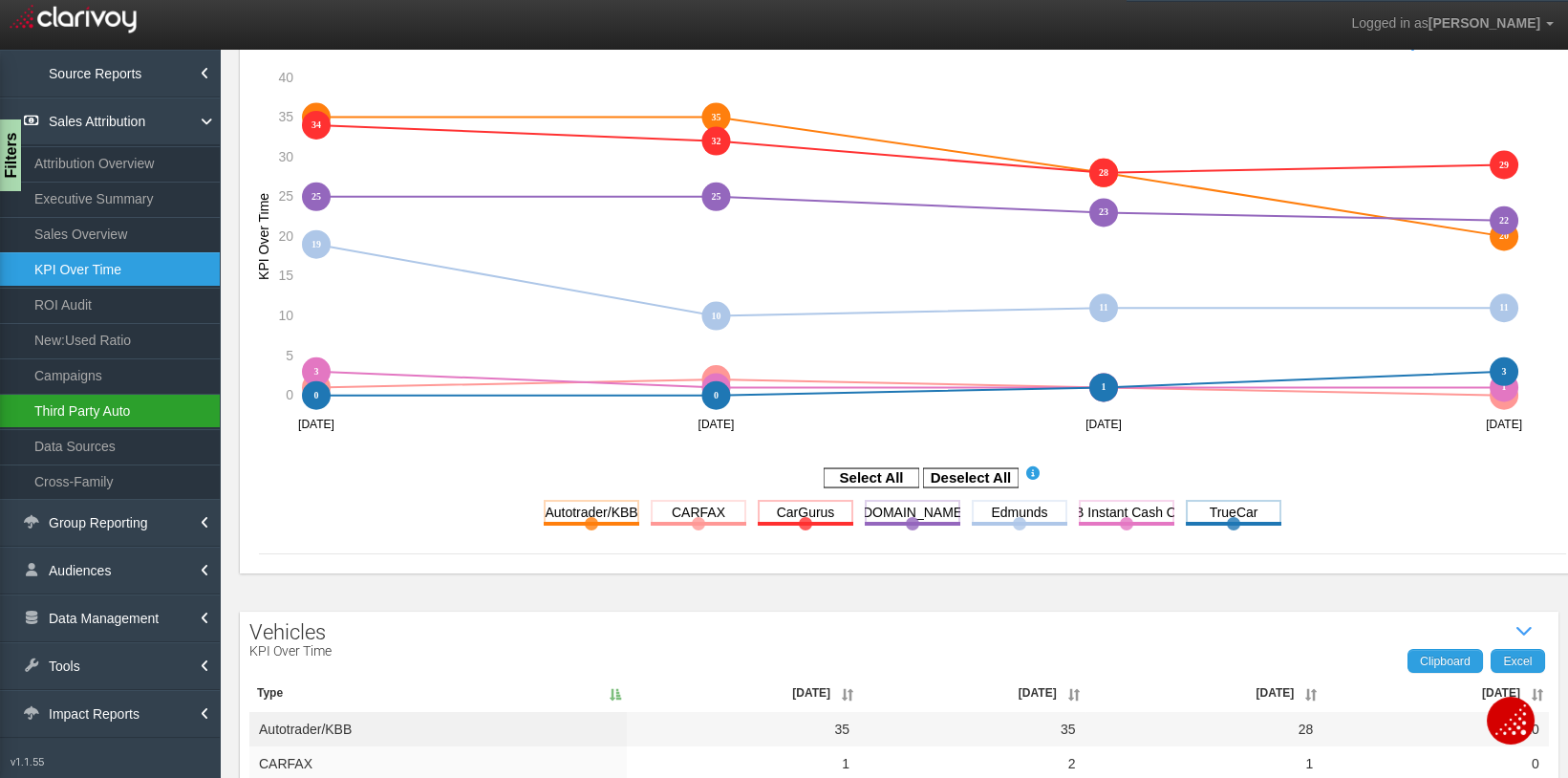 click on "Third Party Auto" at bounding box center (110, 411) 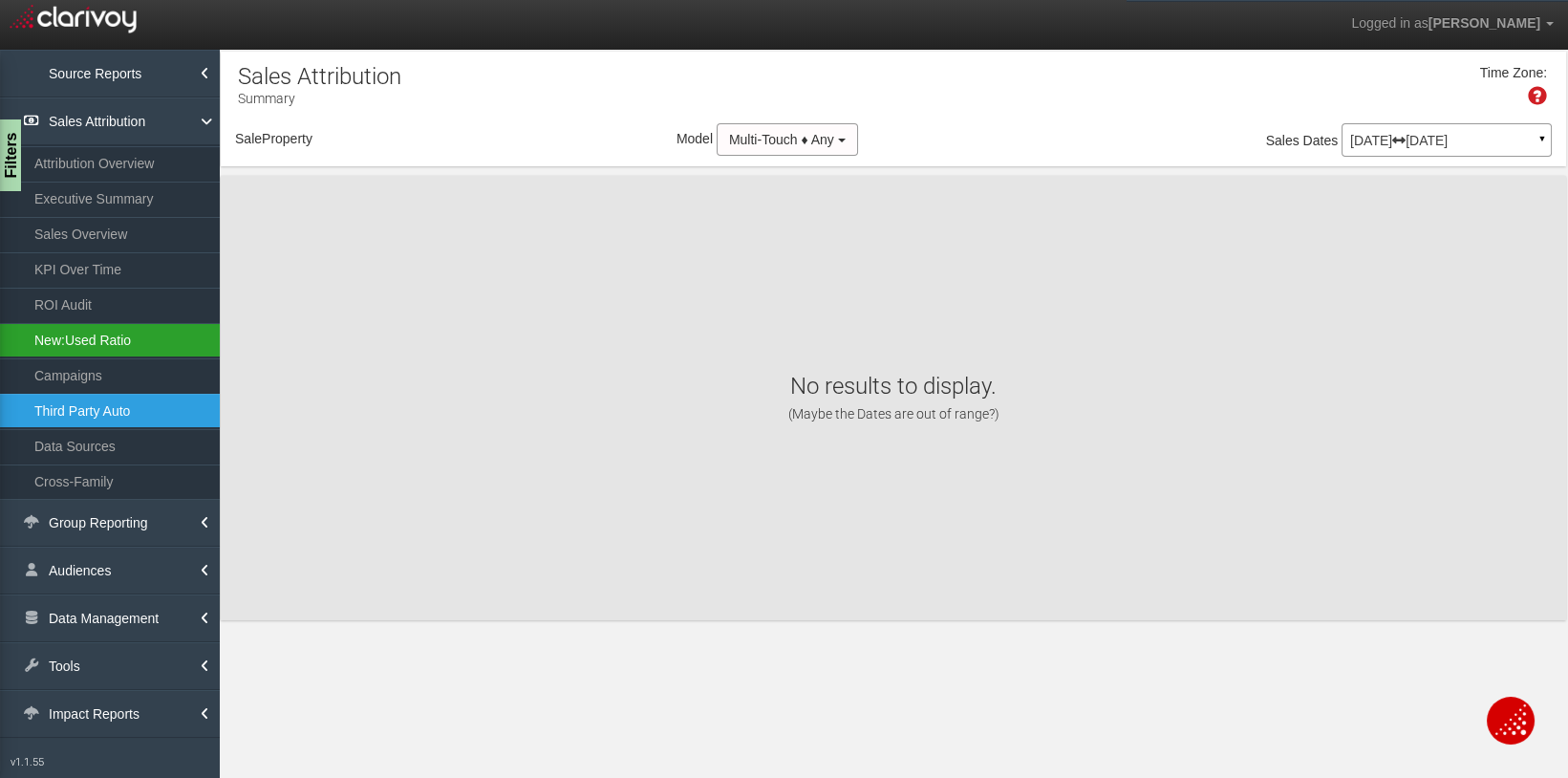 scroll, scrollTop: 0, scrollLeft: 0, axis: both 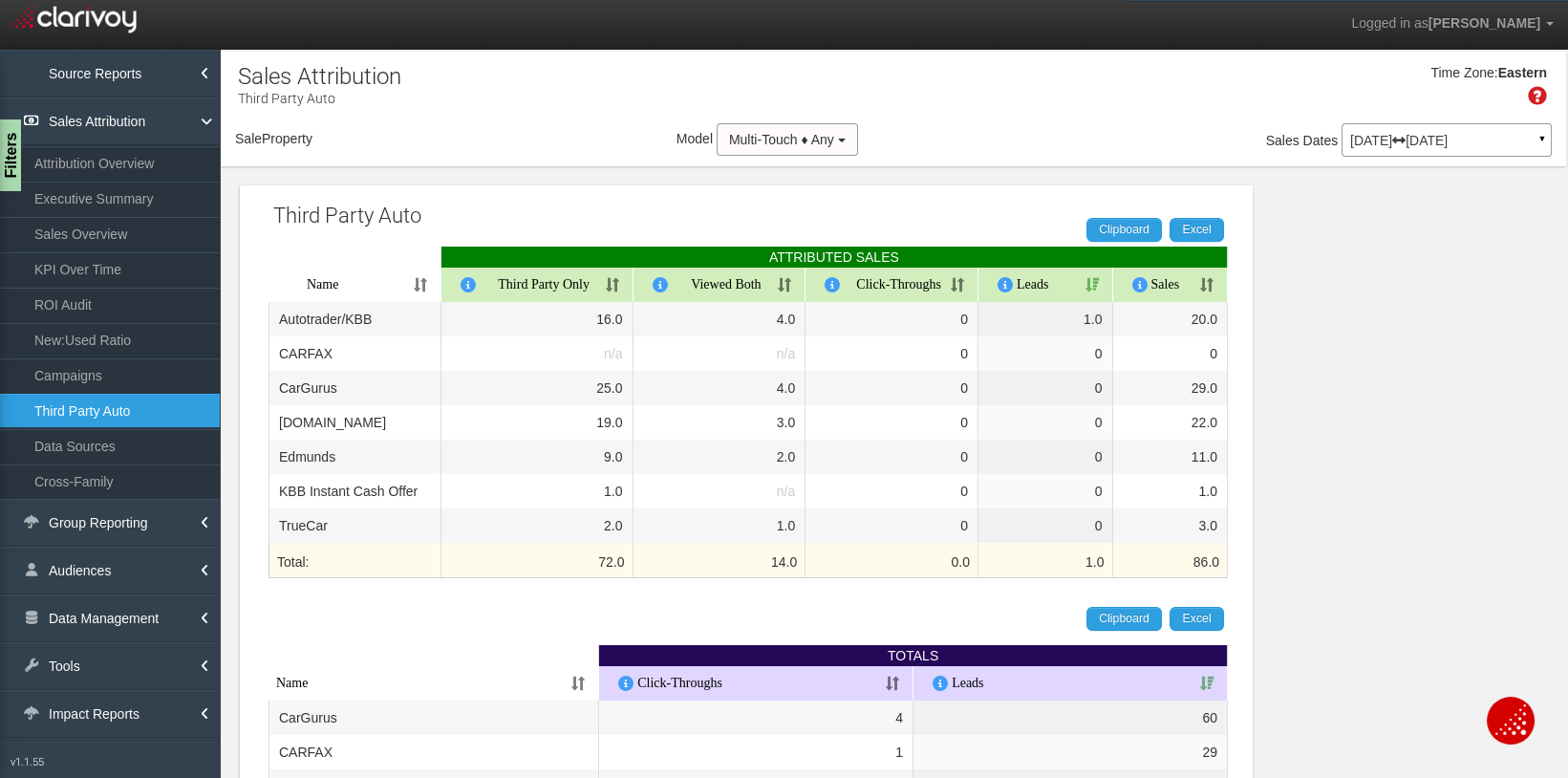 click on "Sales" at bounding box center (1171, 285) 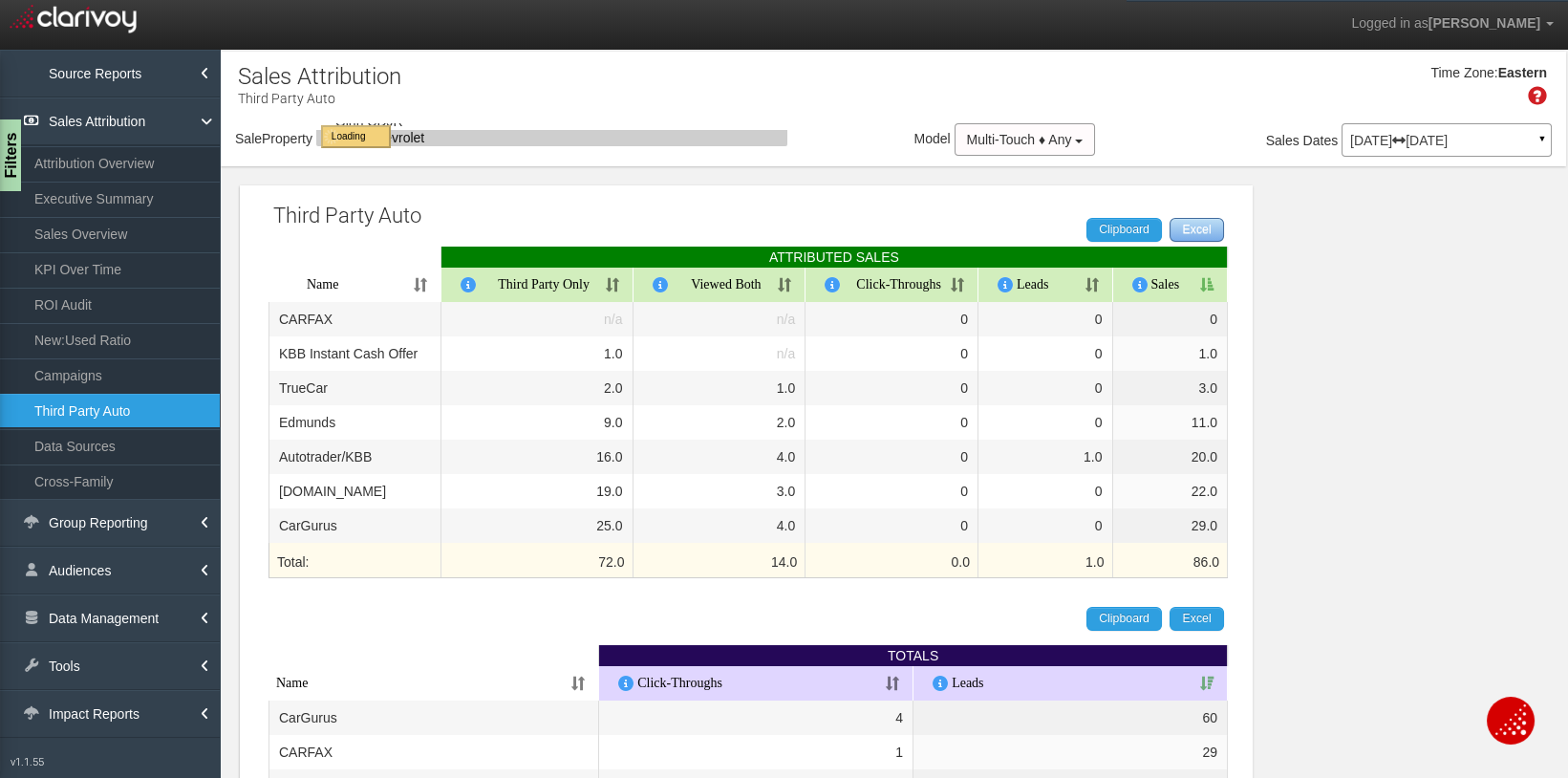 click on "Excel" at bounding box center [1196, 229] 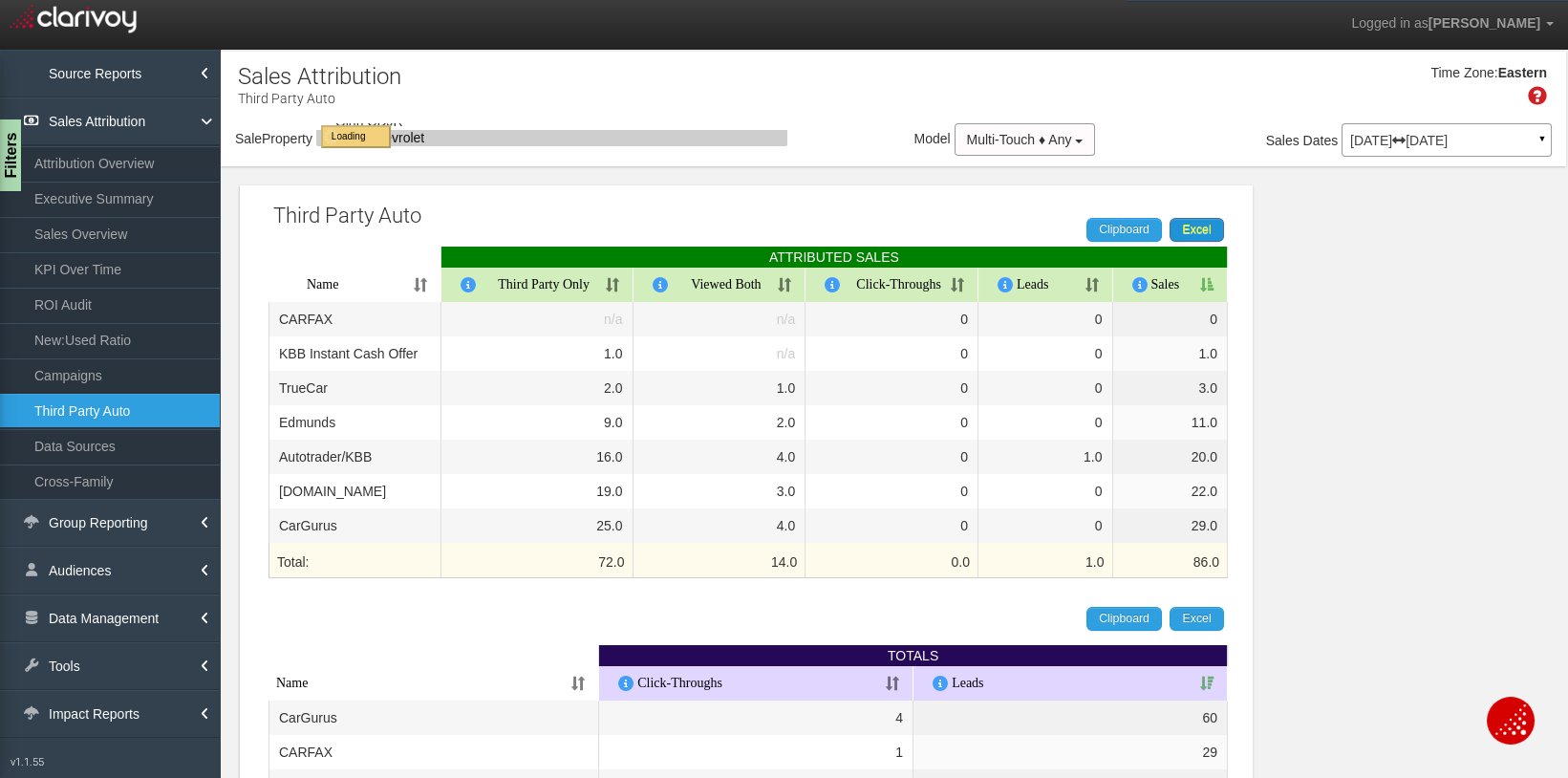 click on "Excel" at bounding box center (1196, 229) 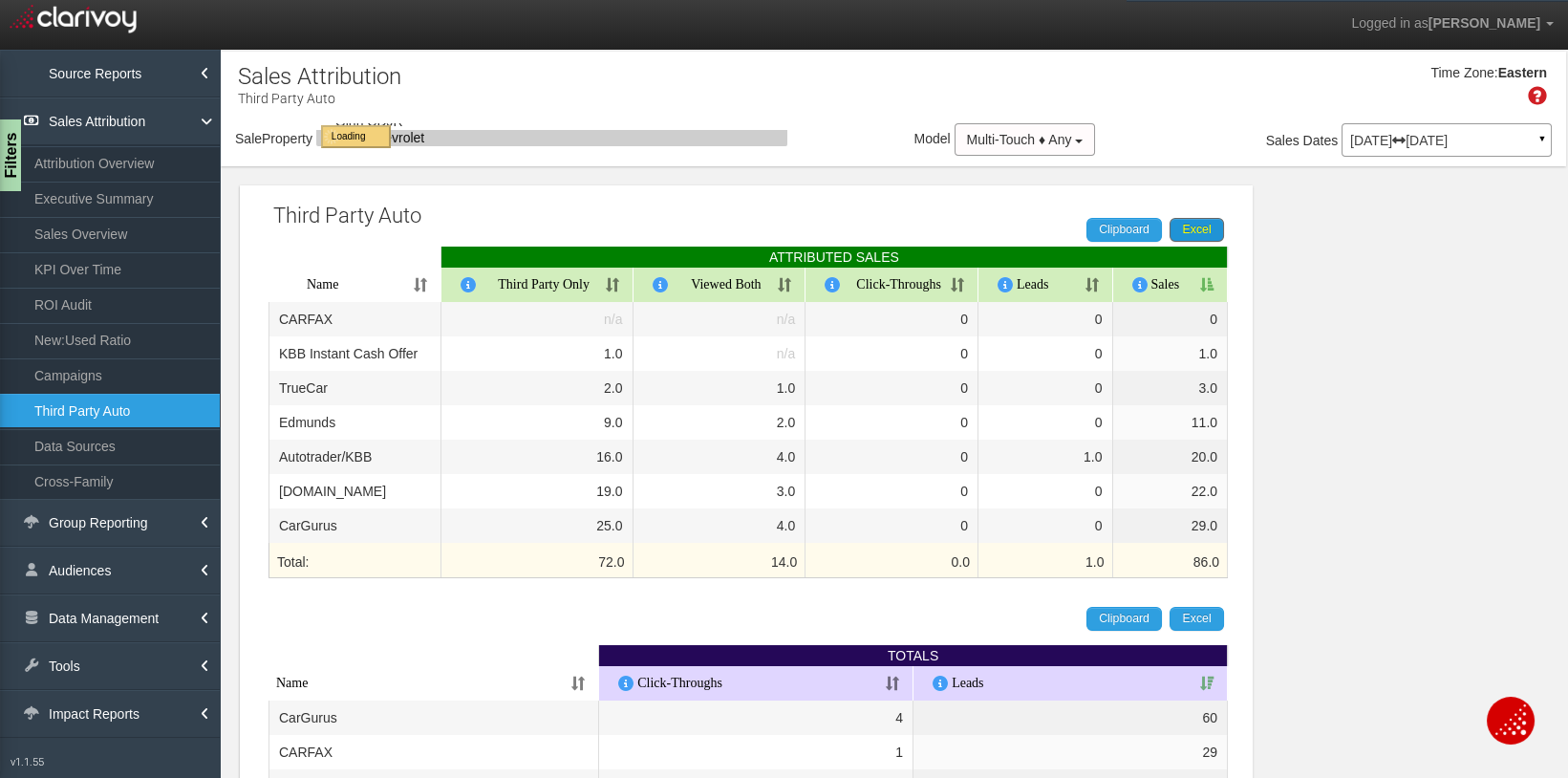 select on "object:30430" 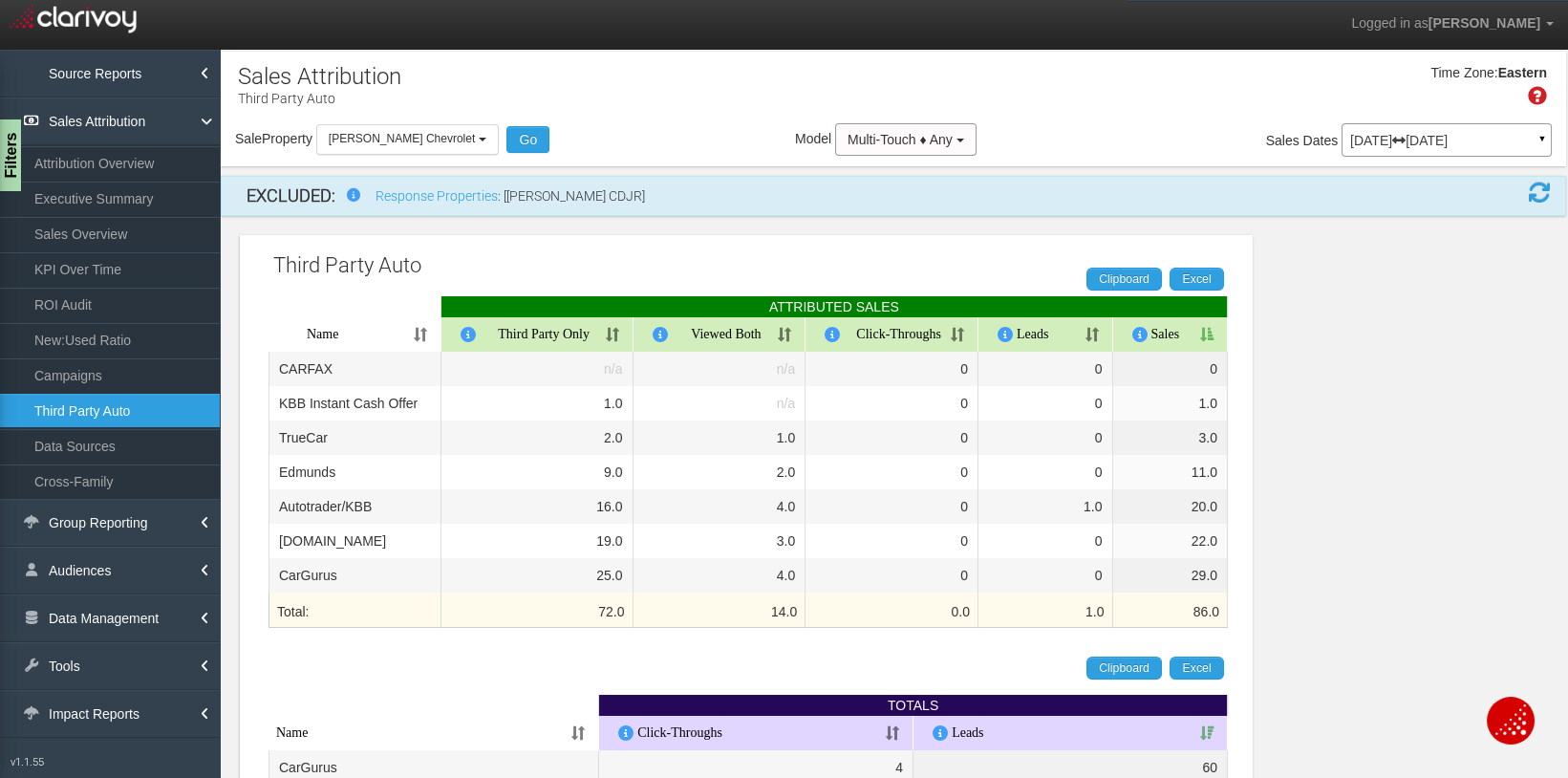 click on "Sales" at bounding box center (1171, 335) 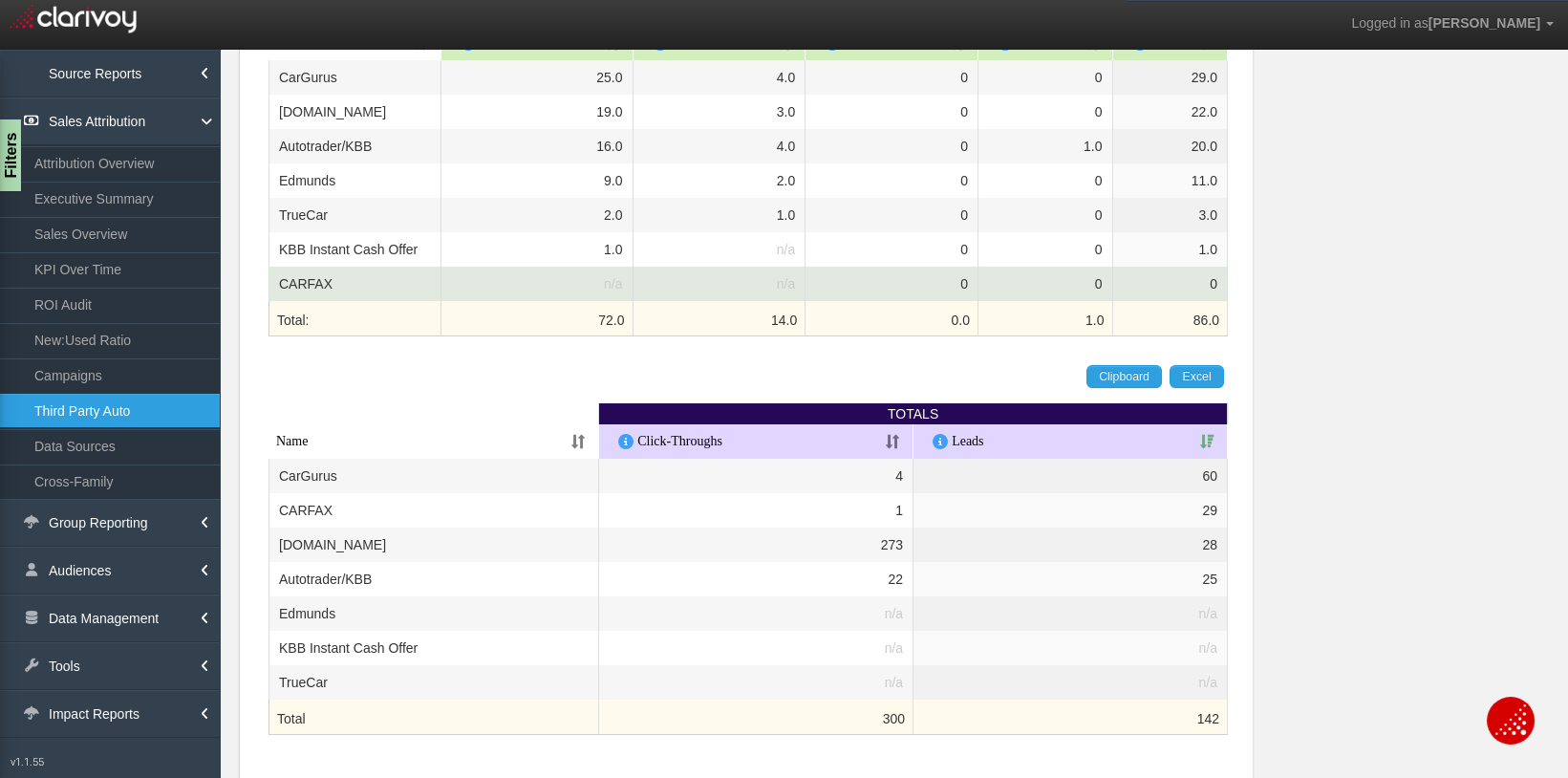 scroll, scrollTop: 325, scrollLeft: 0, axis: vertical 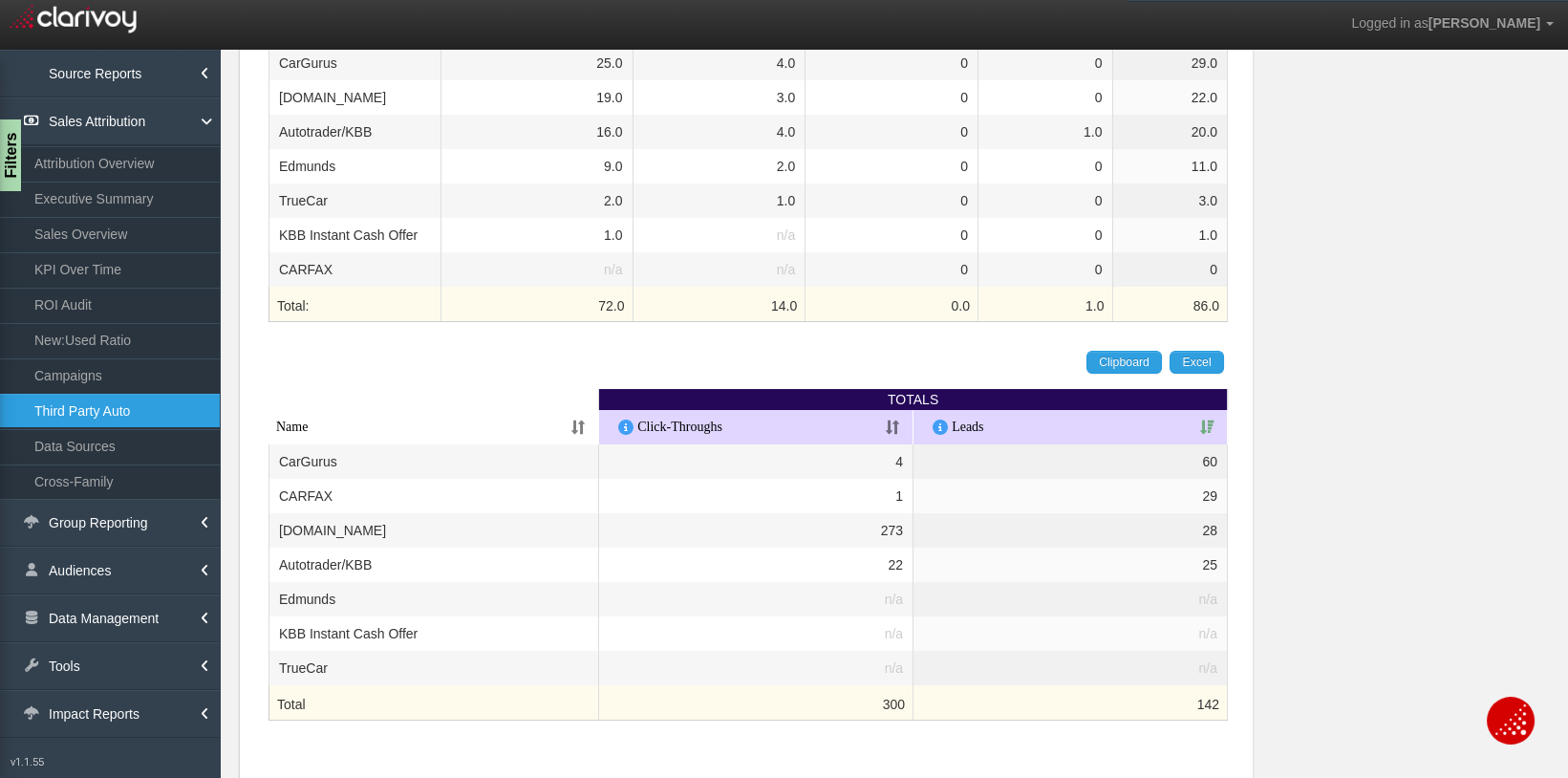 click on "Third Party Auto
Clipboard   Excel
ATTRIBUTED SALES
Name Third Party Only  Viewed Both  Click-Throughs  Leads  Sales
Total: 72.0 14.0 0.0 1.0 86.0
CarGurus 25.0 4.0 0 0 29.0 [DOMAIN_NAME] 19.0 3.0 0 0 22.0 Autotrader/KBB 16.0 4.0 0 1.0 20.0 [PERSON_NAME] 9.0 2.0 0 0 11.0 TrueCar 2.0 1.0 0 0 3.0 KBB Instant Cash Offer 1.0 n/a 0 0 1.0 CARFAX n/a n/a 0 0 0
Clipboard   Excel
TOTALS
Name Click-Throughs Leads
Total 300 142
CarGurus 4 60 CARFAX 1 29 [DOMAIN_NAME] 273 28 Autotrader/KBB 22 25 Edmunds n/a n/a KBB Instant Cash Offer n/a n/a TrueCar n/a n/a" at bounding box center (893, 349) 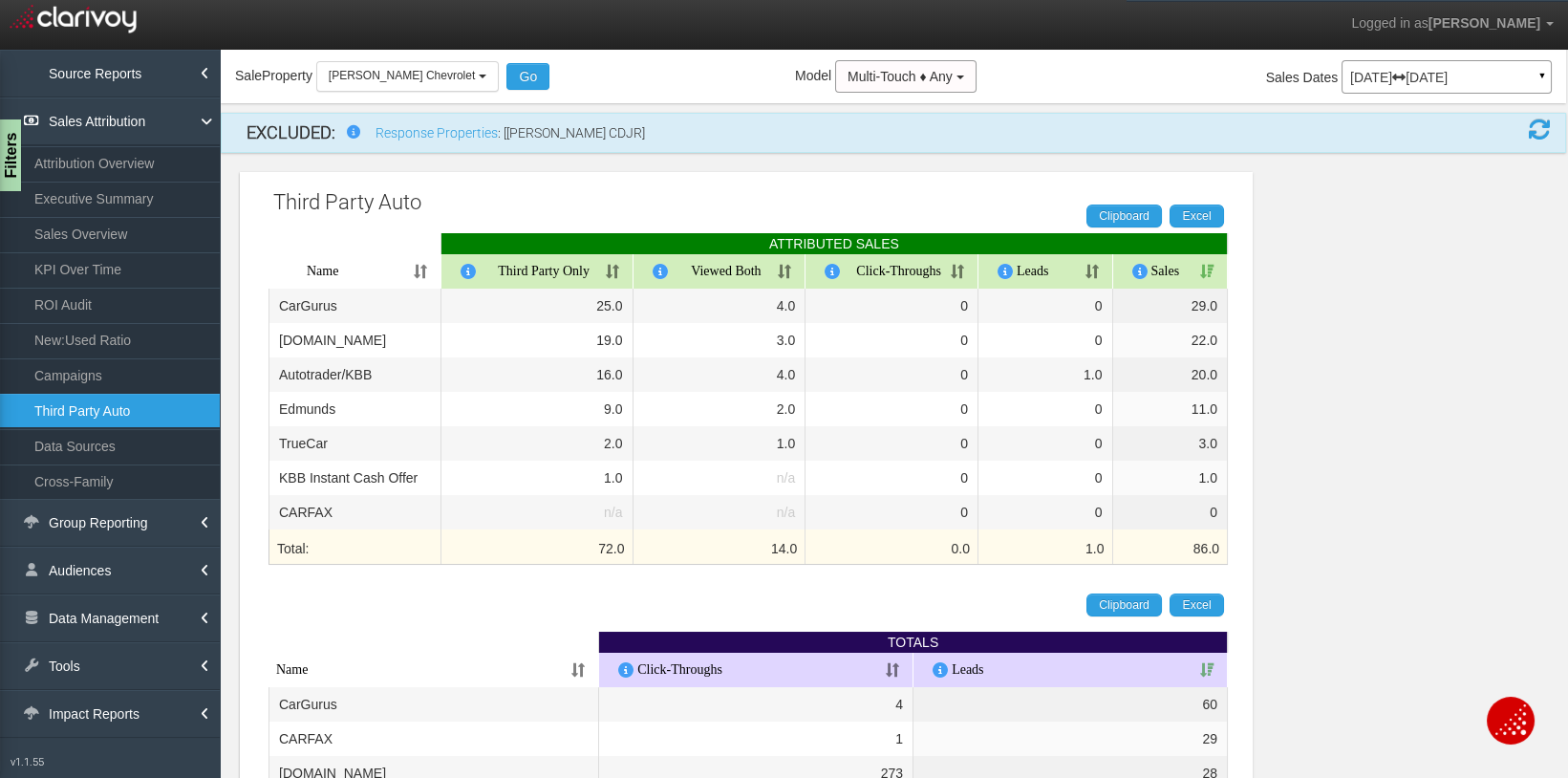 scroll, scrollTop: 64, scrollLeft: 0, axis: vertical 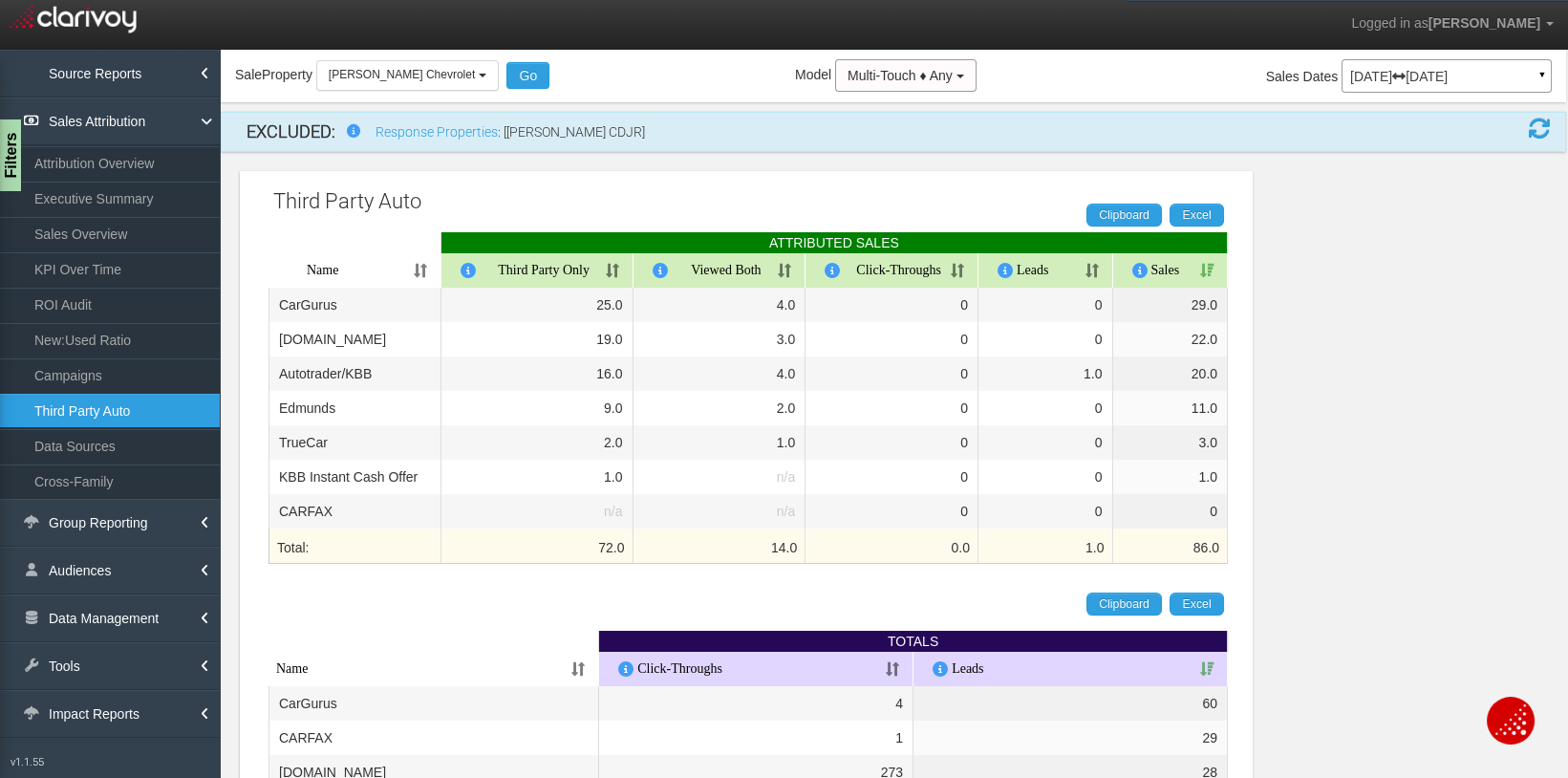click on "[DATE]   [DATE]" at bounding box center (1447, 76) 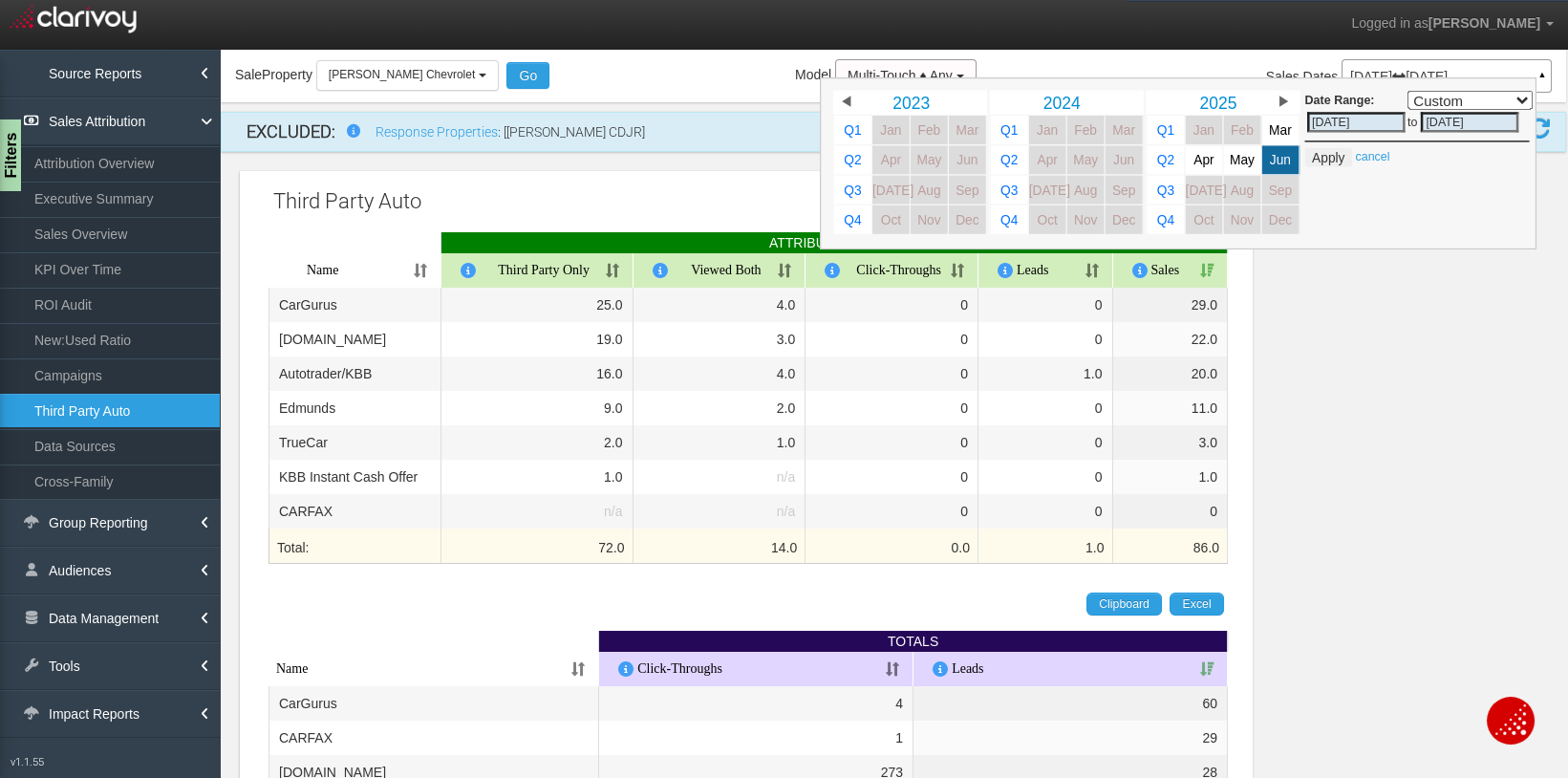 scroll, scrollTop: 63, scrollLeft: 0, axis: vertical 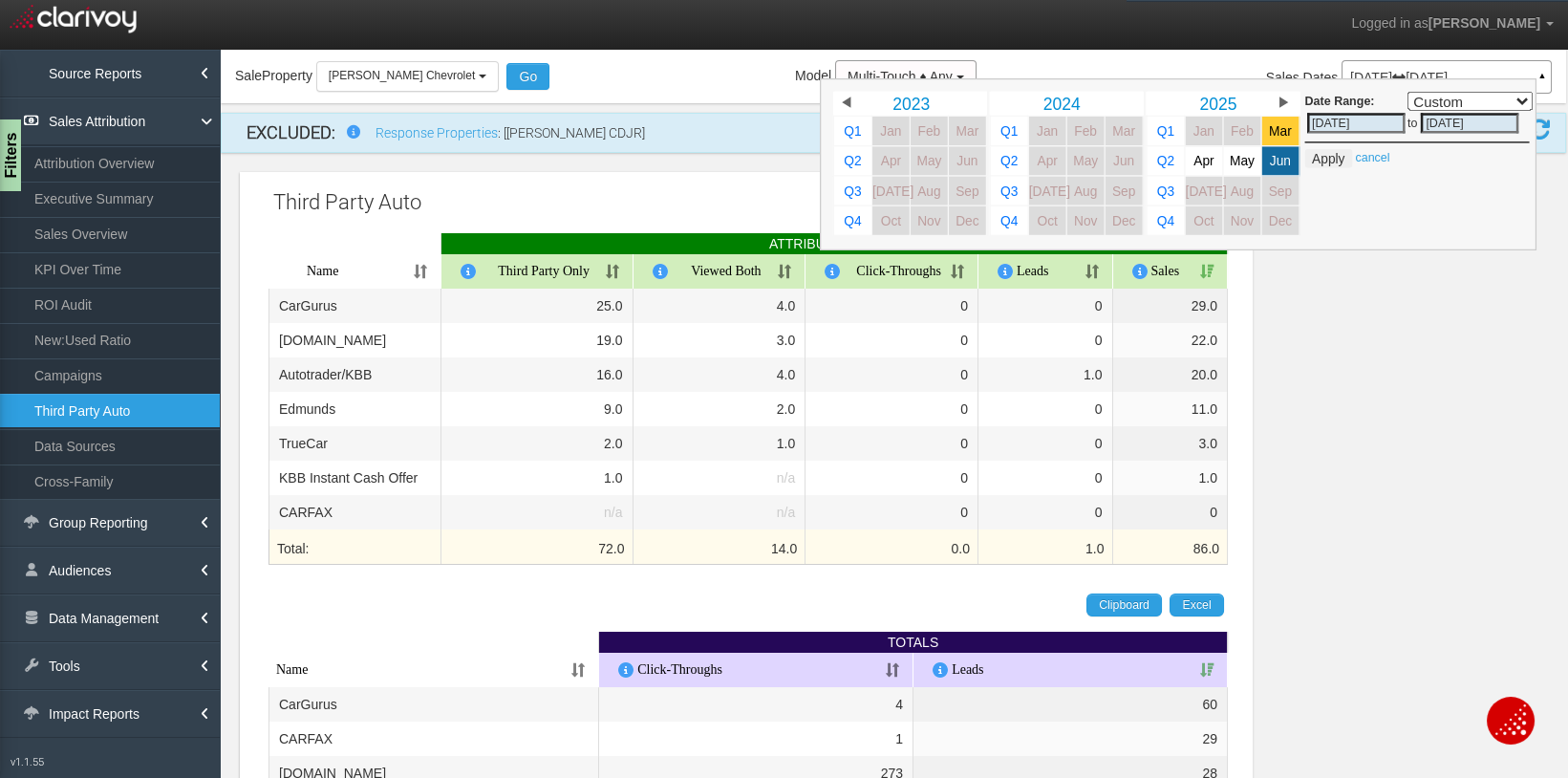 click on "Mar" at bounding box center [1280, 131] 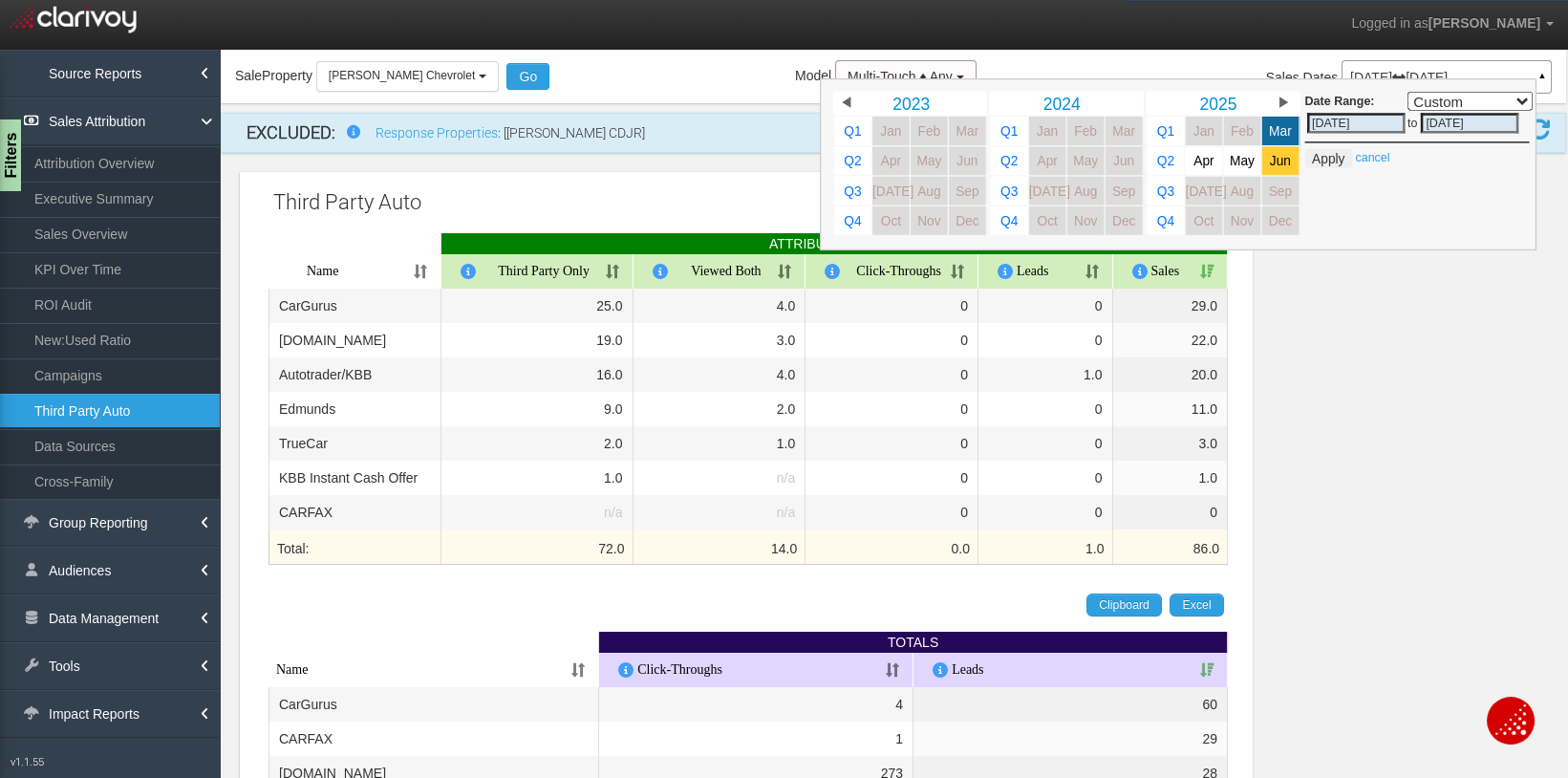 click on "Jun" at bounding box center (1280, 161) 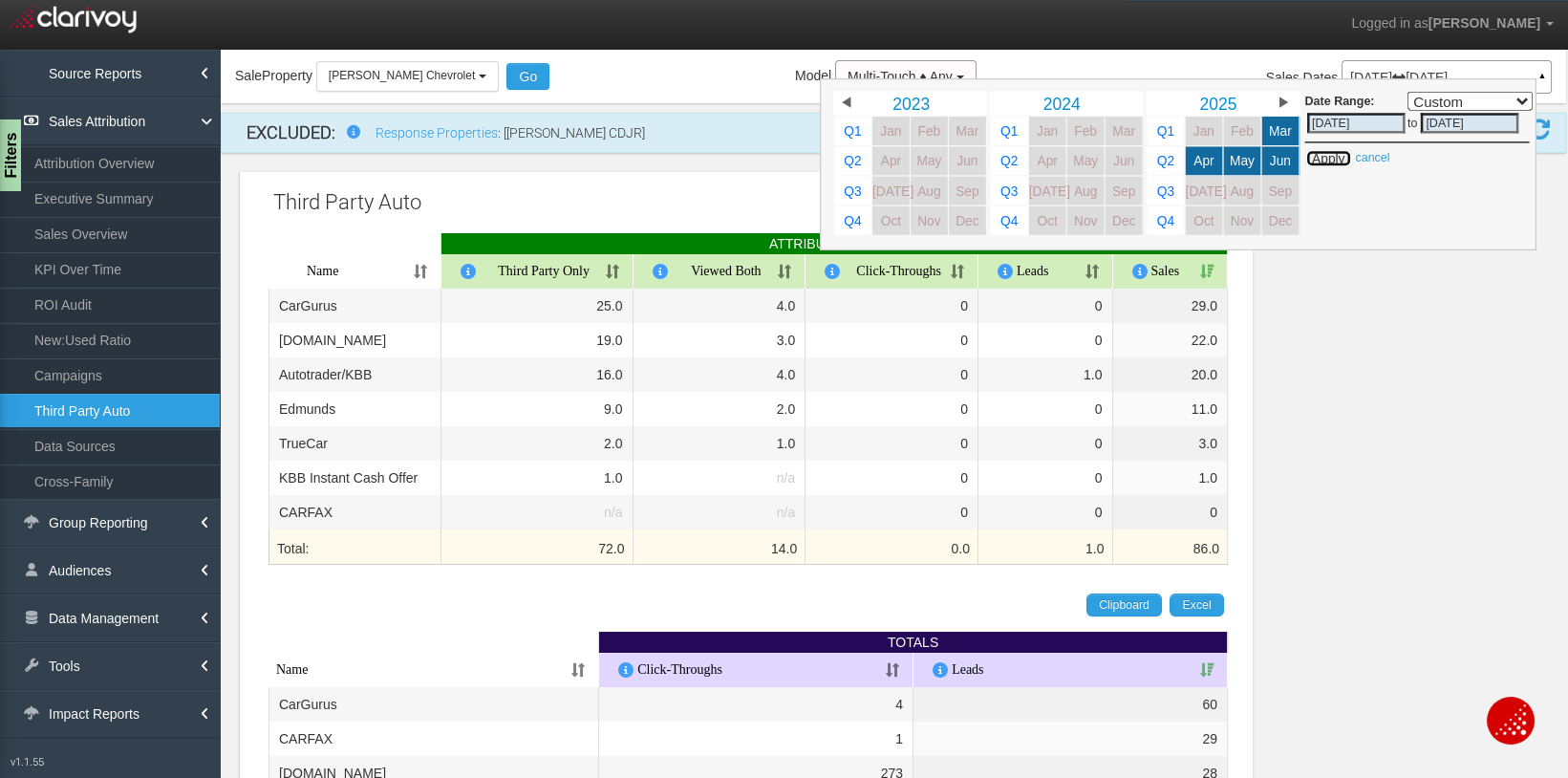 click on "Apply" at bounding box center [1327, 159] 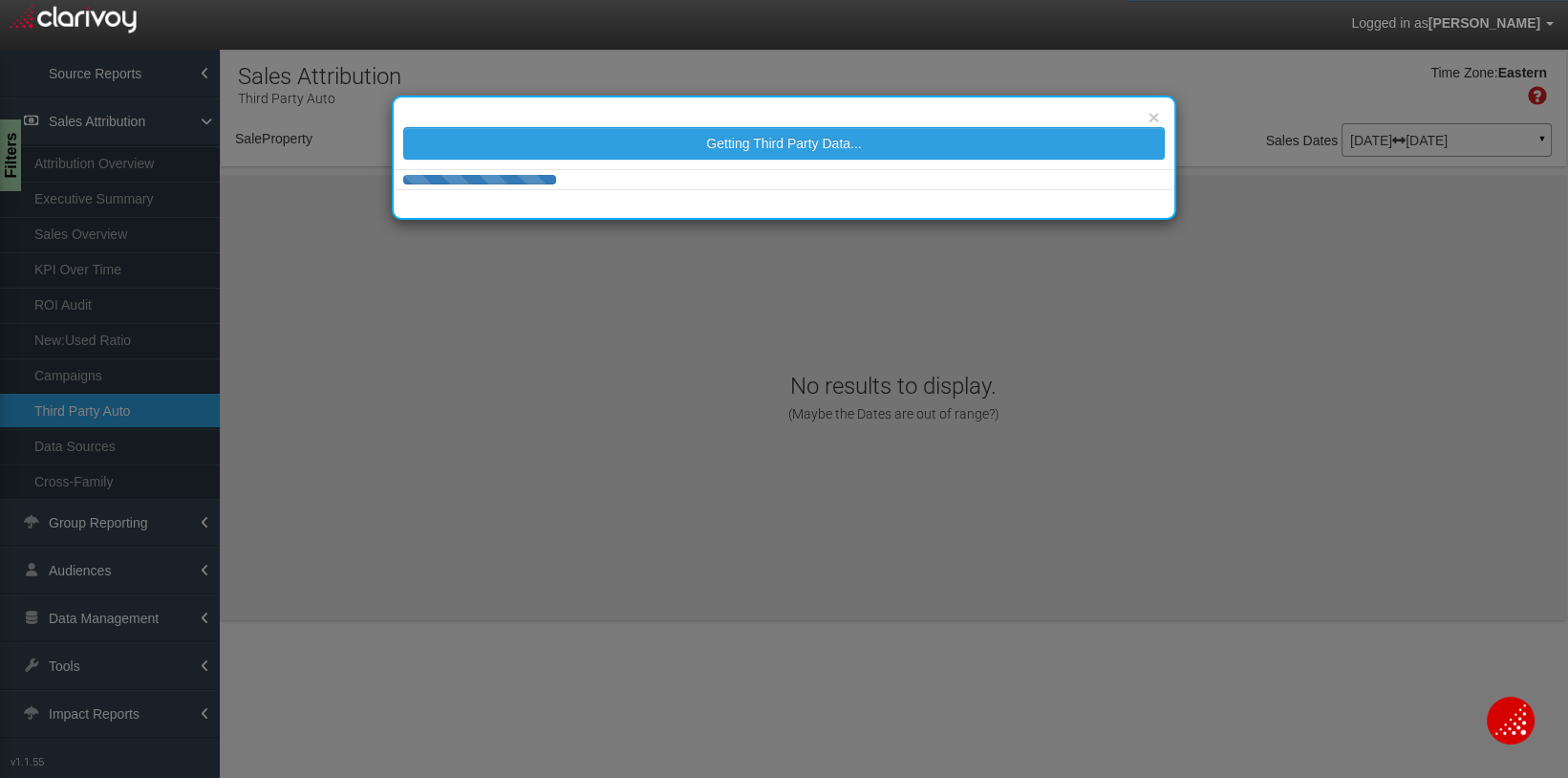 scroll, scrollTop: 0, scrollLeft: 0, axis: both 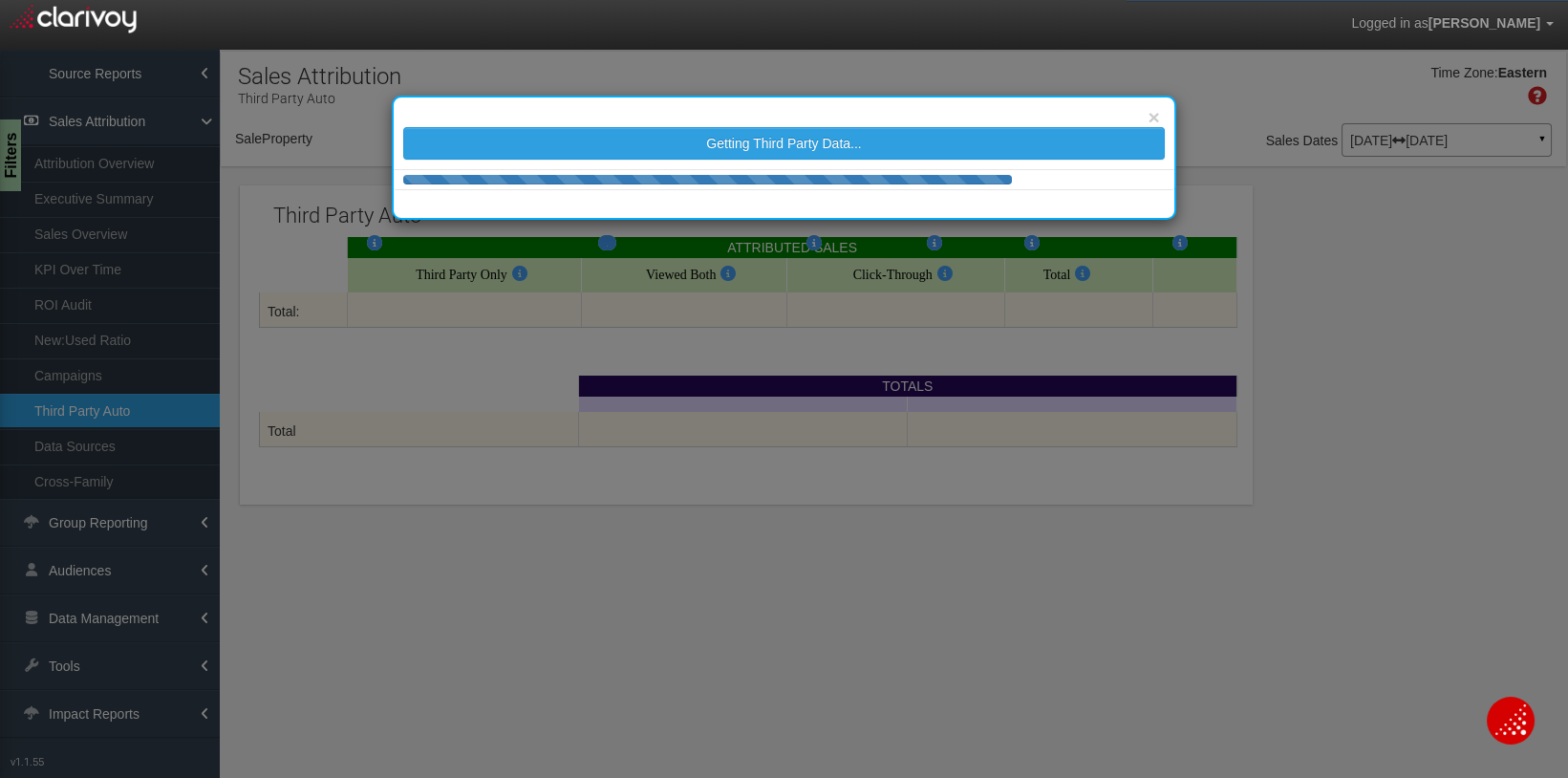 select on "object:33029" 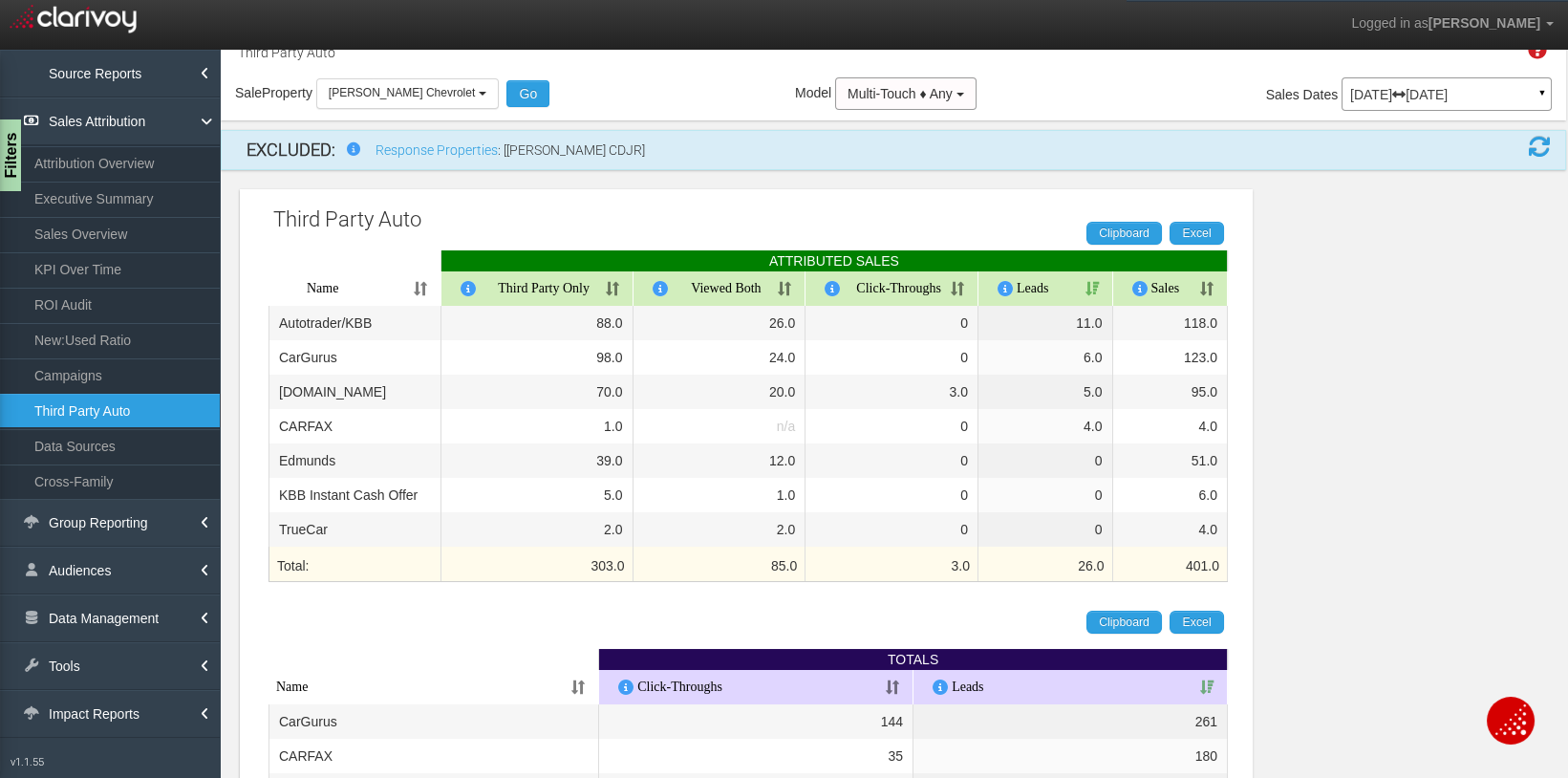 scroll, scrollTop: 48, scrollLeft: 0, axis: vertical 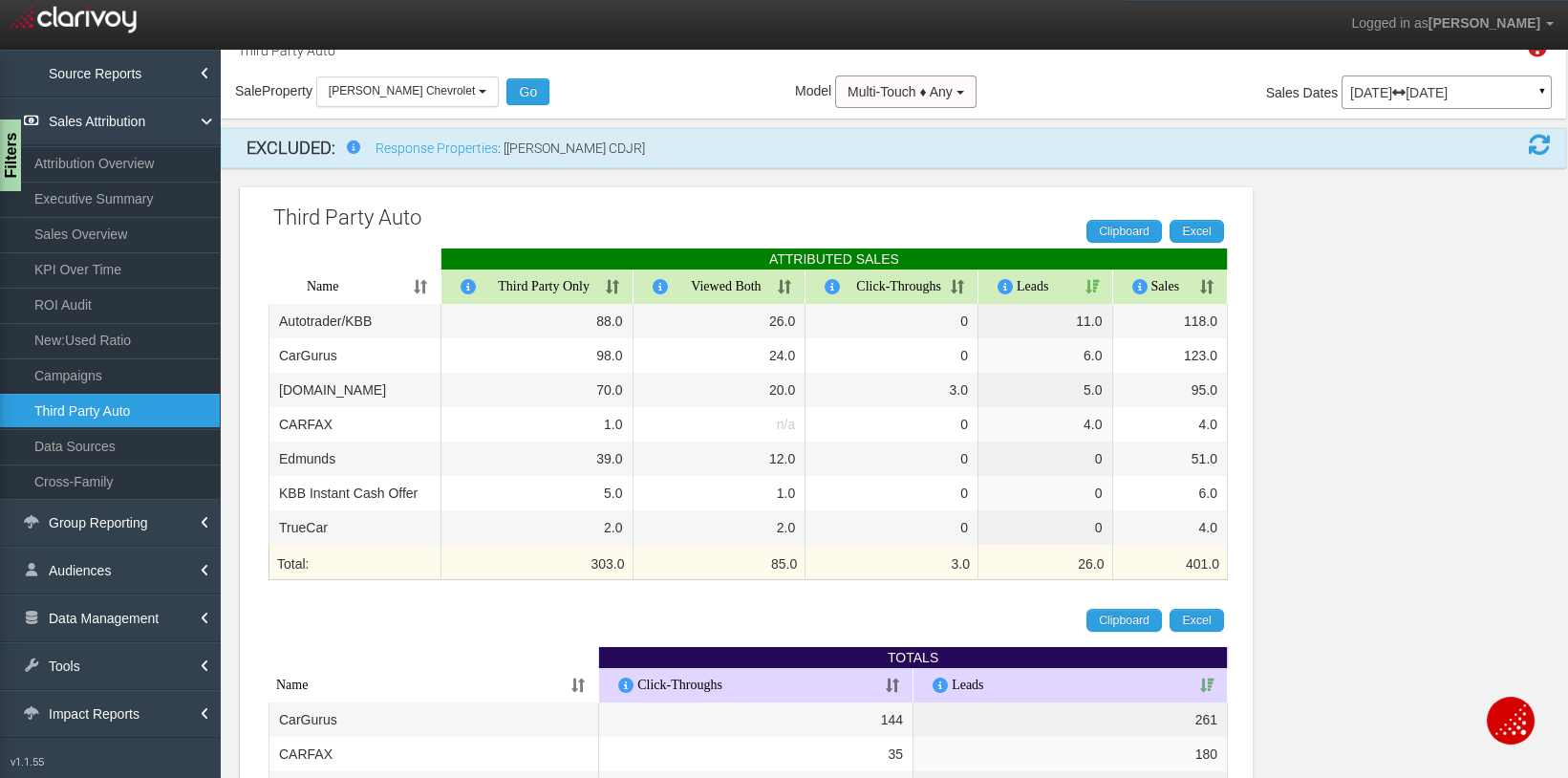 click on "[DATE]   [DATE]" at bounding box center (1447, 93) 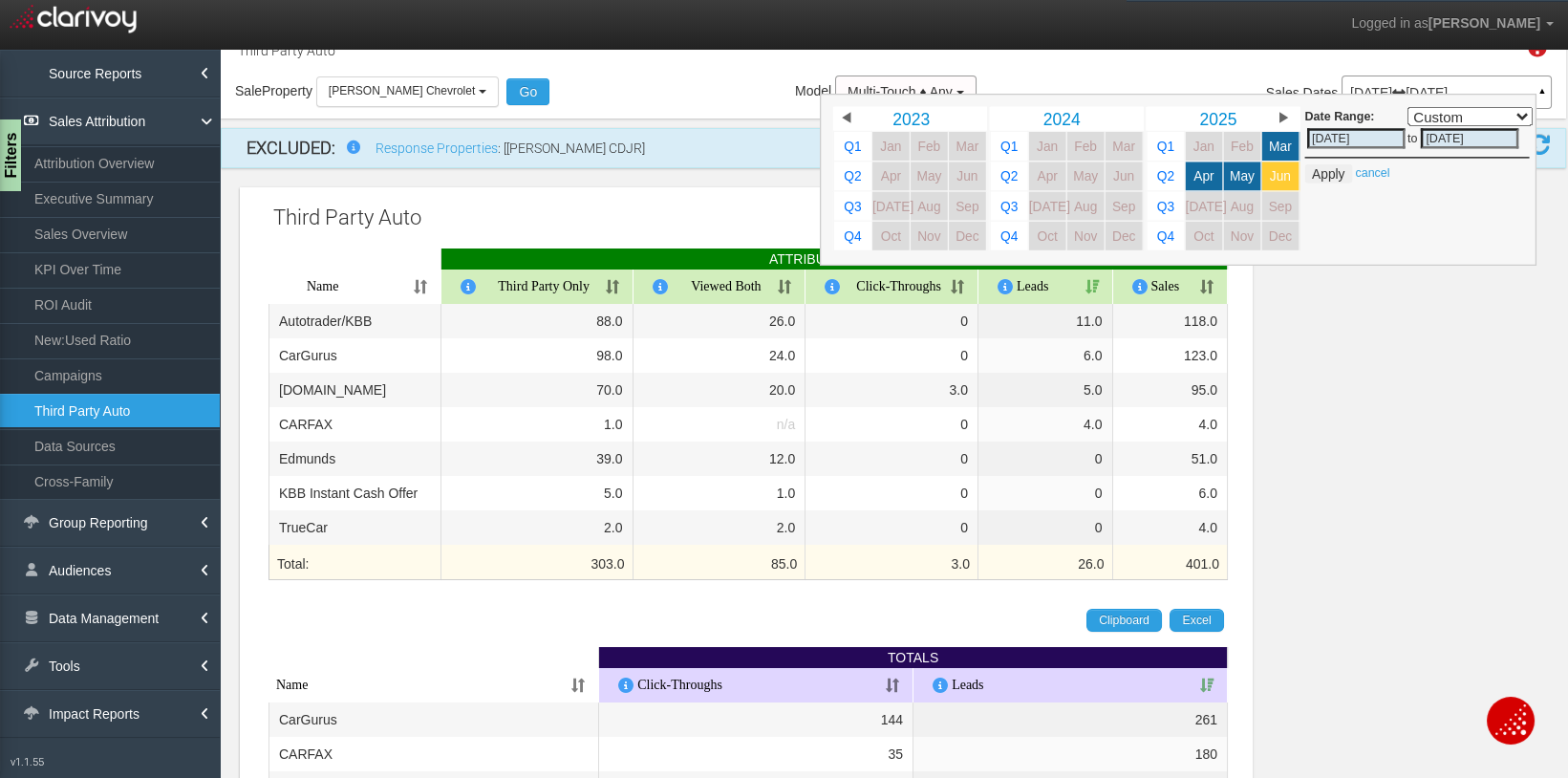 click on "Jun" at bounding box center [1280, 176] 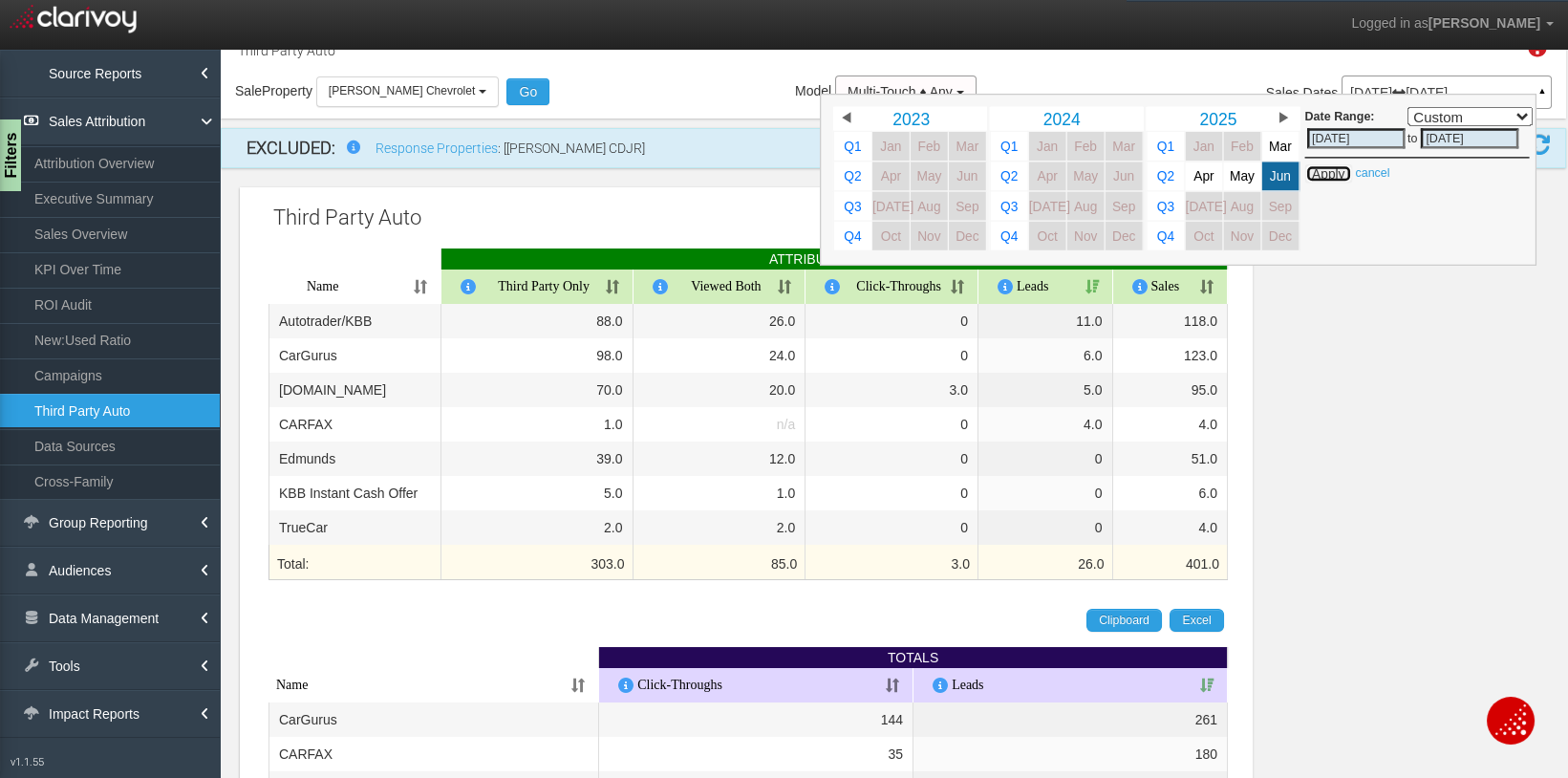 click on "Apply" at bounding box center [1327, 174] 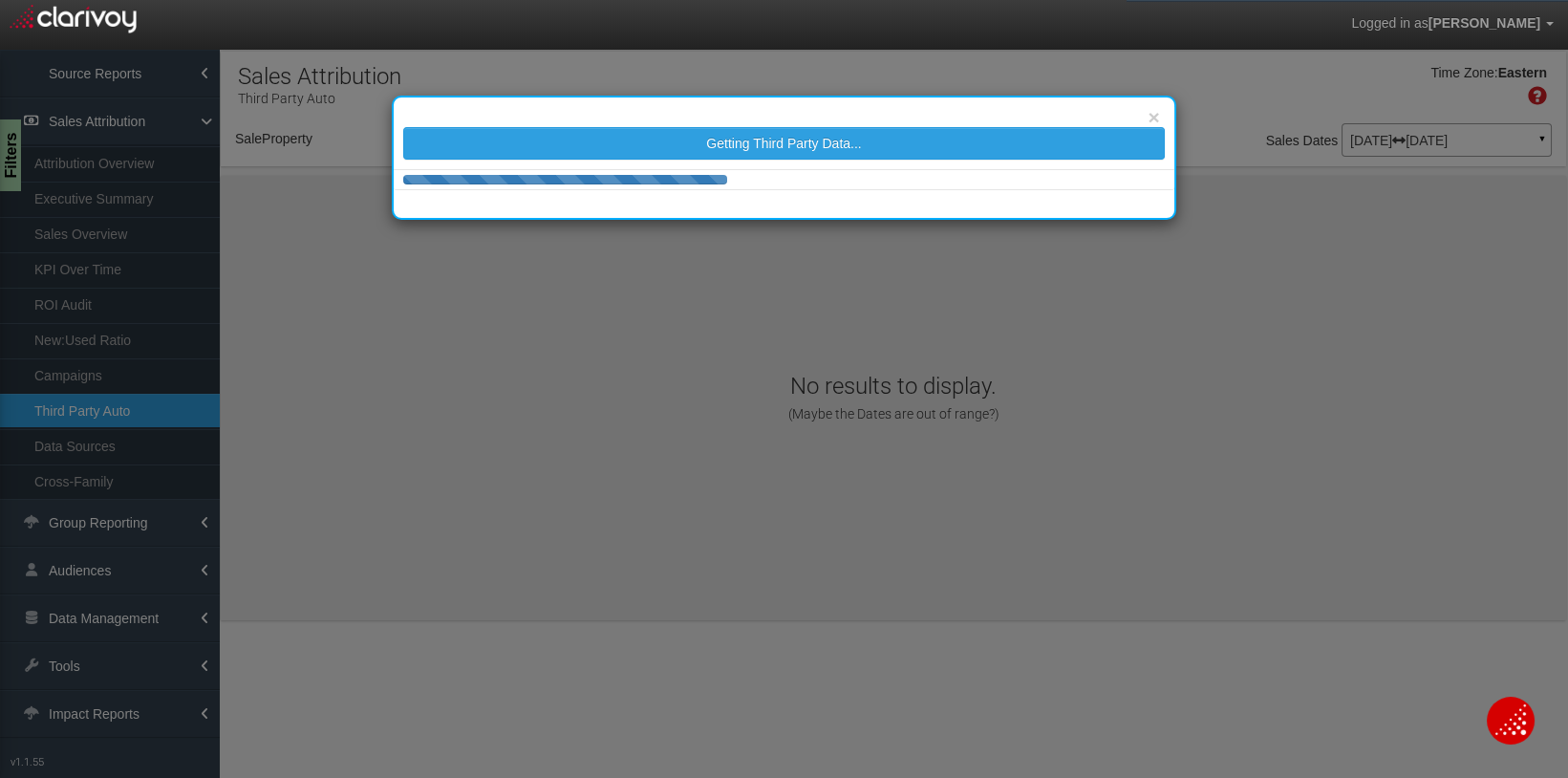 scroll, scrollTop: 0, scrollLeft: 0, axis: both 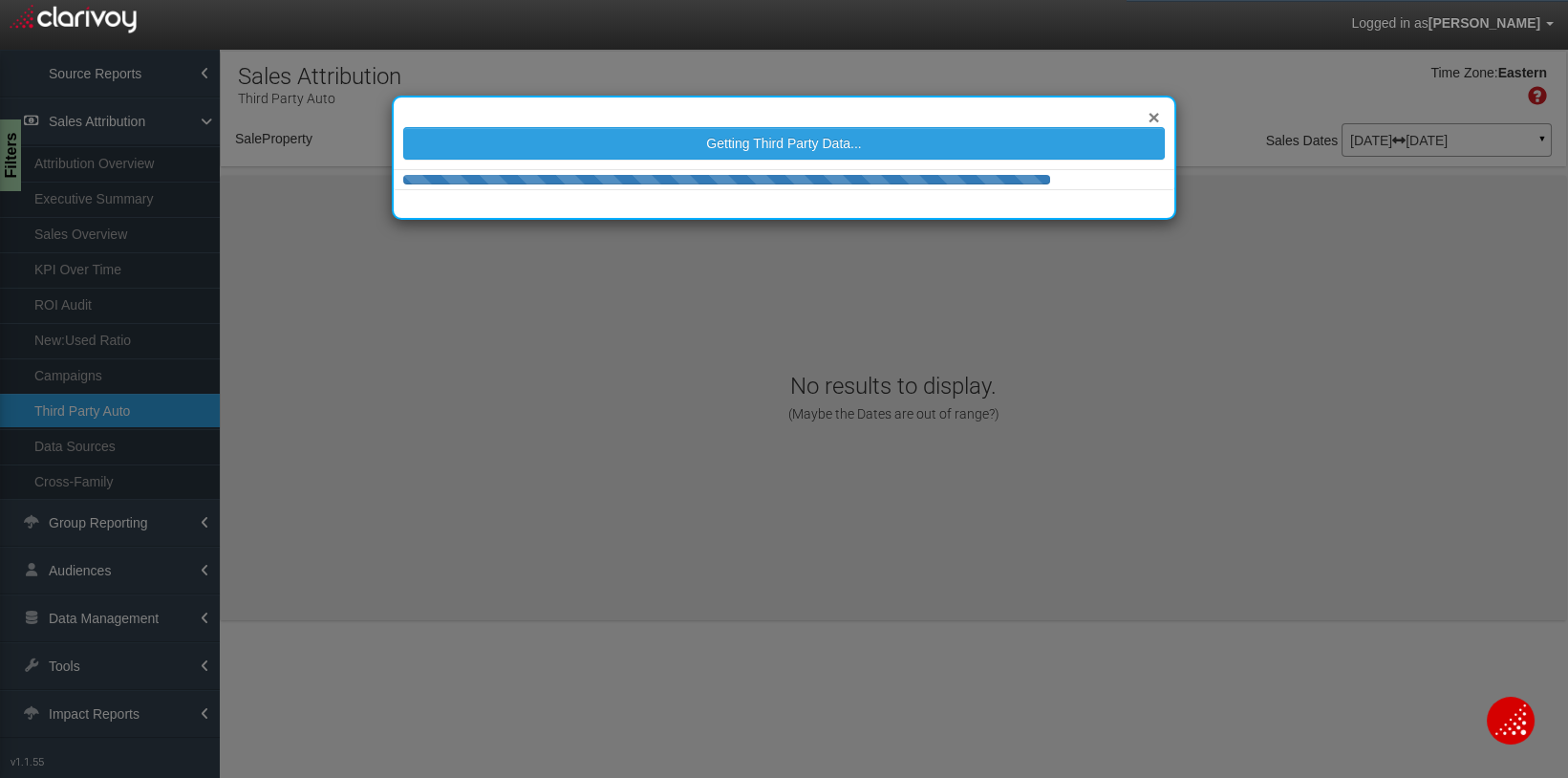 click on "×" at bounding box center [1153, 117] 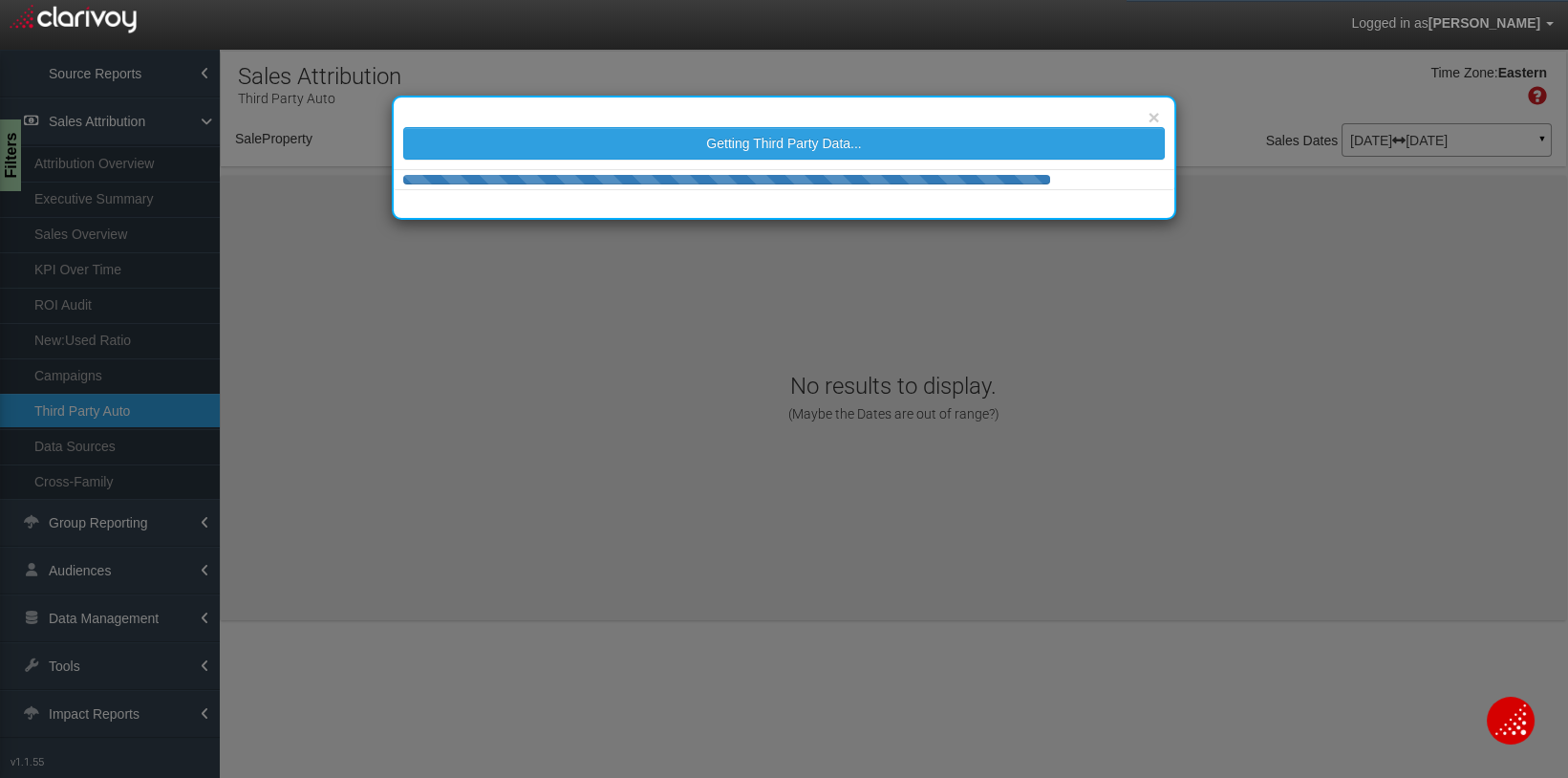 click on "Time Zone:
Eastern" at bounding box center [893, 92] 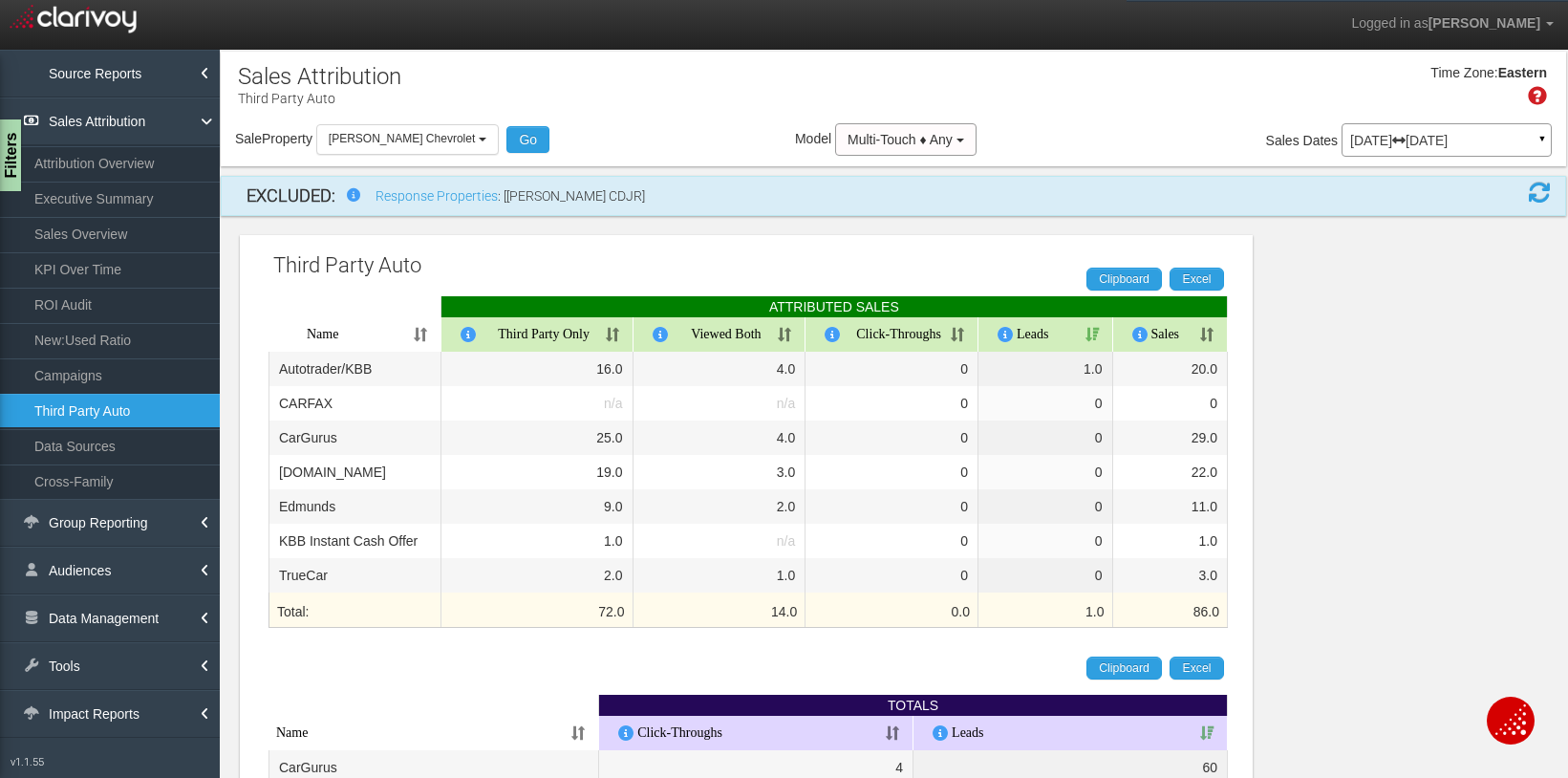 select on "object:35629" 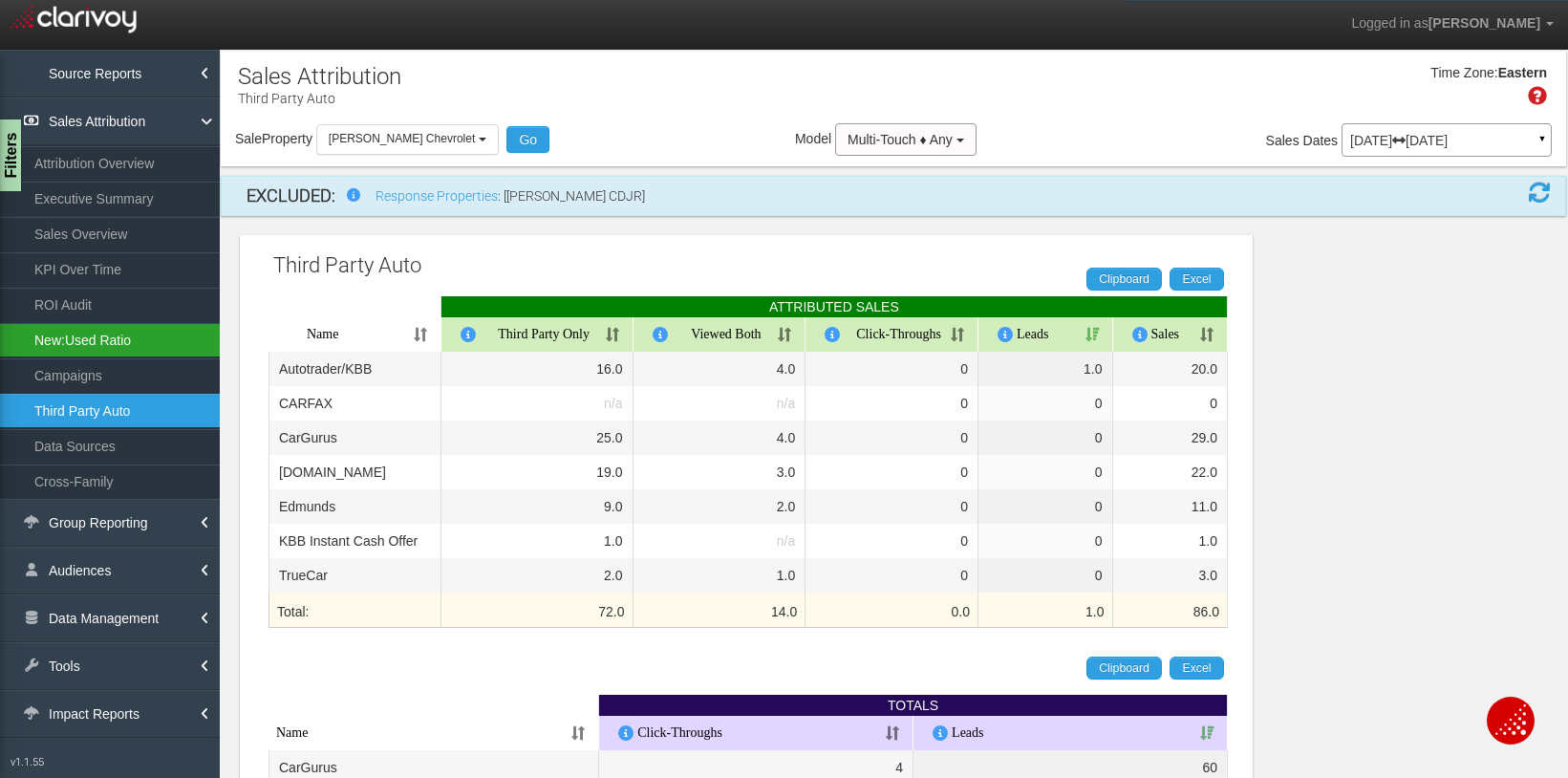 scroll, scrollTop: 0, scrollLeft: 0, axis: both 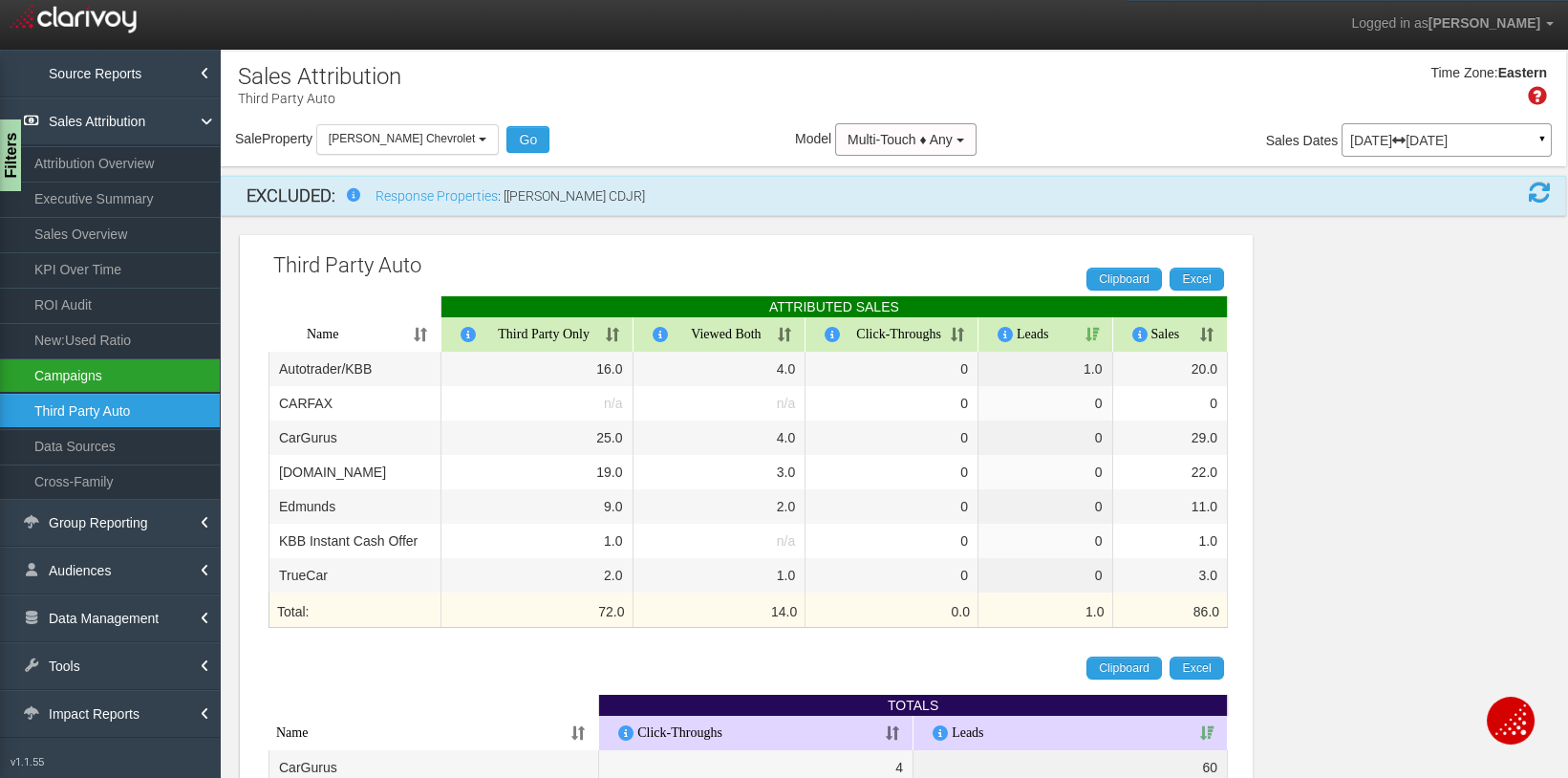 click on "Campaigns" at bounding box center (110, 376) 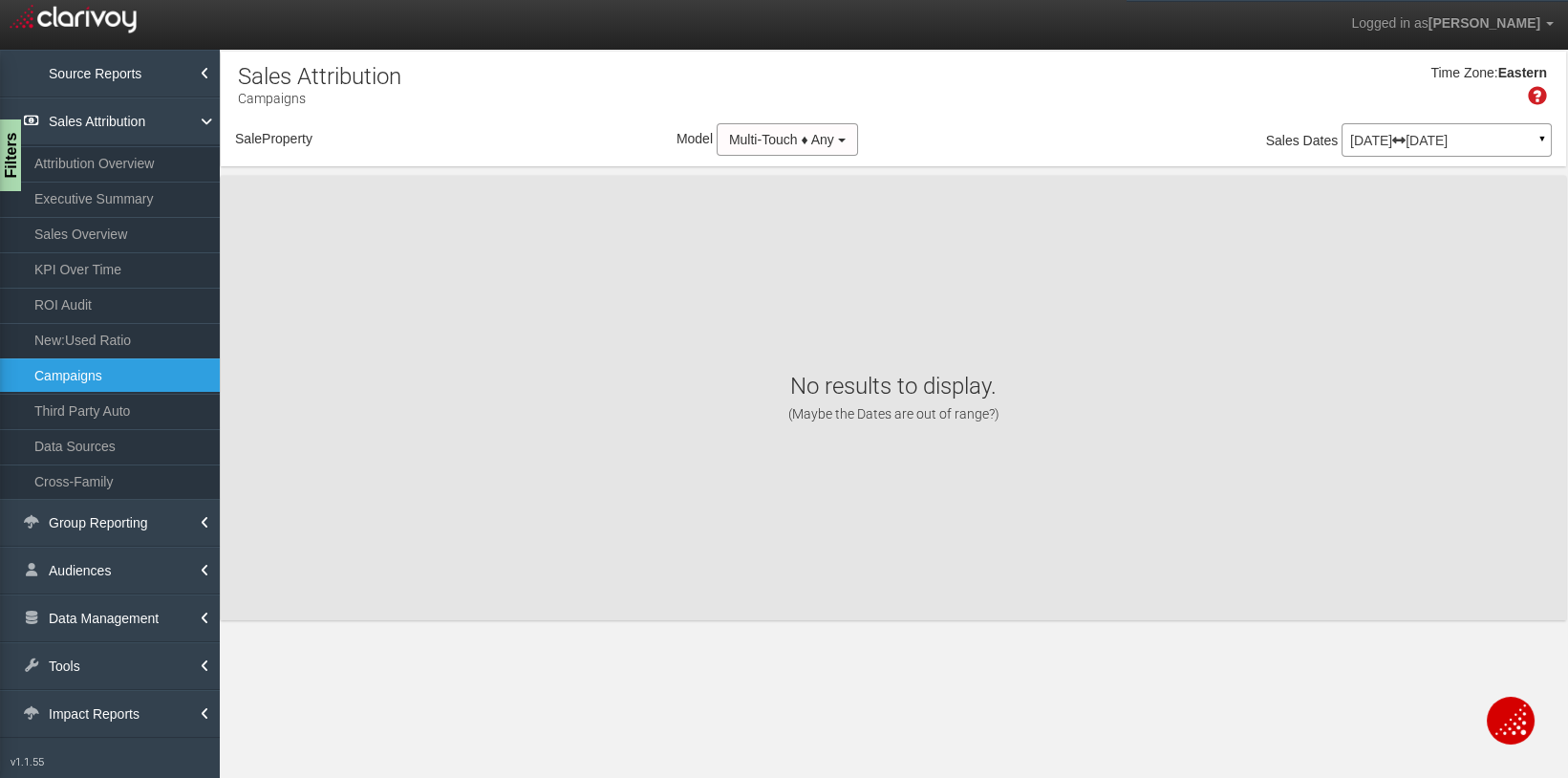 select on "object:38230" 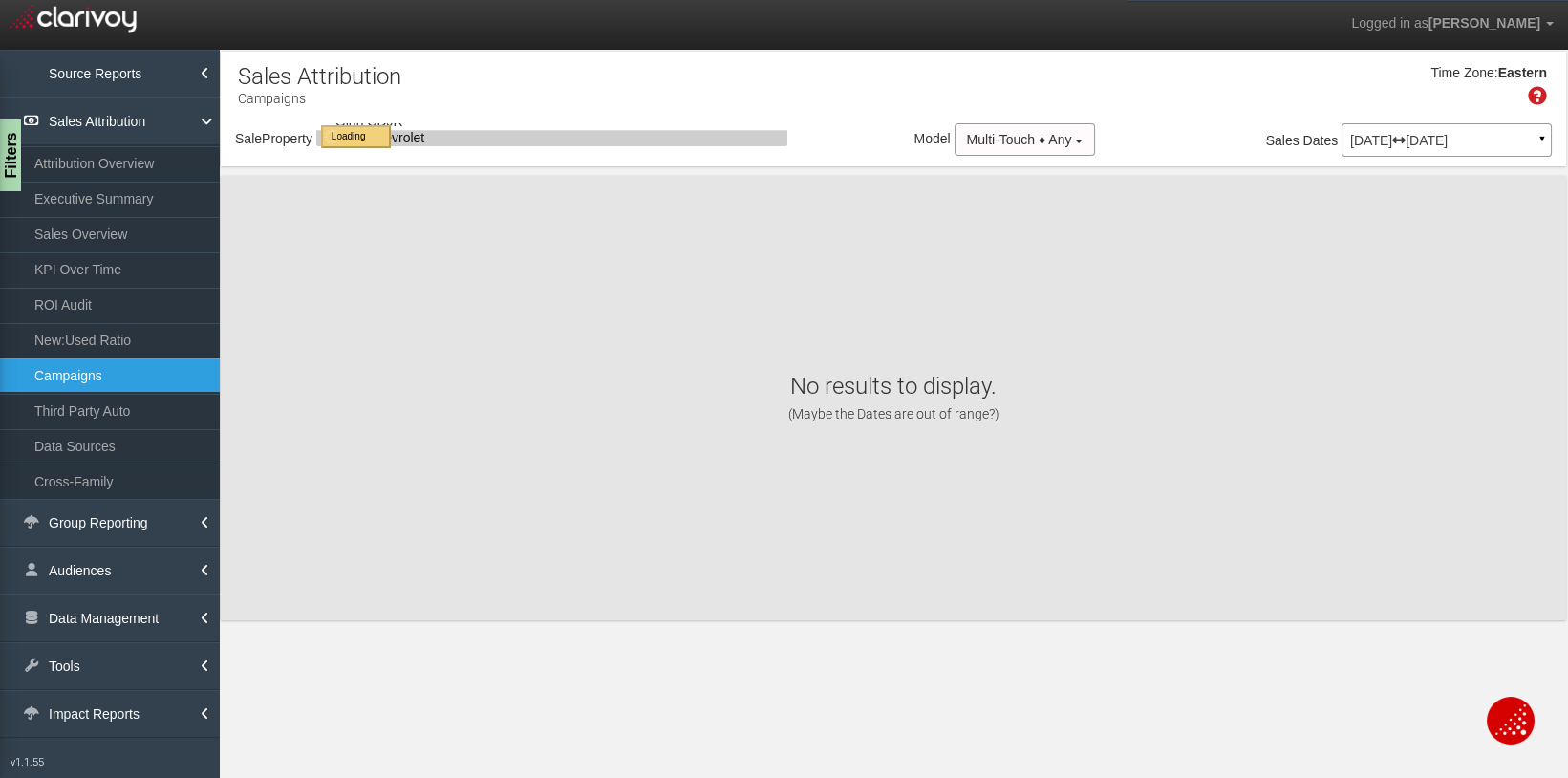 select on "object:38230" 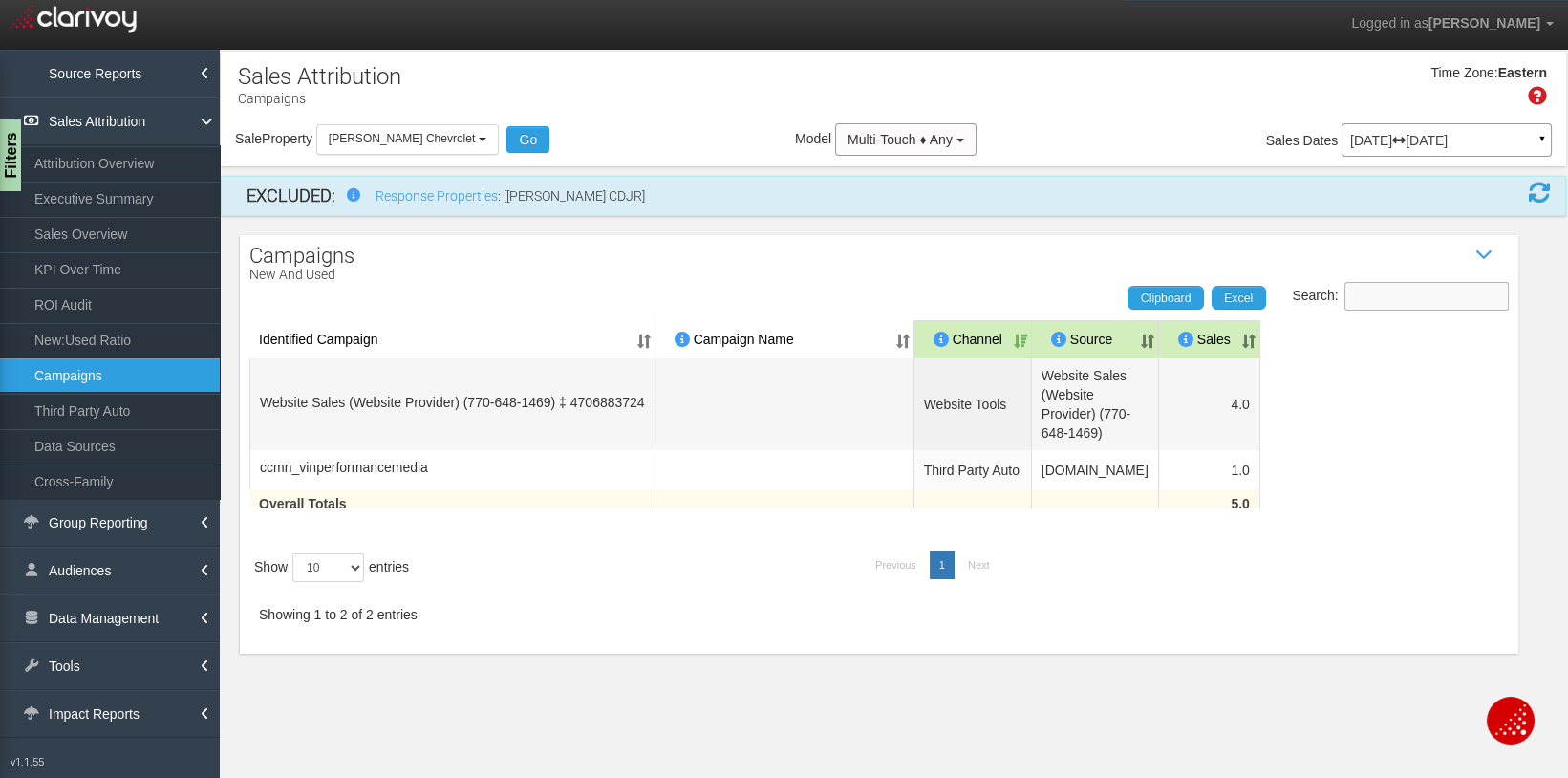 click on "Search:" at bounding box center [1427, 296] 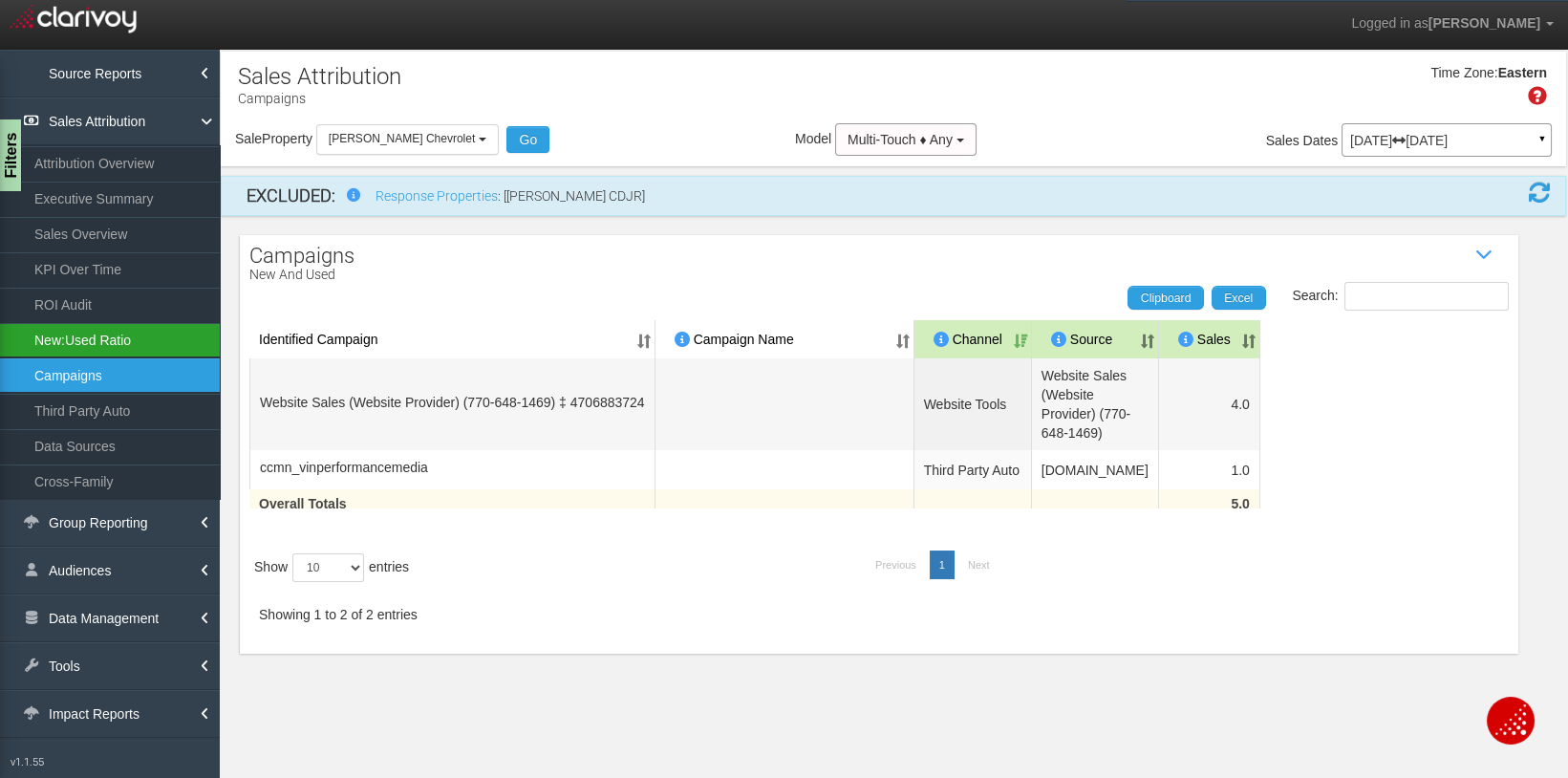 click on "New:Used Ratio" at bounding box center (110, 340) 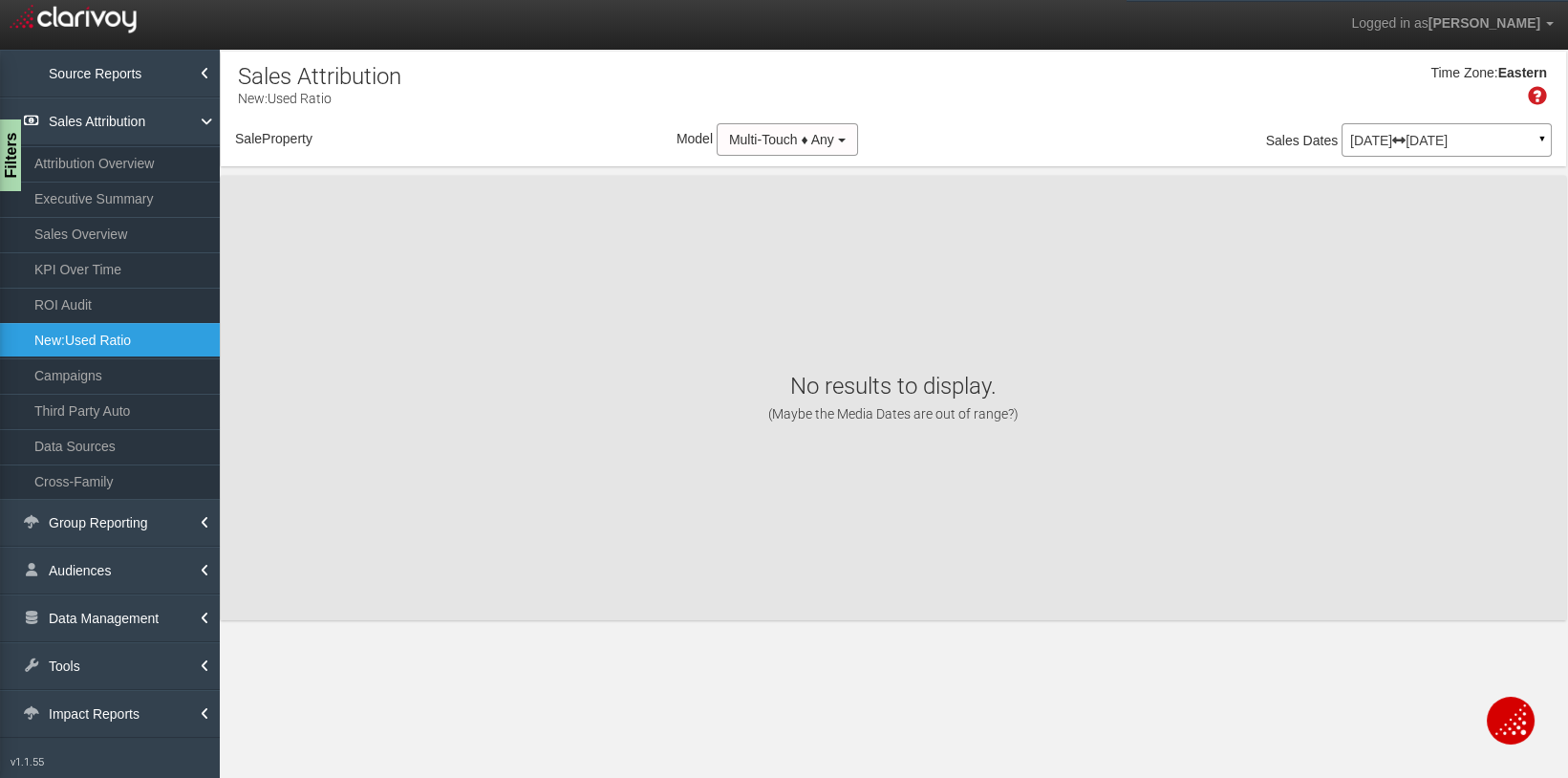 select on "object:40830" 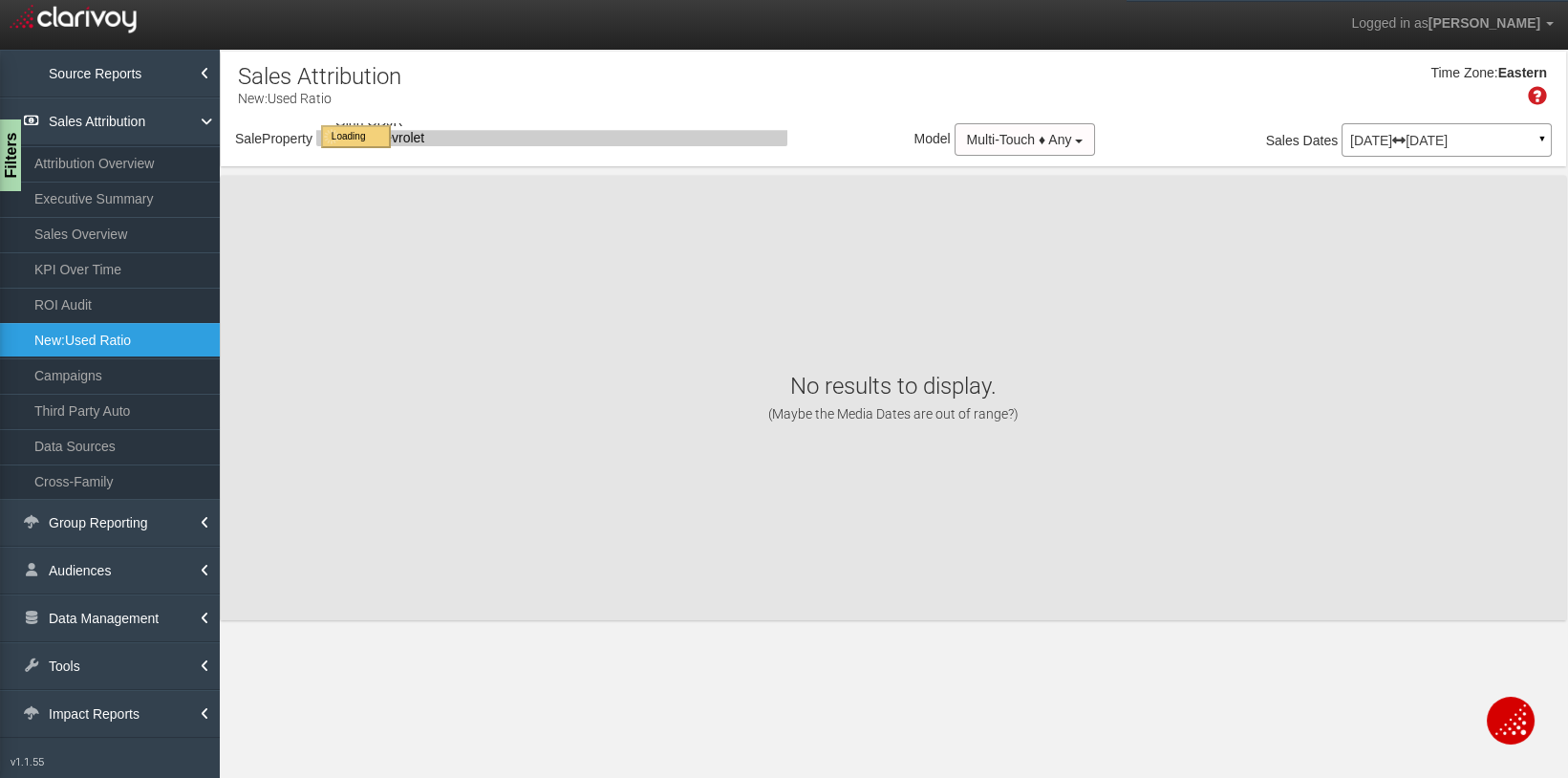 select on "object:40830" 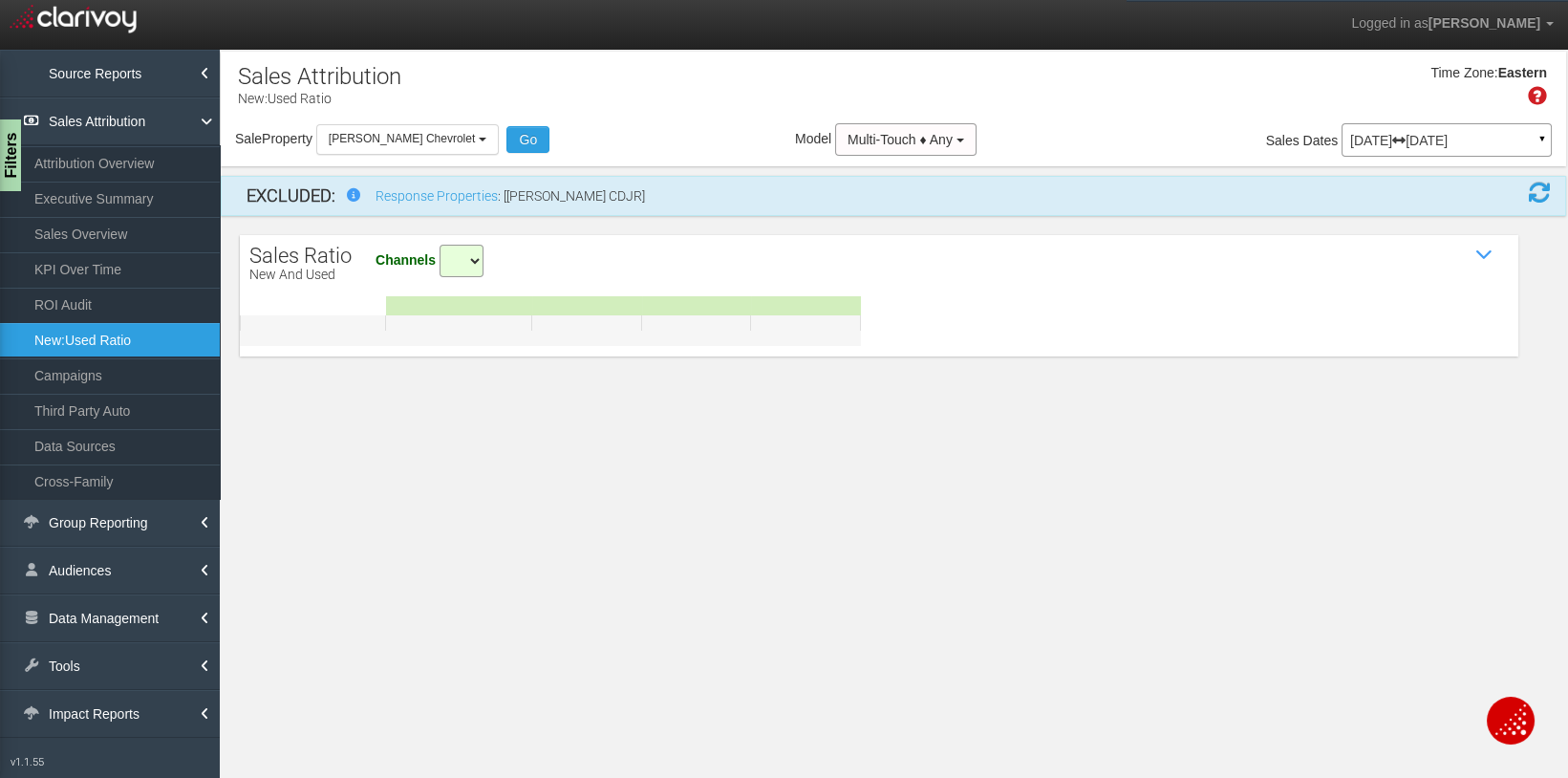 select on "all" 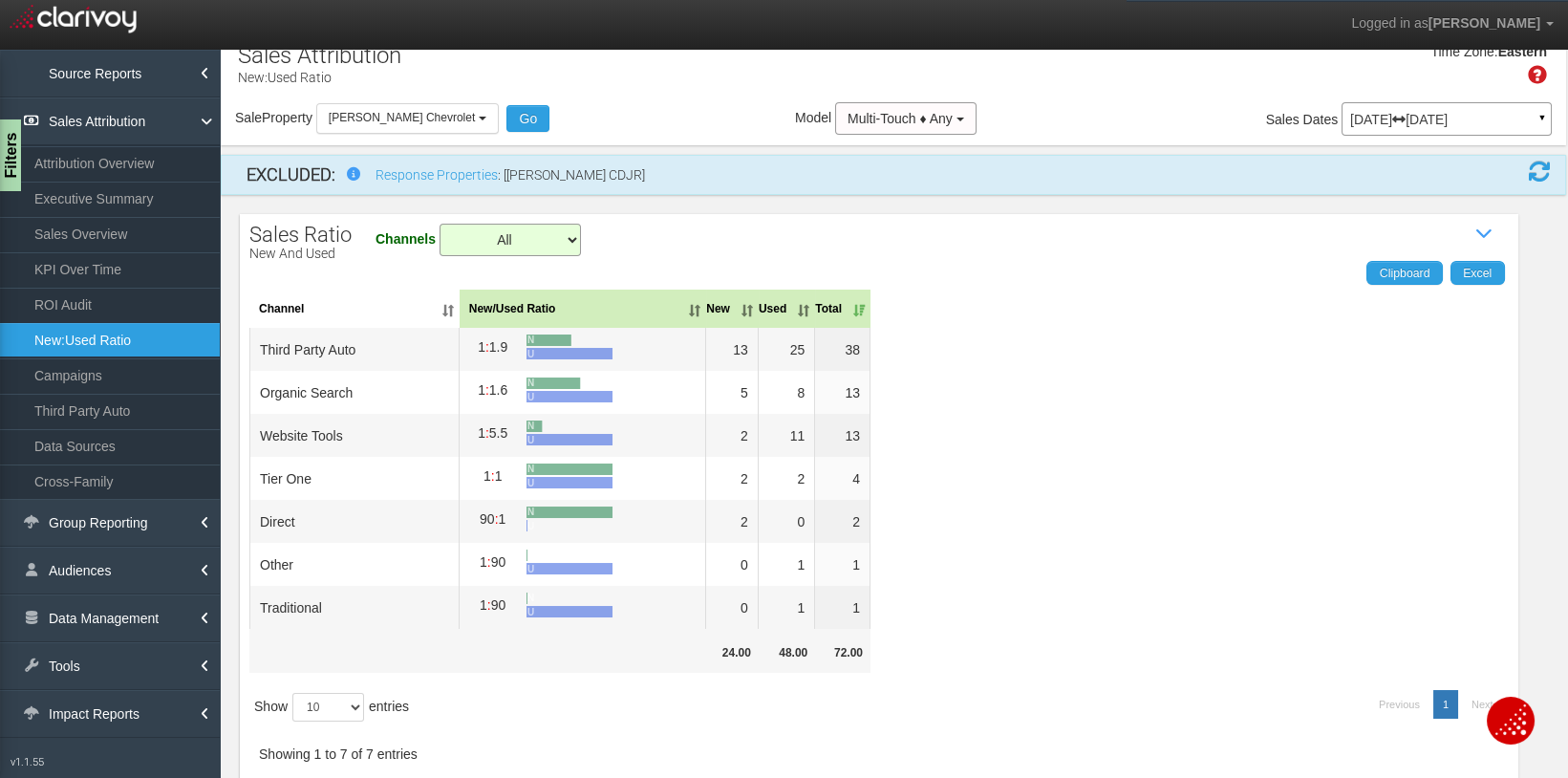 scroll, scrollTop: 24, scrollLeft: 0, axis: vertical 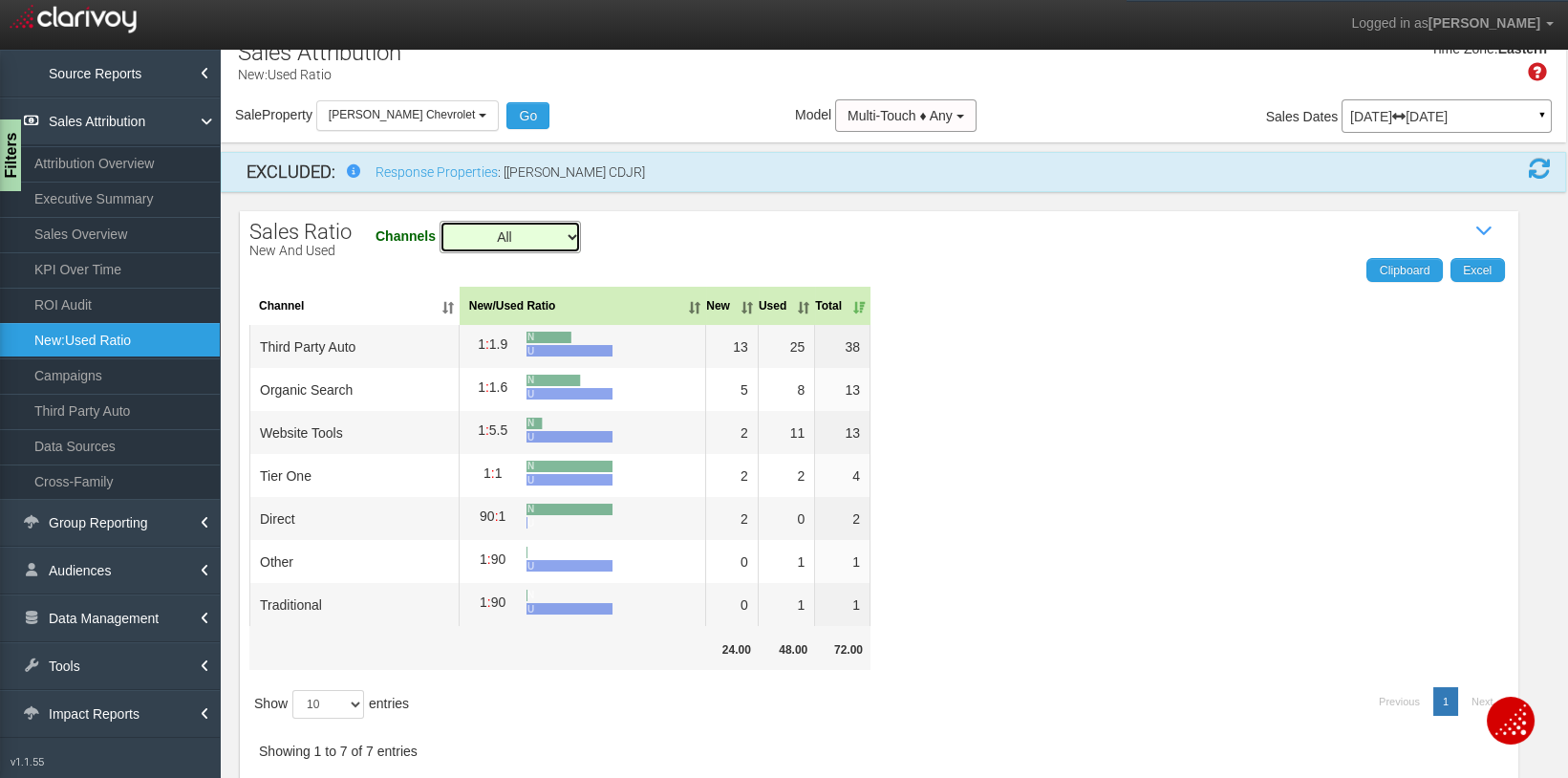 click on "All Organic Search Other Third Party Auto Tier One Traditional Website Tools" at bounding box center (510, 237) 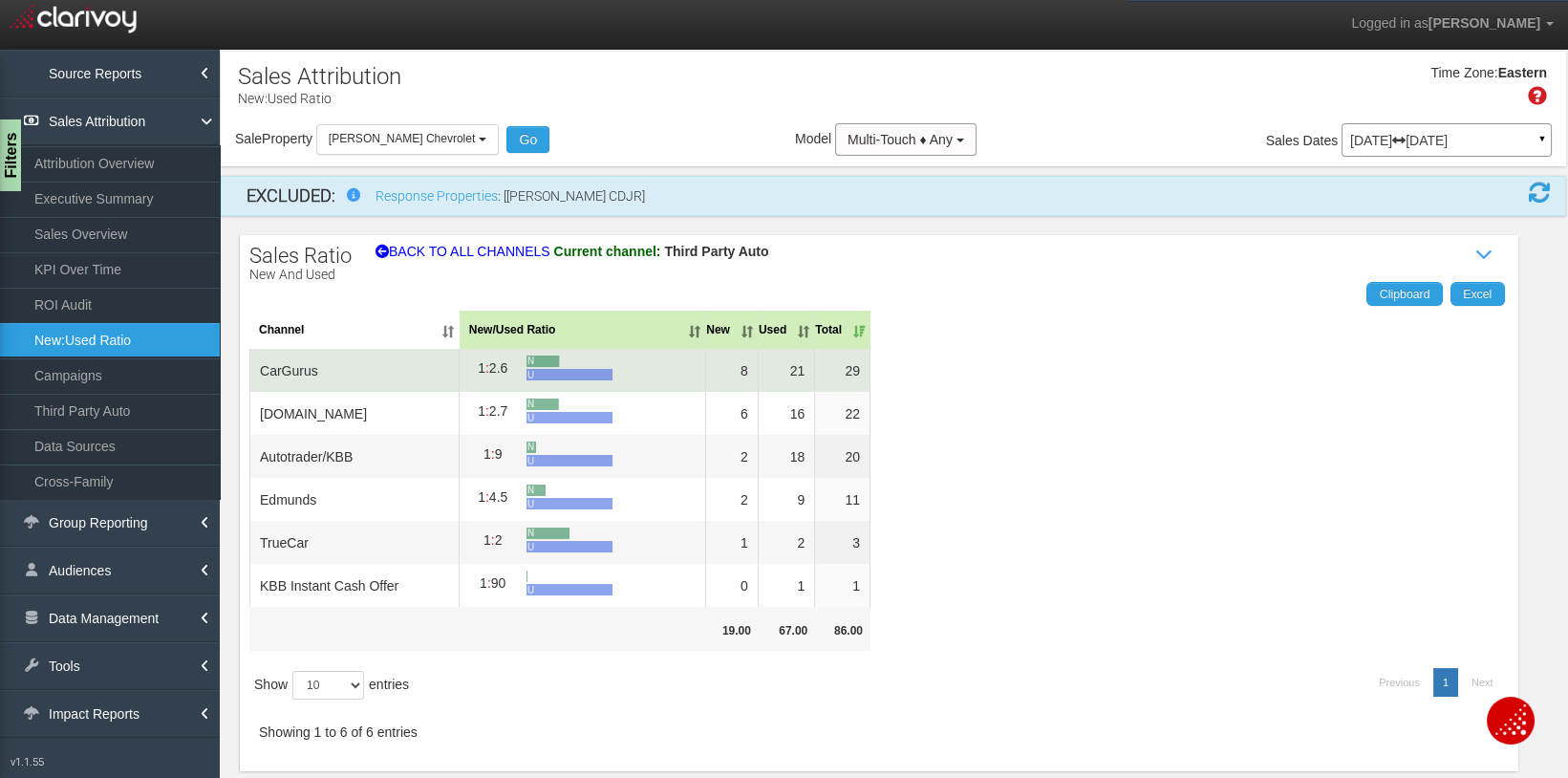scroll, scrollTop: 0, scrollLeft: 0, axis: both 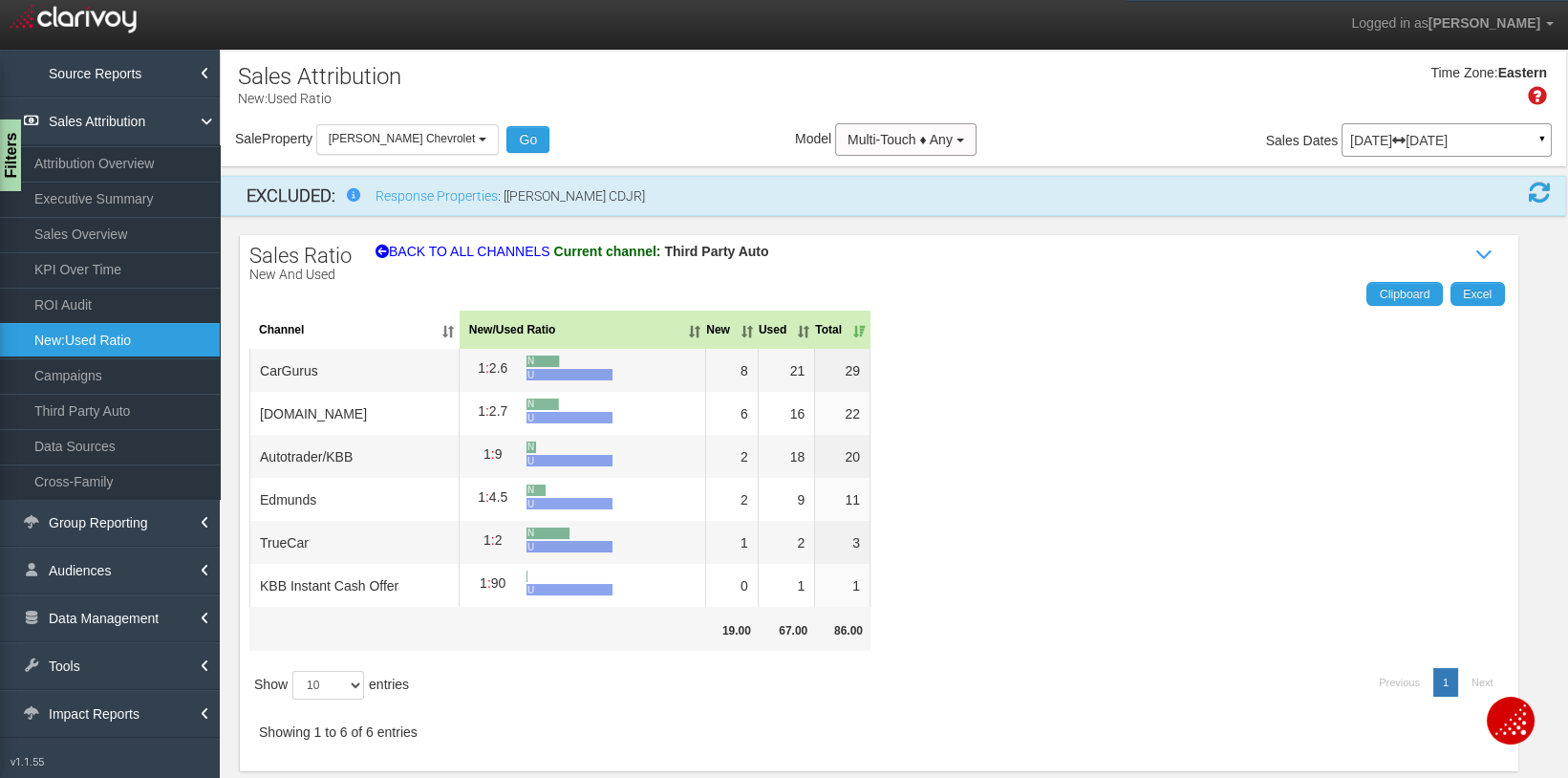 click on "Clipboard   Excel
Channel New/Used Ratio New Used Total
CarGurus 1 : 2.6 N U 8 21 29 Cars.com 1 : 2.7 N U 6 16 22 Autotrader/KBB 1 : 9 N U 2 18 20 Edmunds 1 : 4.5 N U 2 9 11 TrueCar 1 : 2 N U 1 2 3 KBB Instant Cash Offer 1 : 90 N U 0 1 1
19.00 67.00 86.00
Show  10 25 50 100  entries Previous 1 Next Showing 1 to 6 of 6 entries" at bounding box center (879, 527) 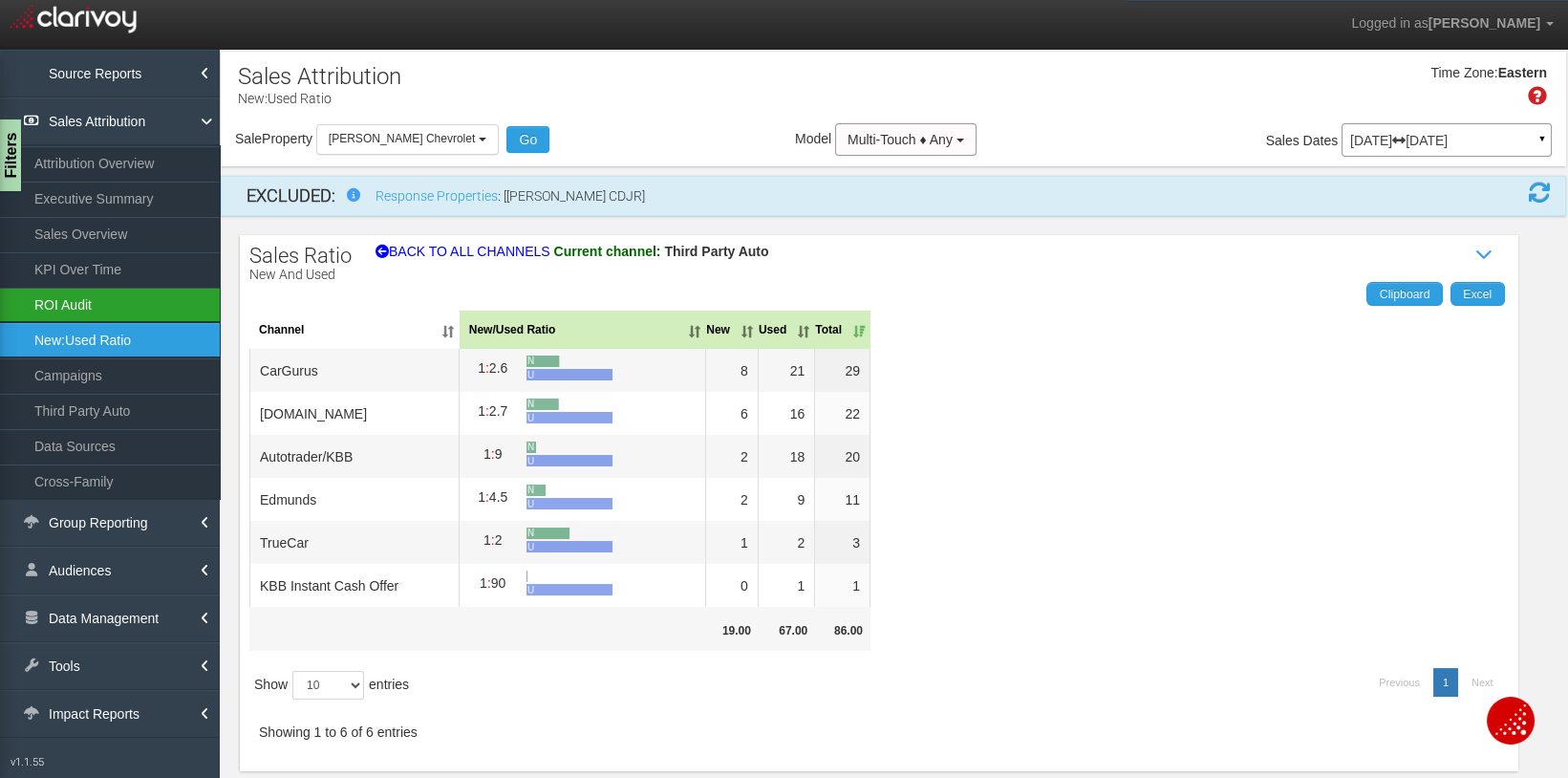 click on "ROI Audit" at bounding box center [110, 305] 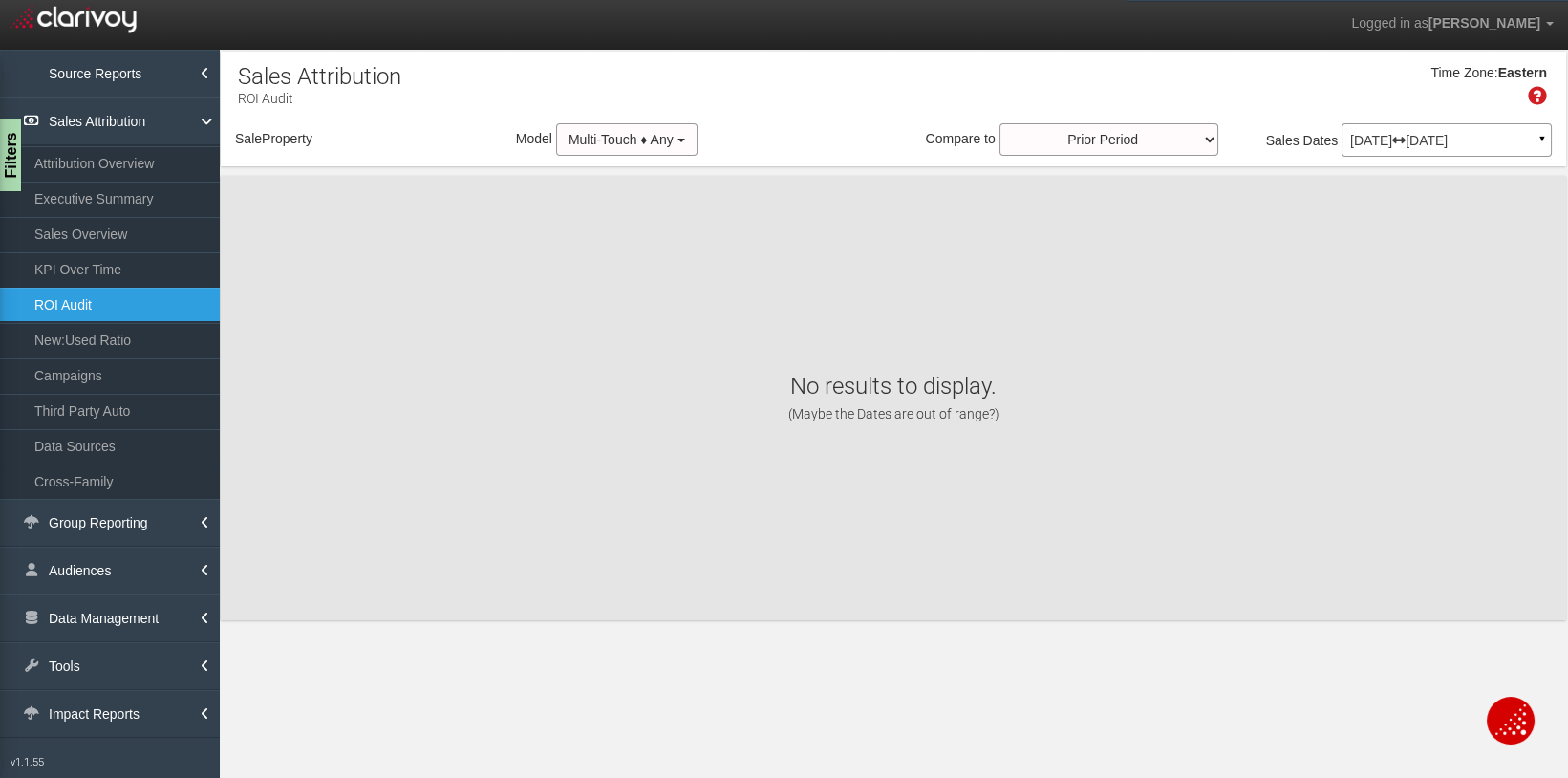 select on "object:43433" 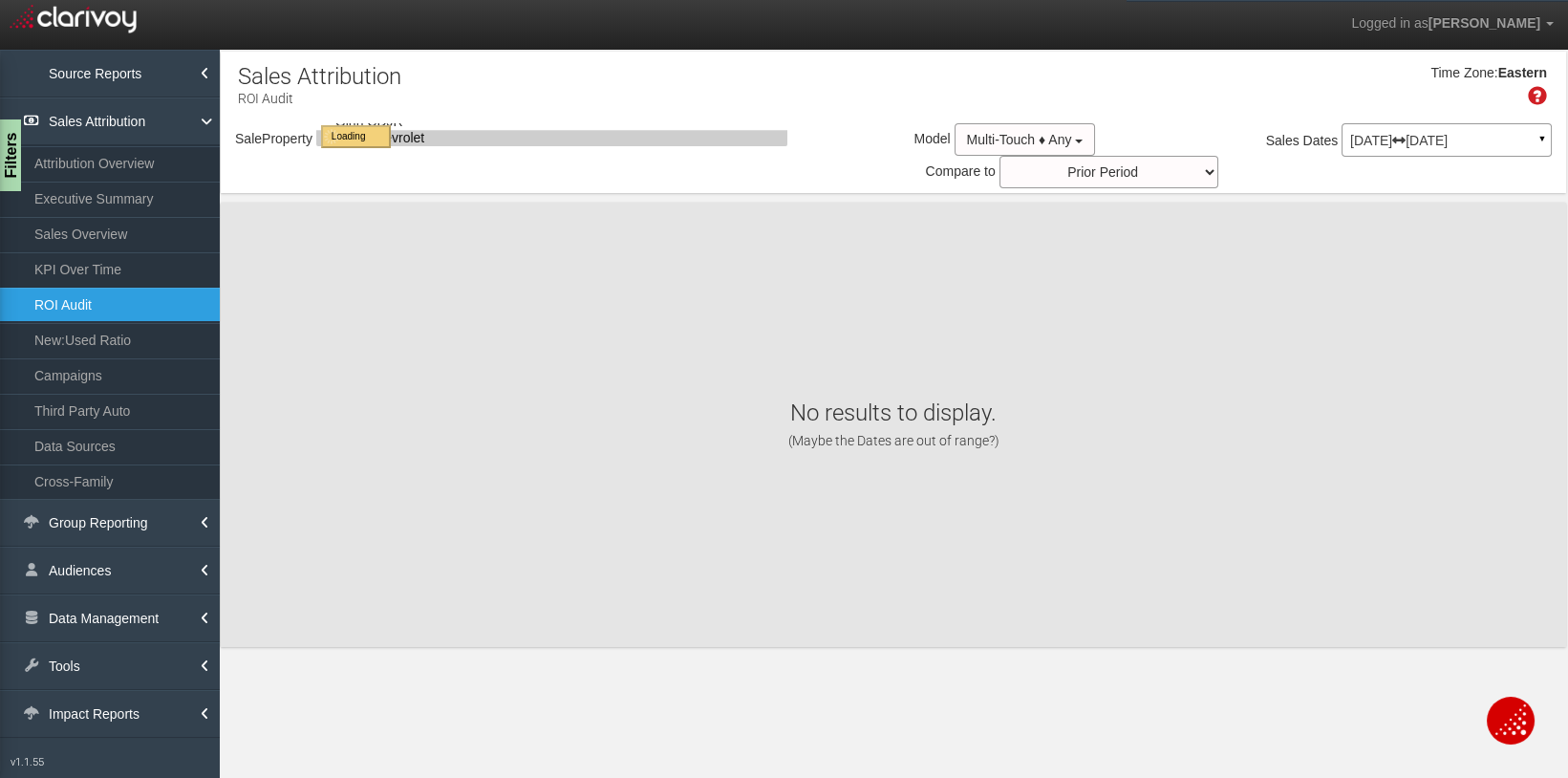 select on "object:43433" 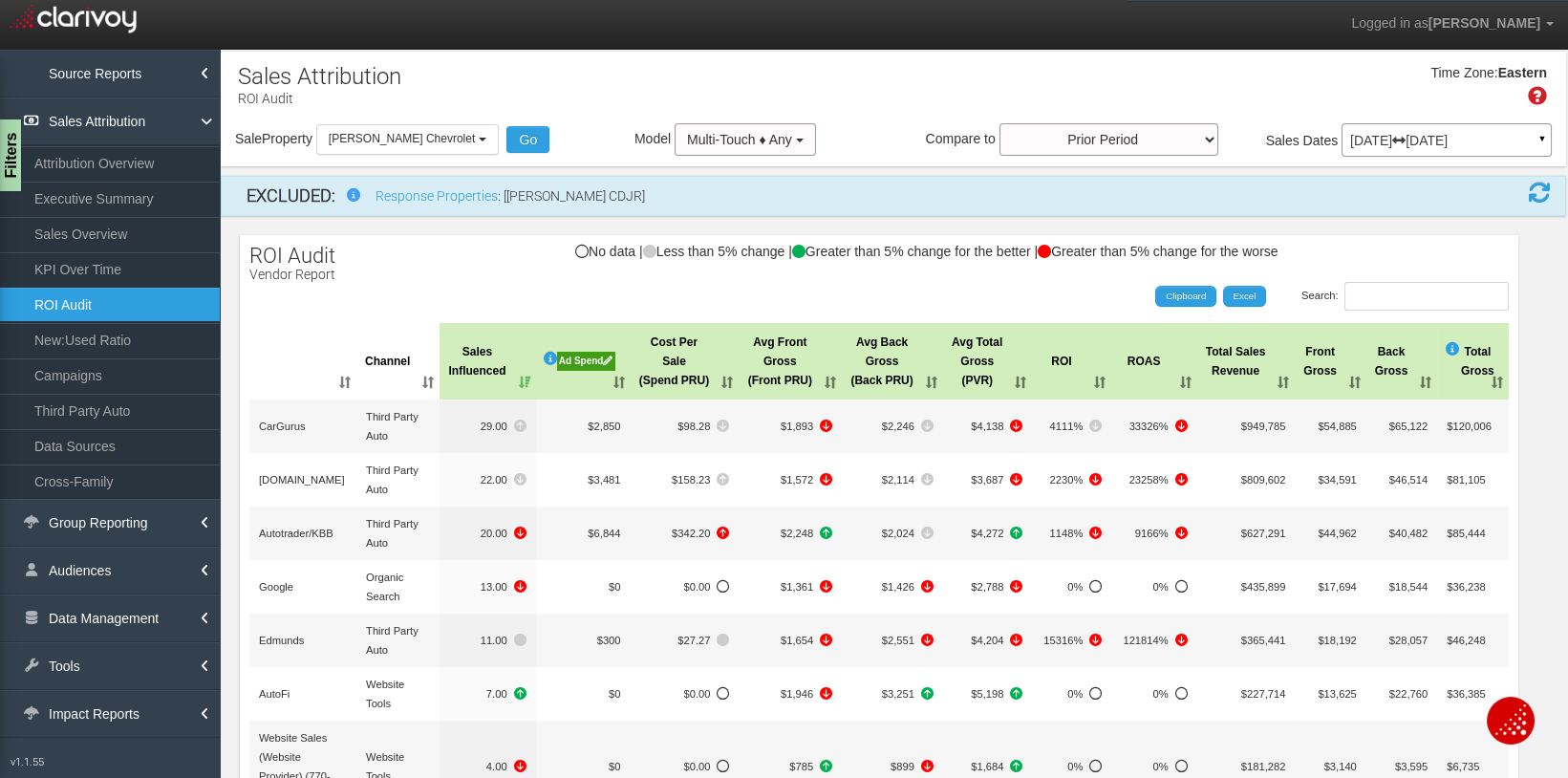 drag, startPoint x: 871, startPoint y: 66, endPoint x: 1240, endPoint y: 233, distance: 405.03086 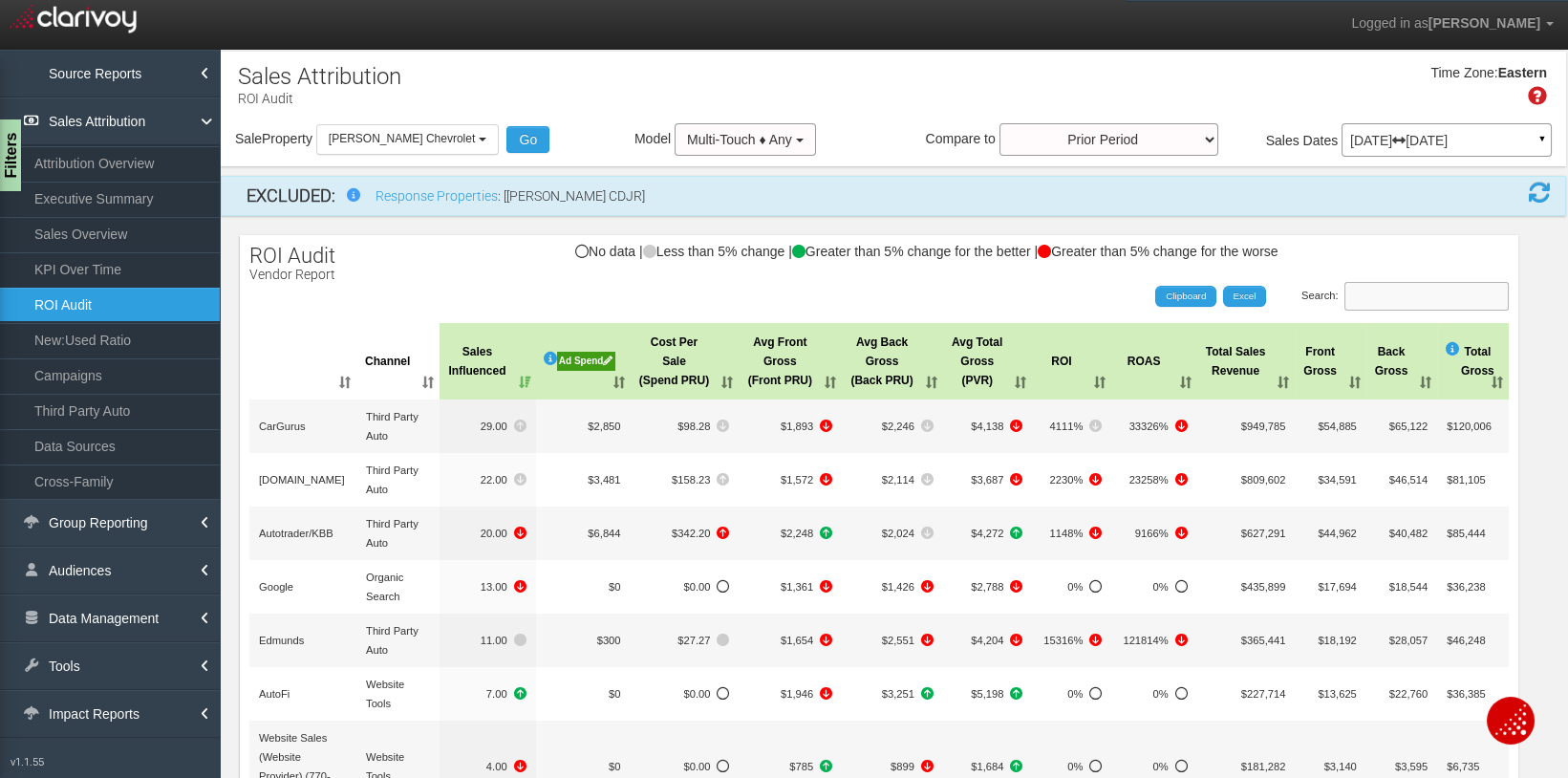 click on "Search:" at bounding box center (1427, 296) 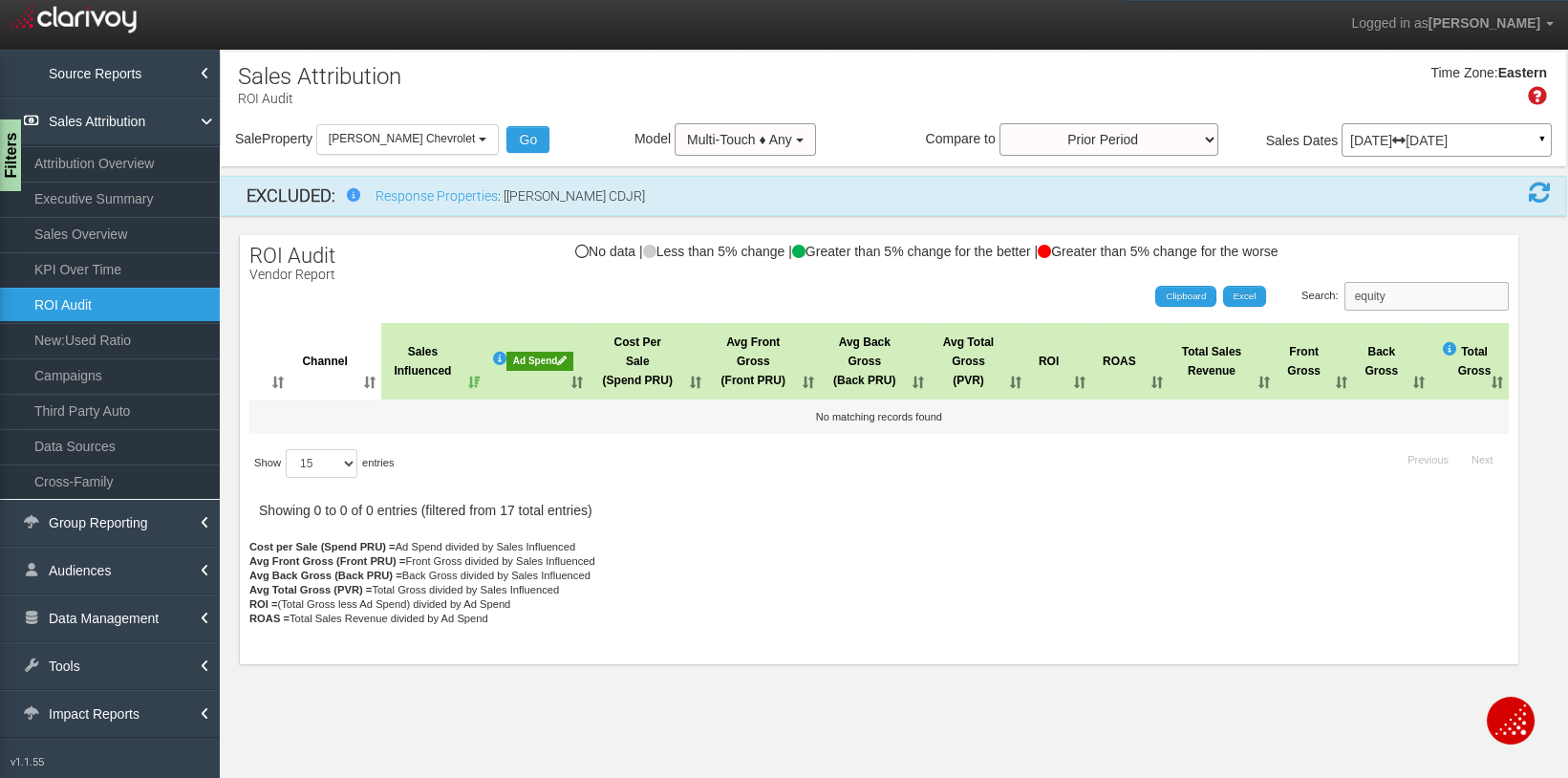 drag, startPoint x: 1449, startPoint y: 299, endPoint x: 1317, endPoint y: 301, distance: 132.0152 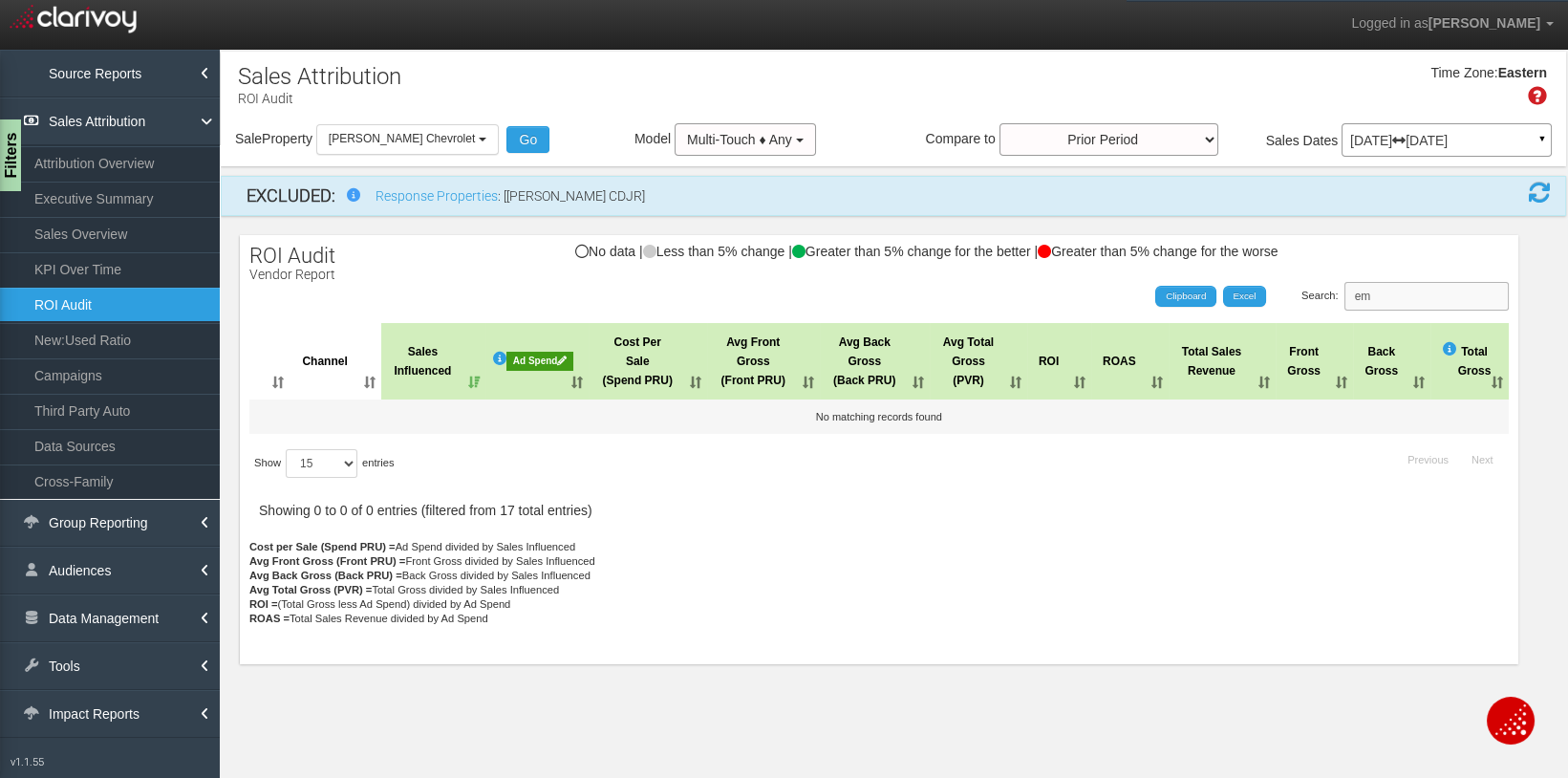 type on "e" 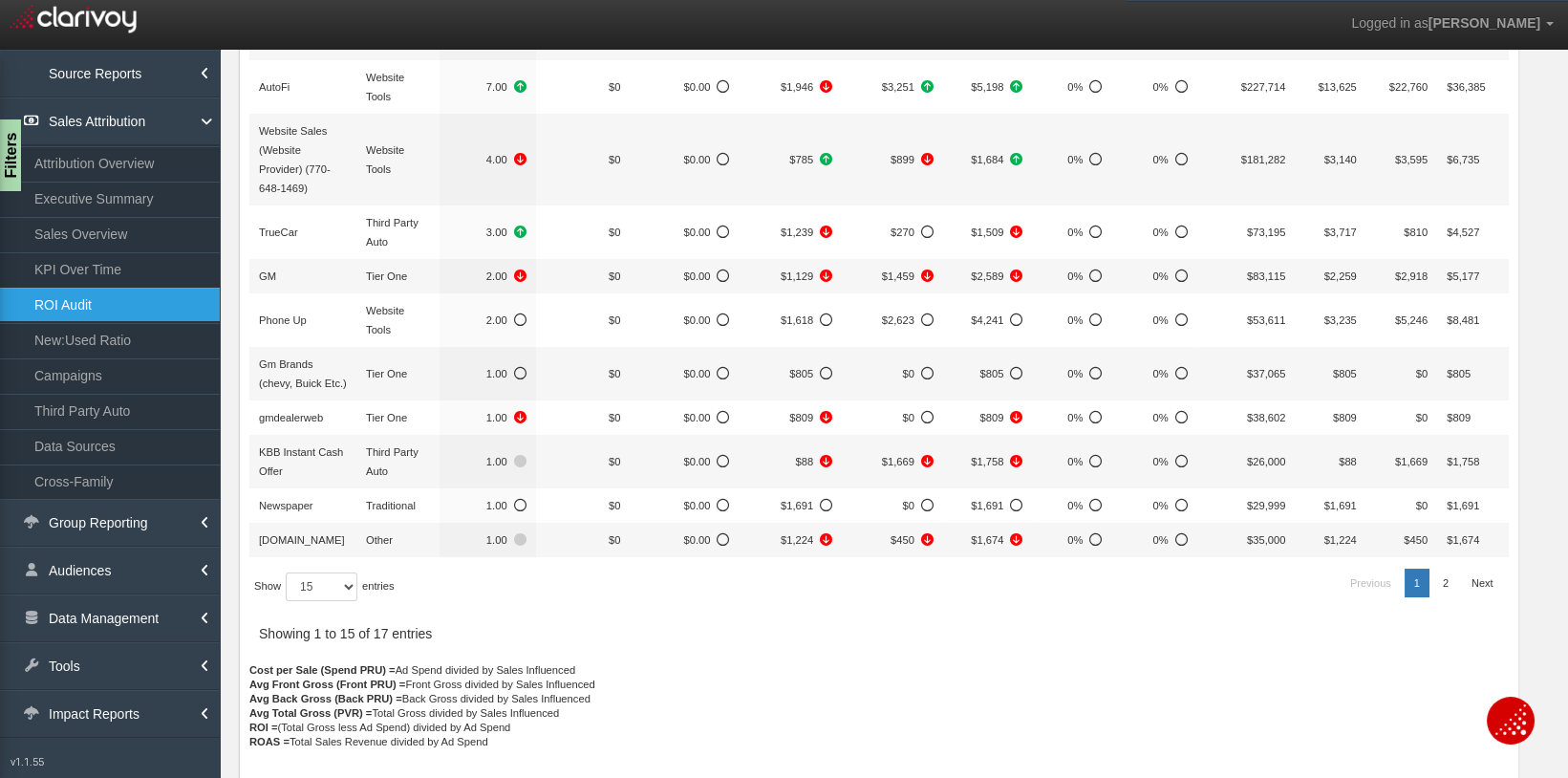 scroll, scrollTop: 626, scrollLeft: 0, axis: vertical 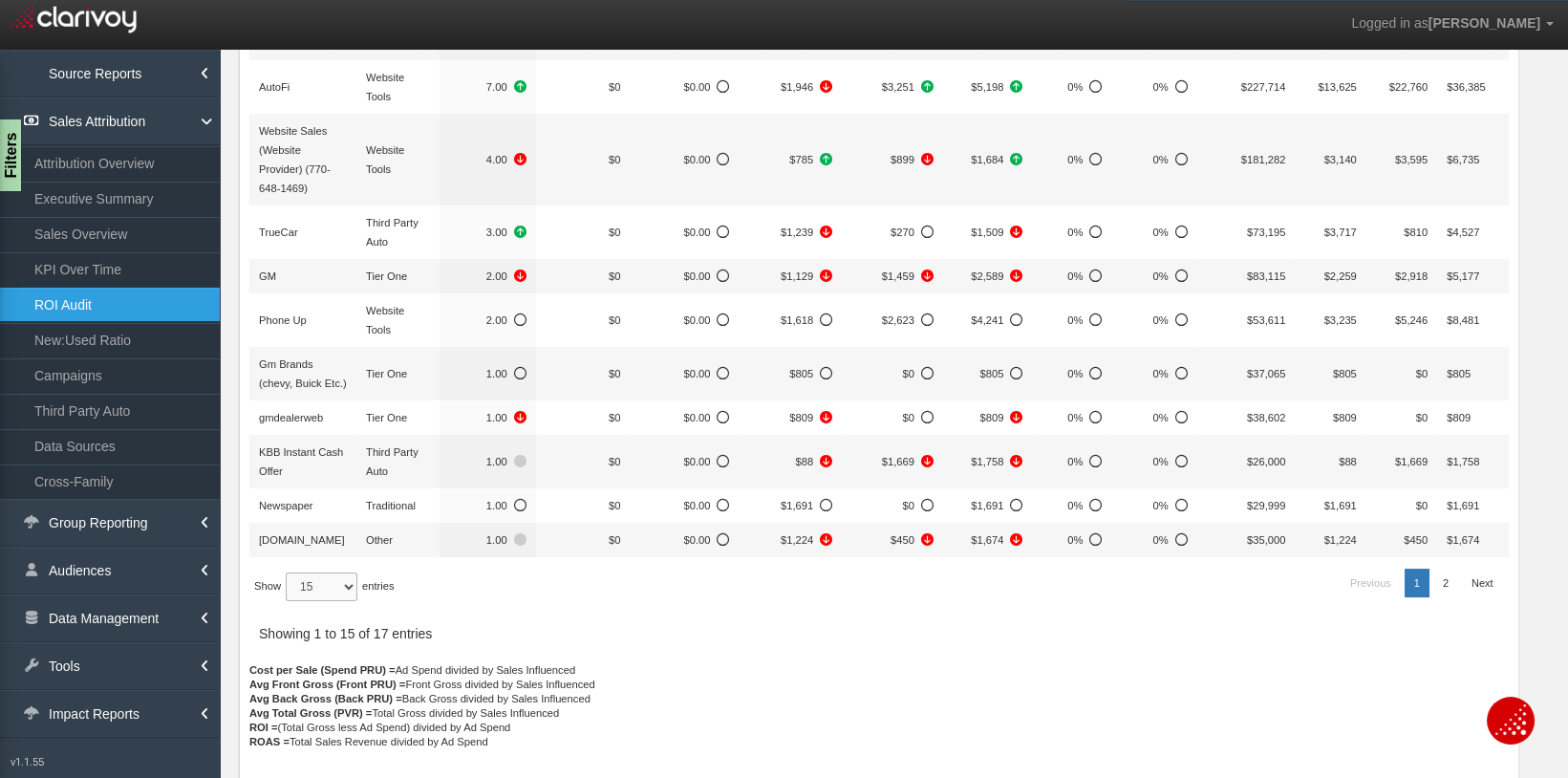 click on "15 30 50 All" at bounding box center (321, 587) 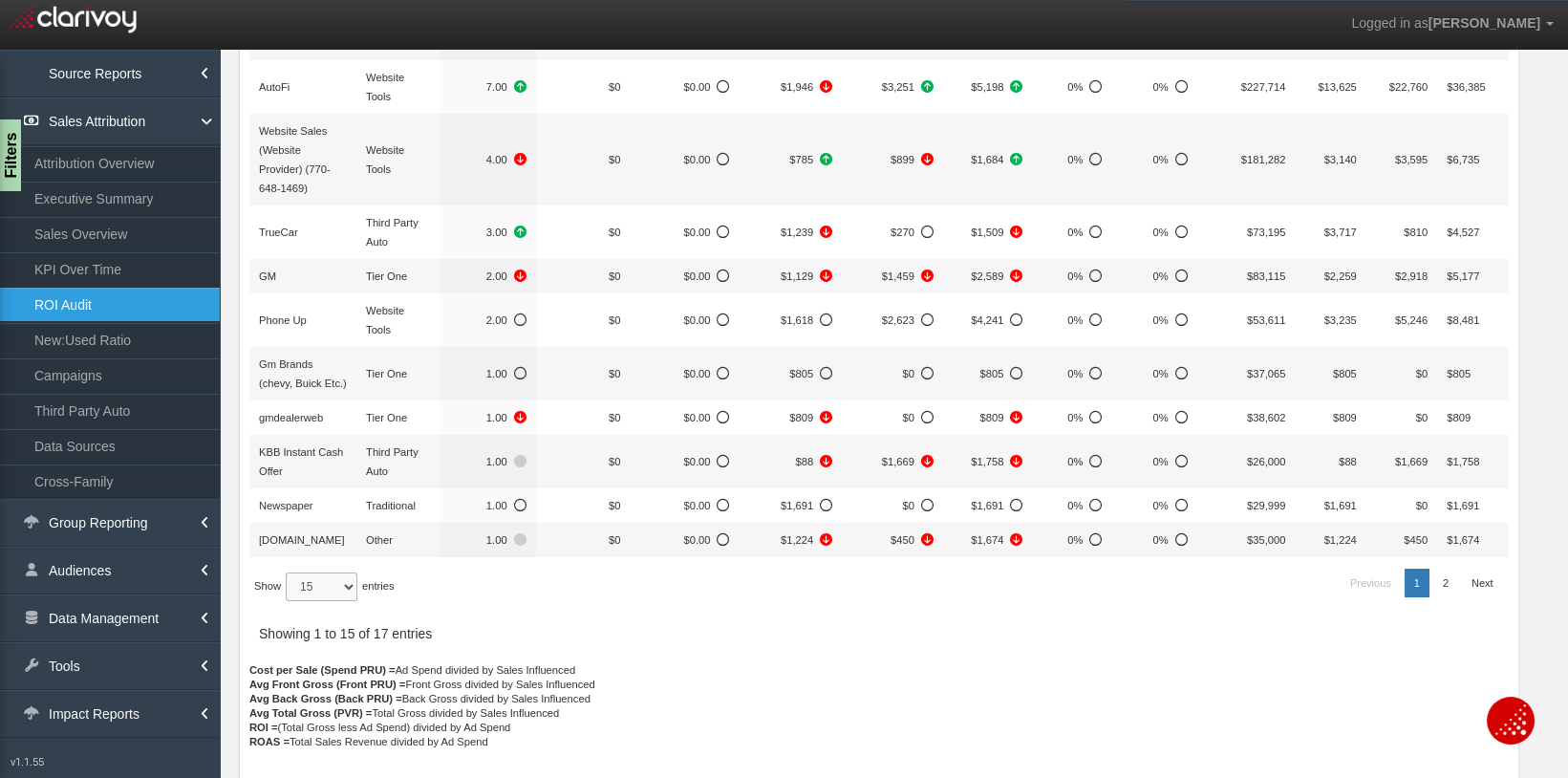 select on "50" 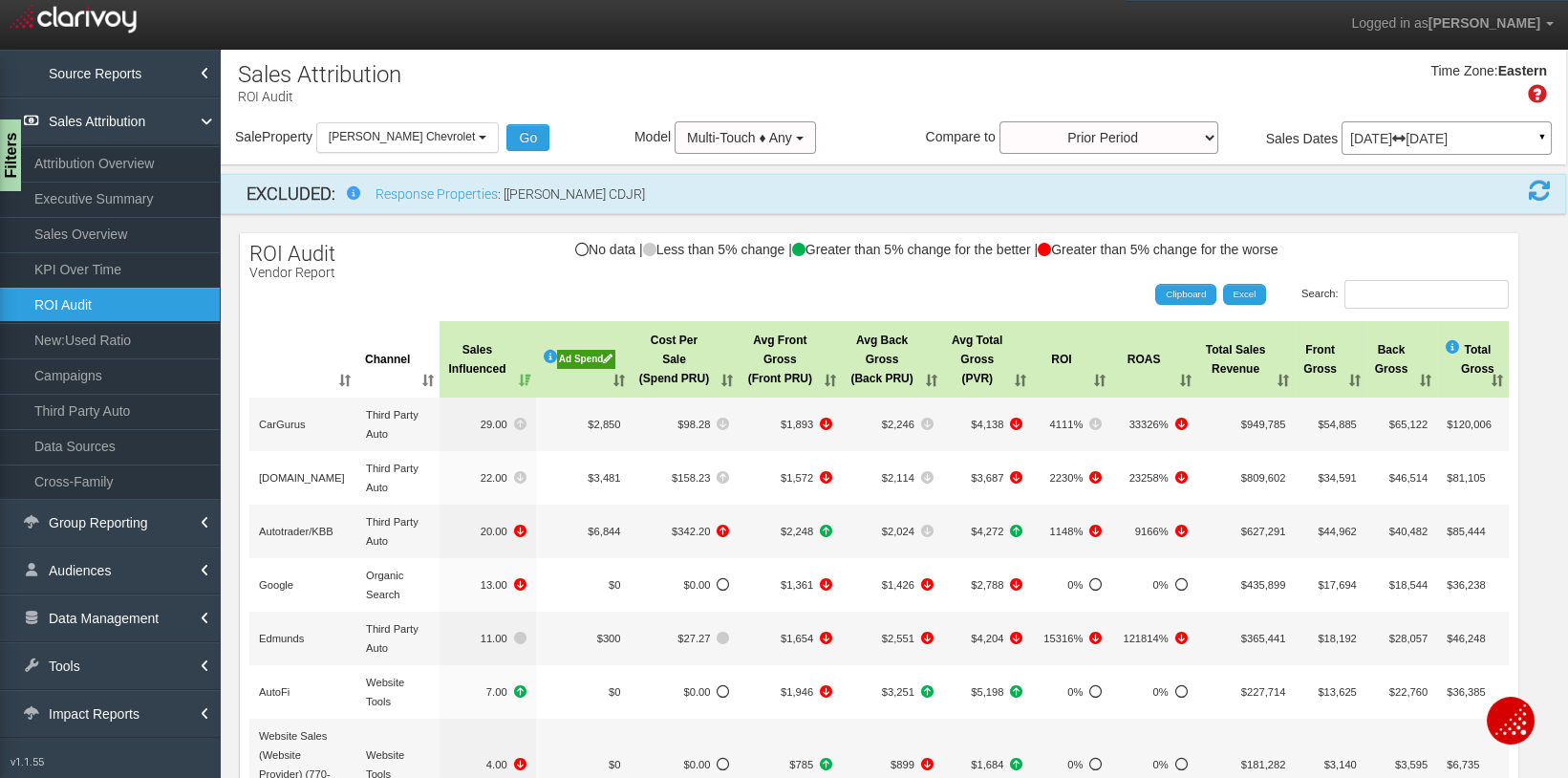 scroll, scrollTop: 0, scrollLeft: 0, axis: both 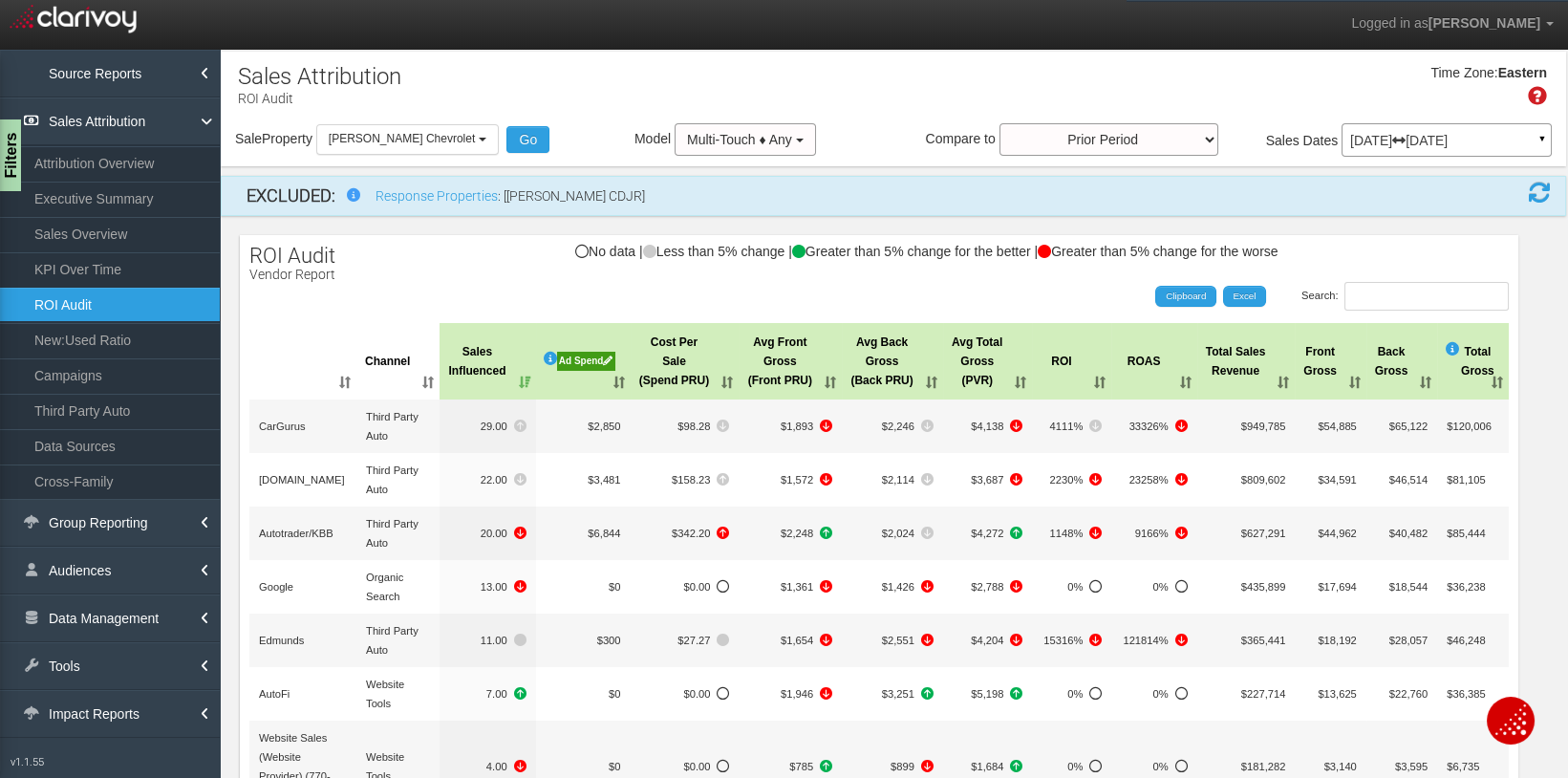 click on "Time Zone:
Eastern" at bounding box center (893, 92) 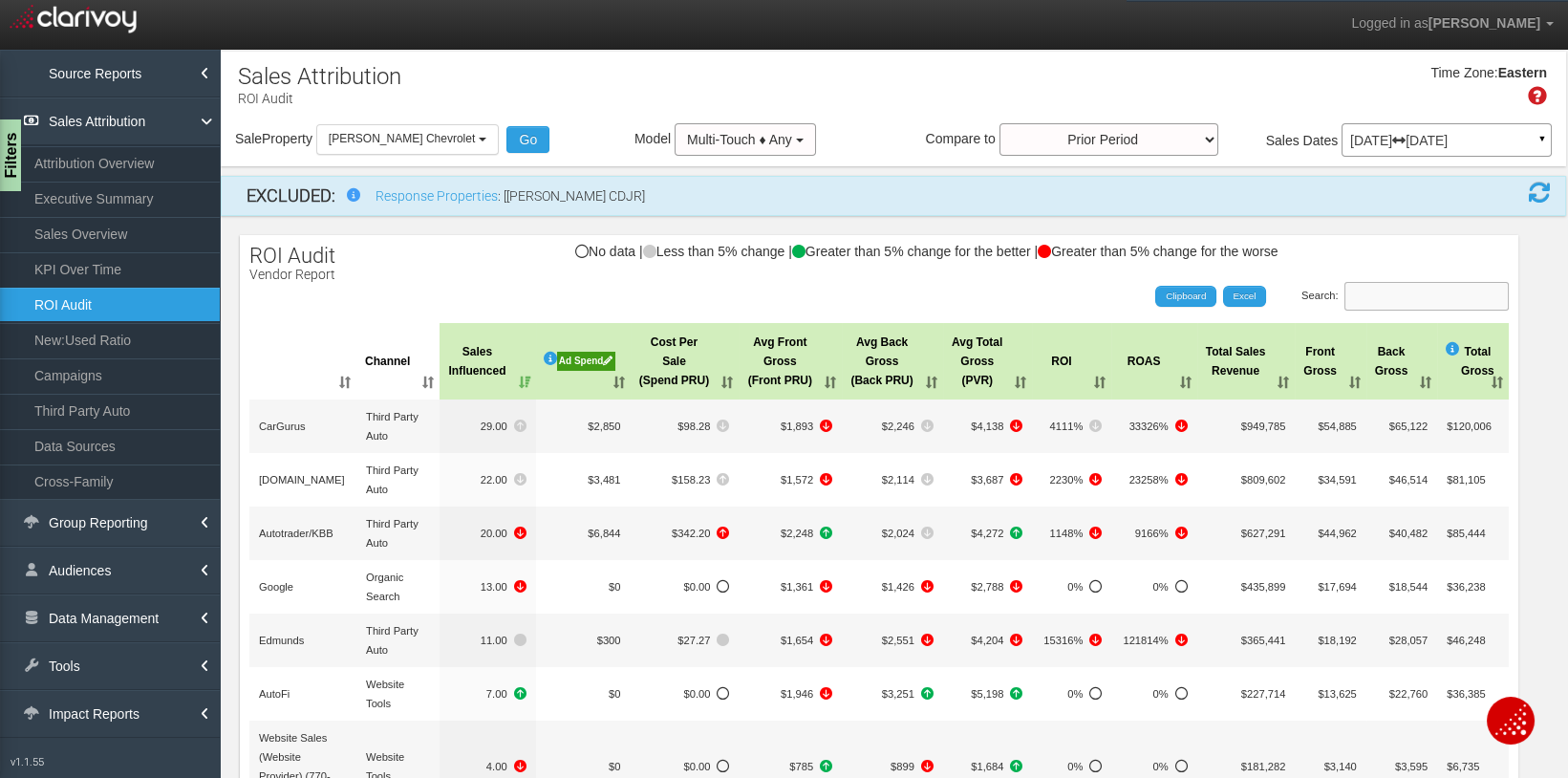 click on "Search:" at bounding box center [1427, 296] 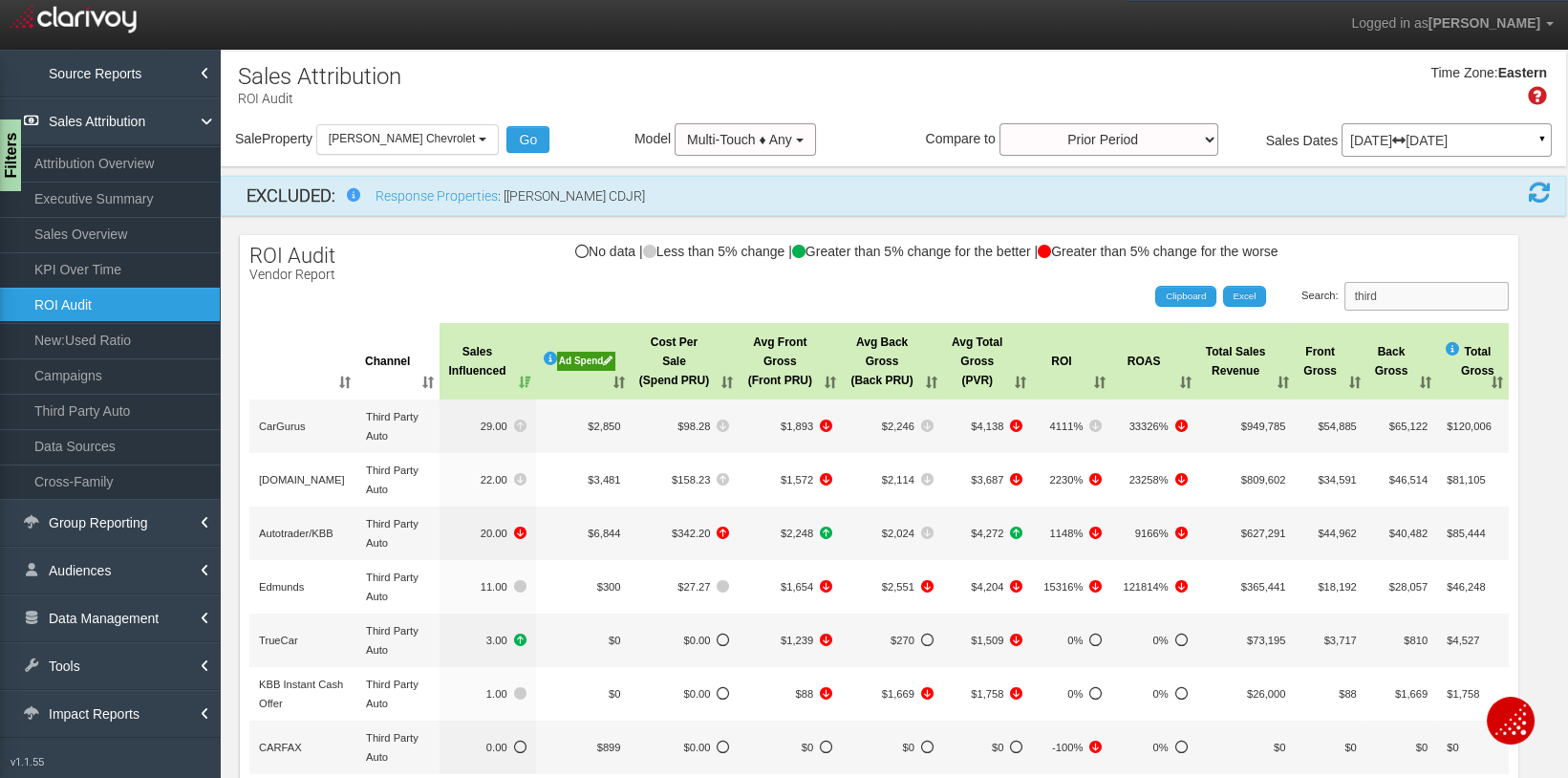 type on "third" 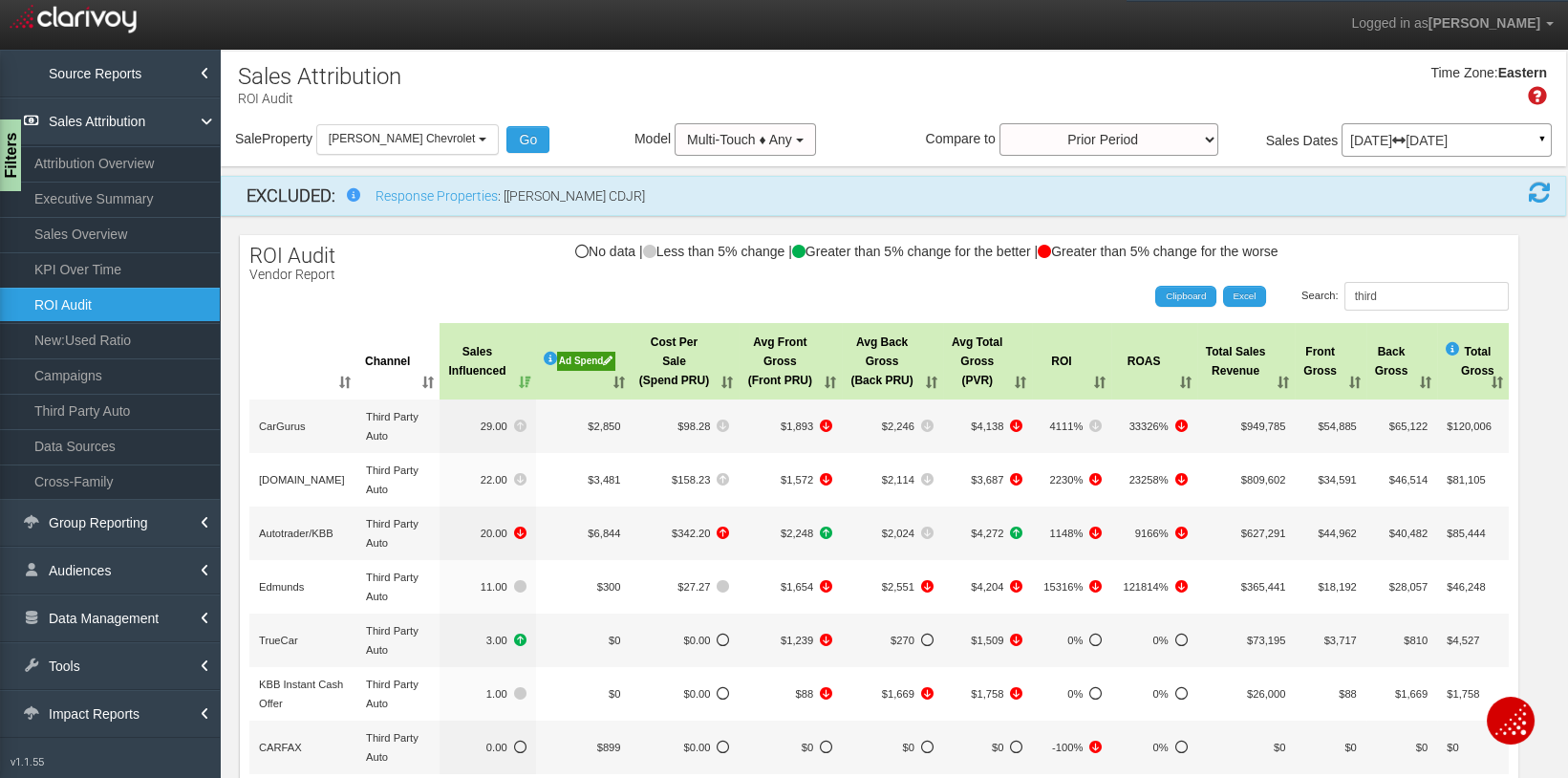 click on "Ad Spend" at bounding box center [583, 361] 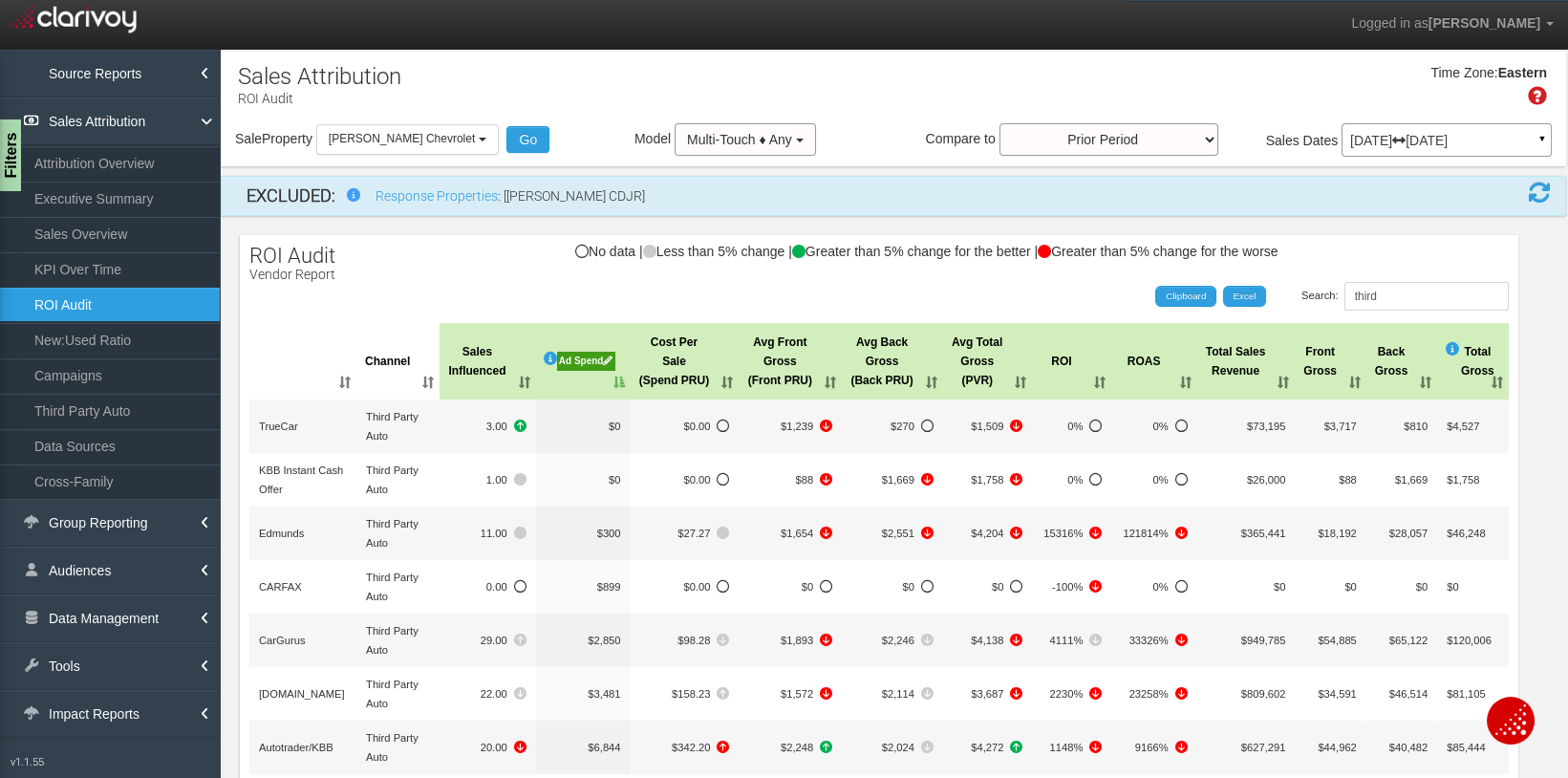 click on "Ad Spend" at bounding box center [583, 361] 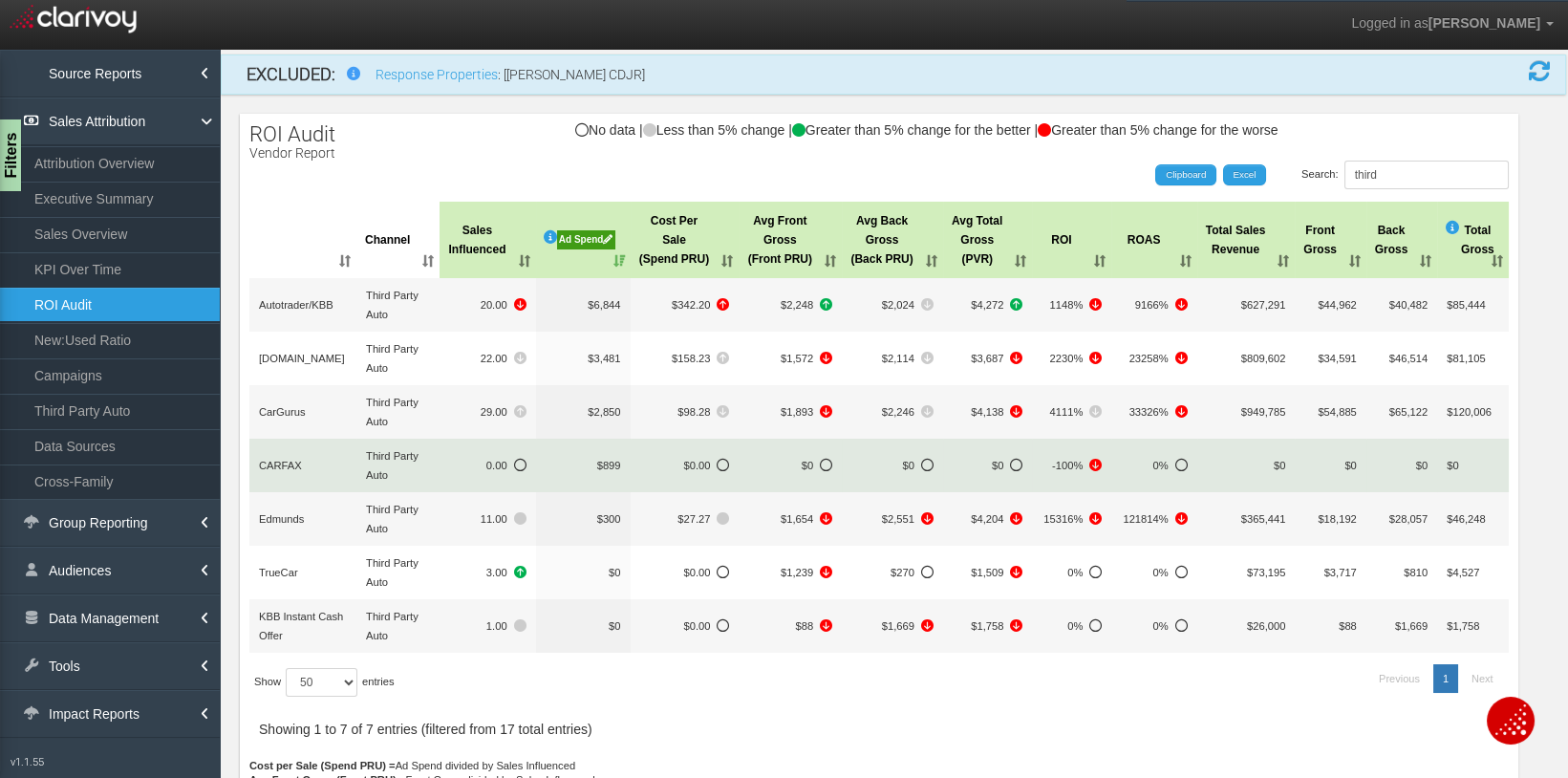 scroll, scrollTop: 137, scrollLeft: 0, axis: vertical 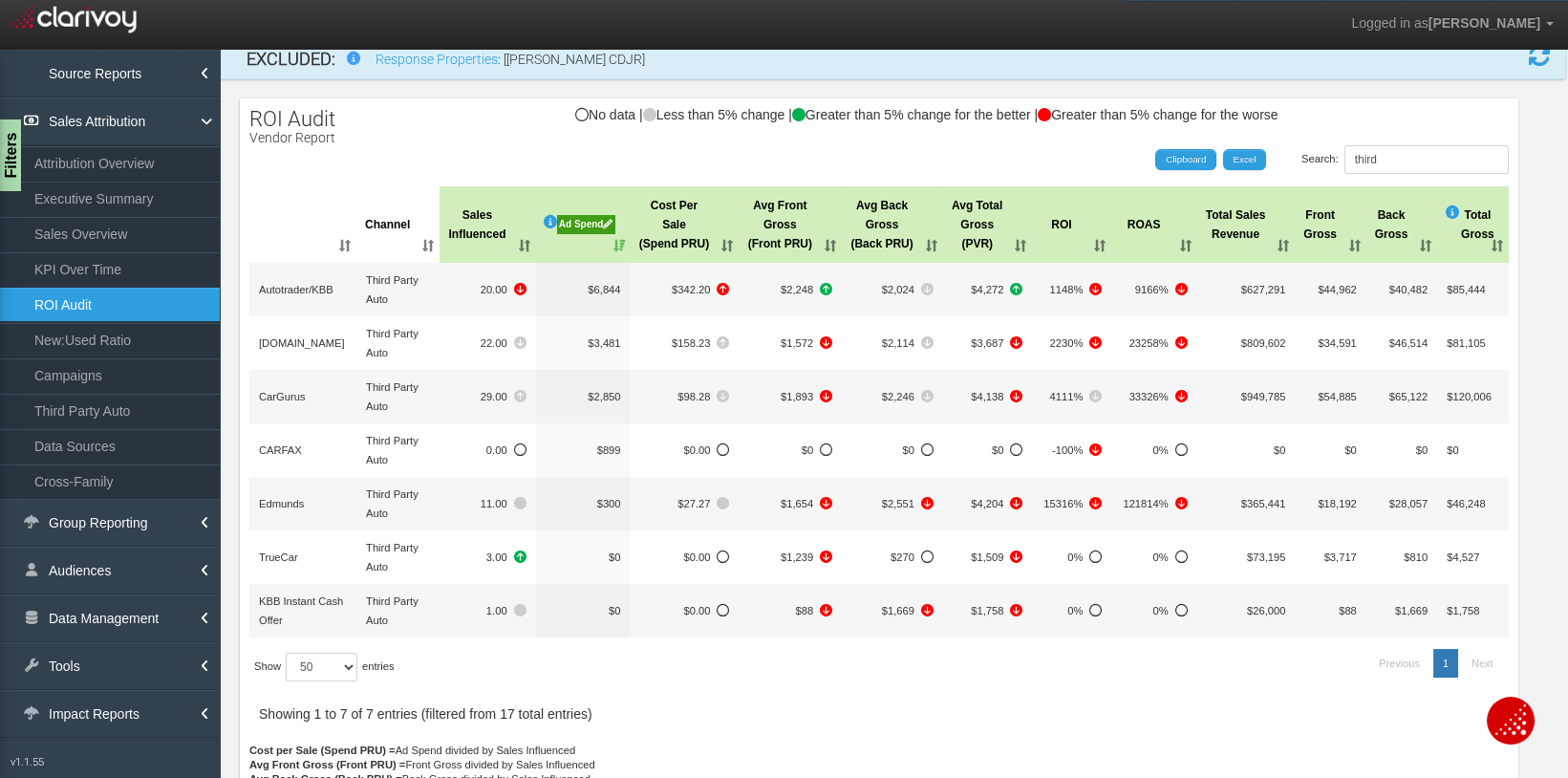 click at bounding box center (879, 462) 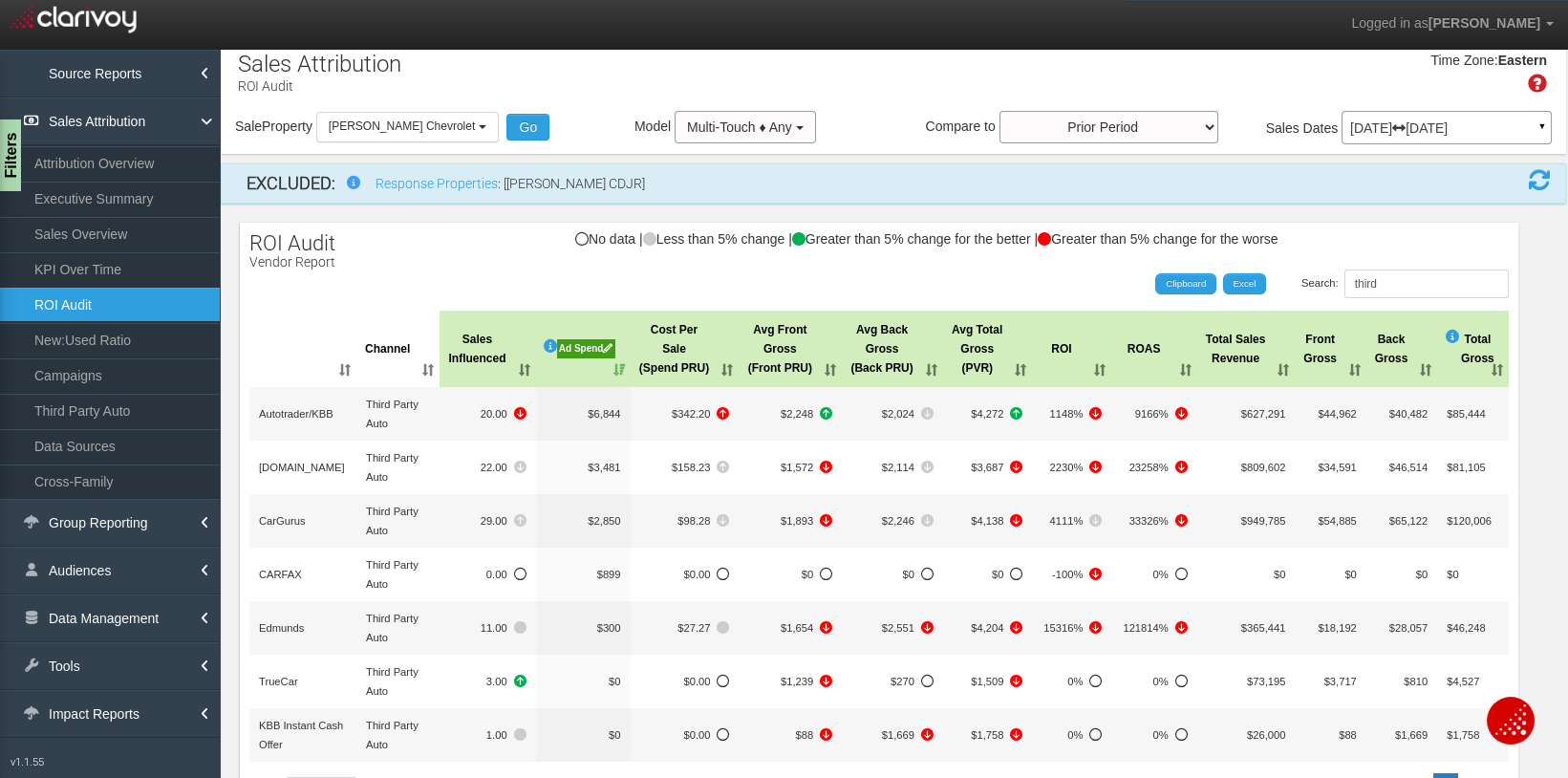 scroll, scrollTop: 0, scrollLeft: 0, axis: both 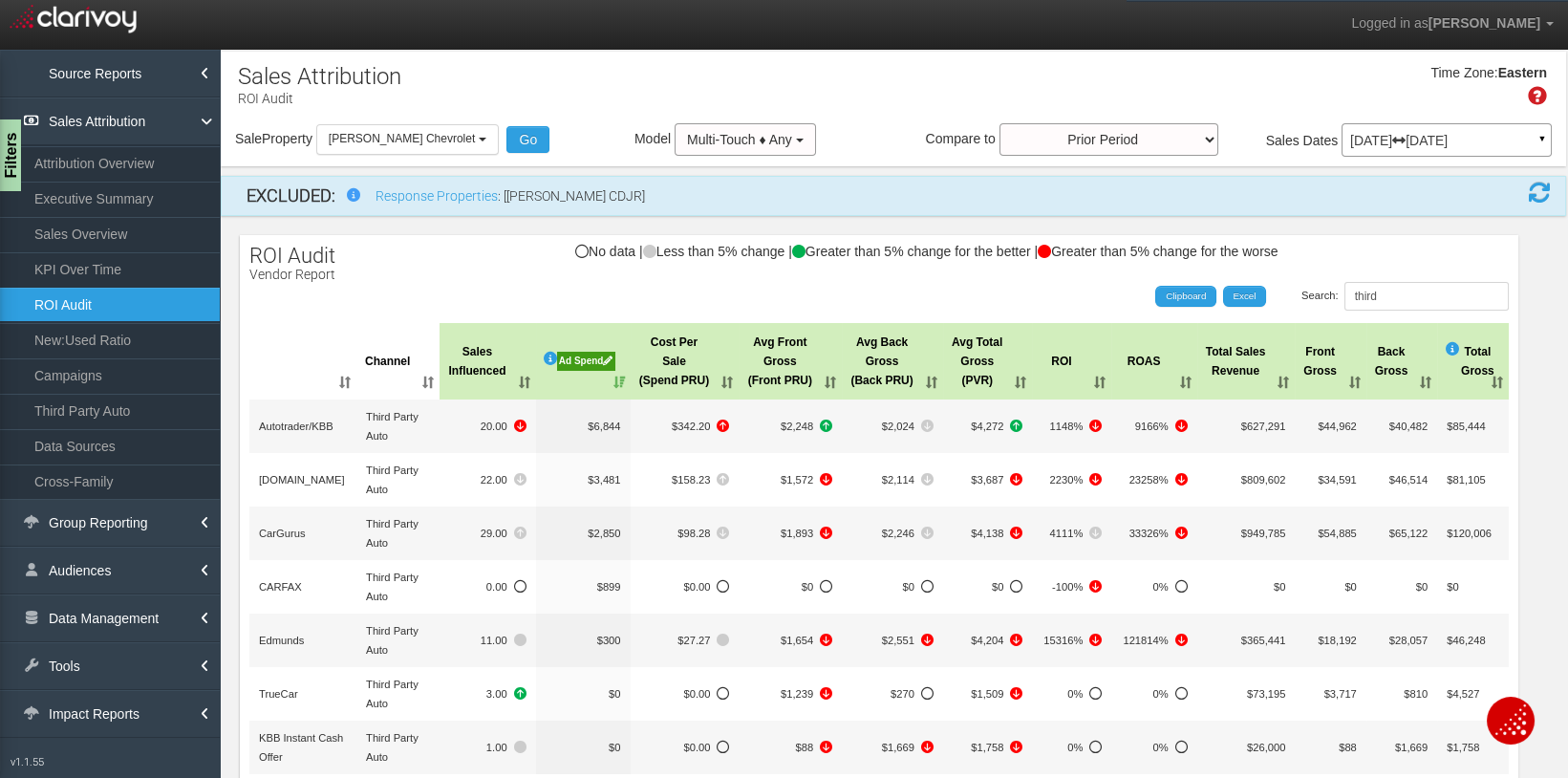click on "[DATE]   [DATE]" at bounding box center [1447, 140] 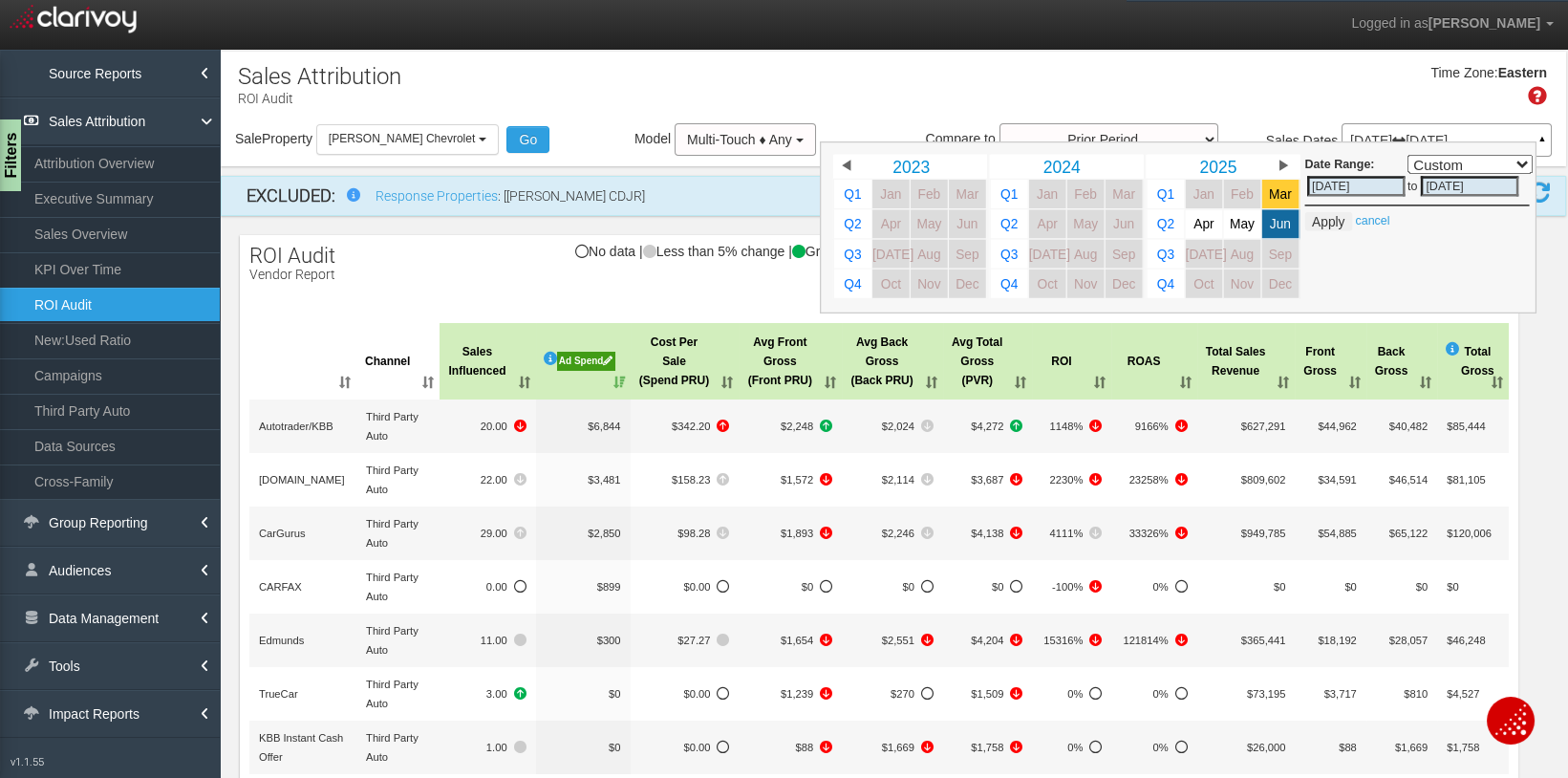 click on "Mar" at bounding box center (1280, 194) 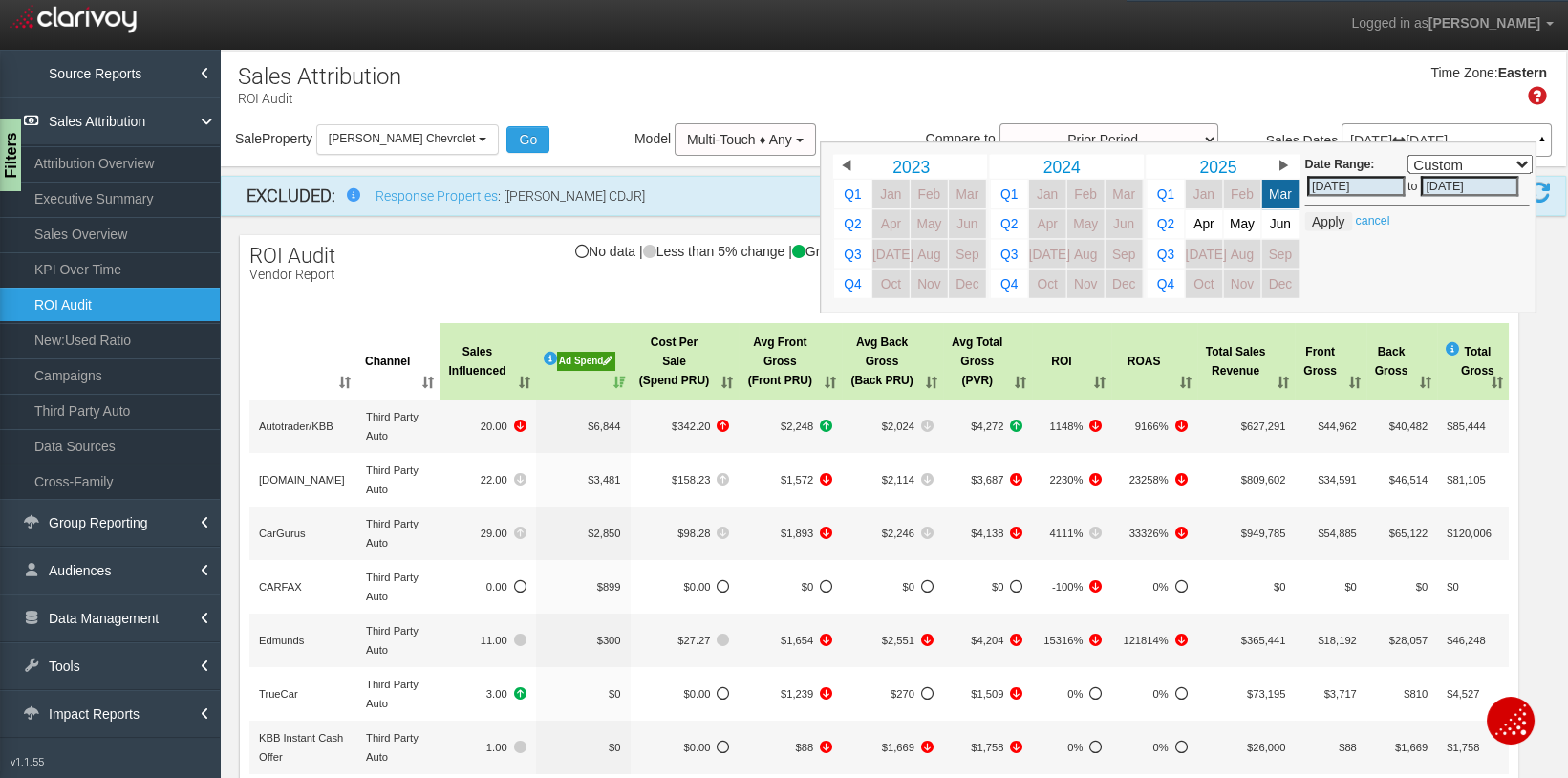click on "Jun" at bounding box center [1280, 224] 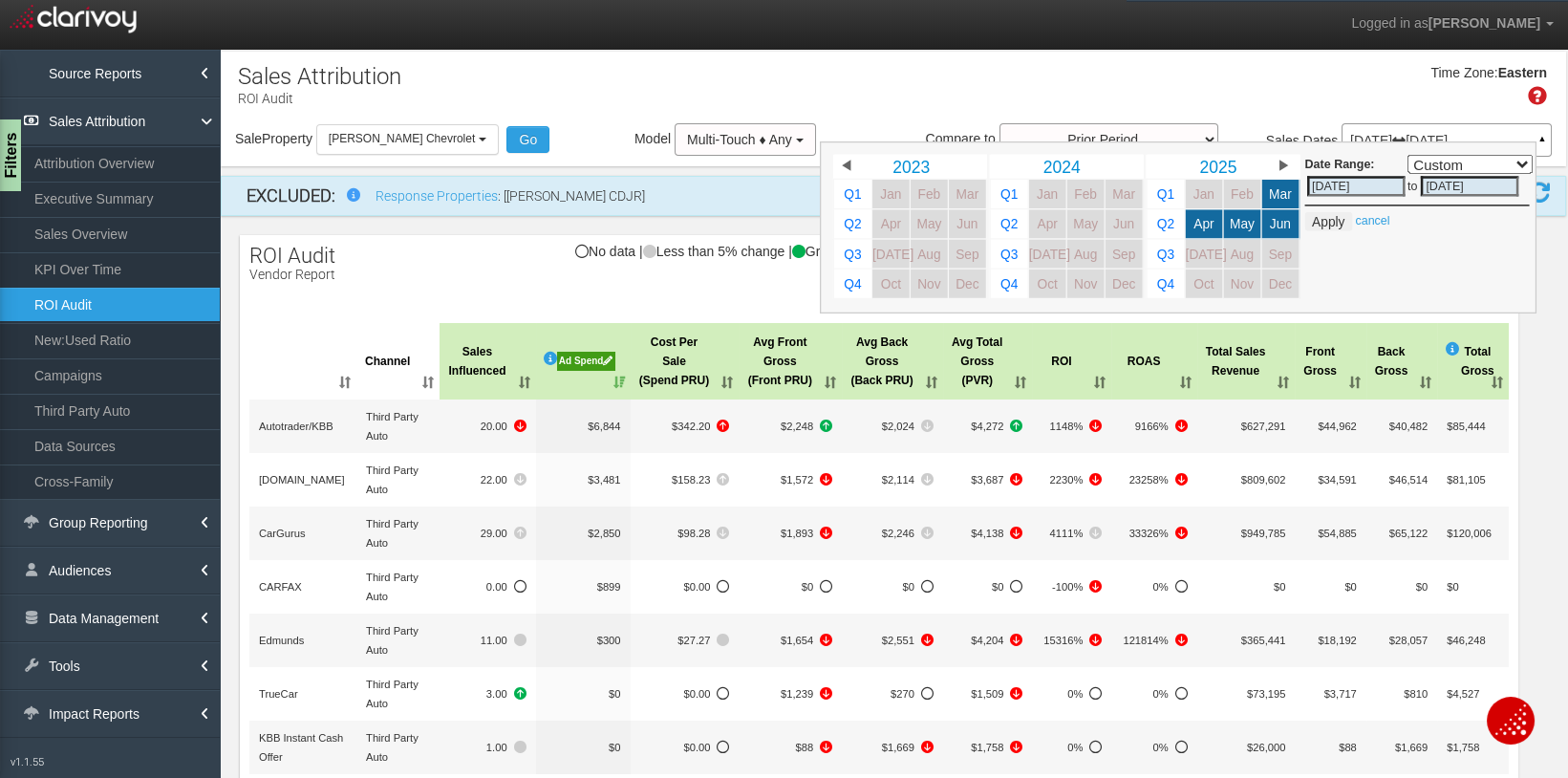 select on "," 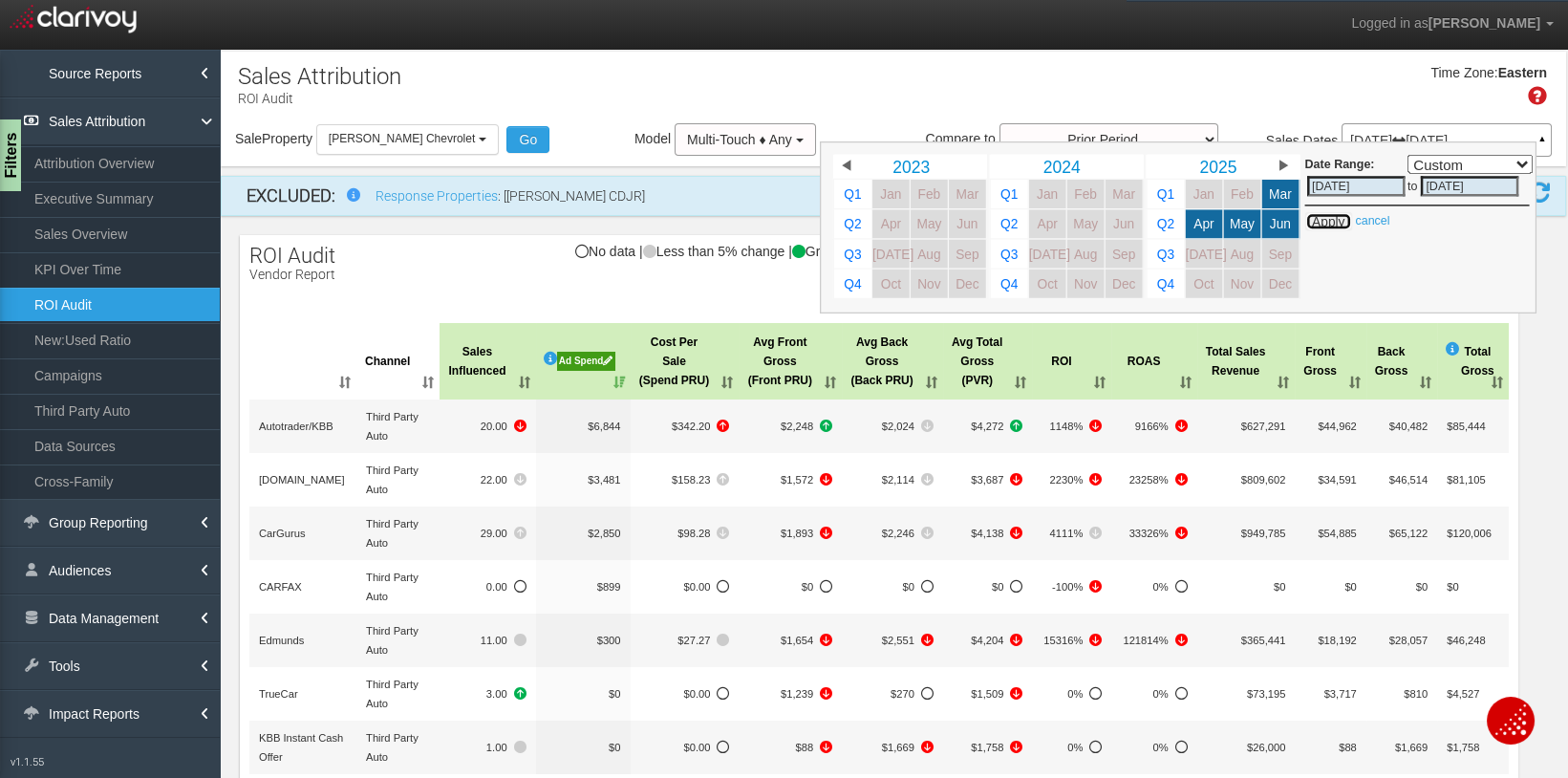 drag, startPoint x: 1330, startPoint y: 225, endPoint x: 1311, endPoint y: 221, distance: 19.416488 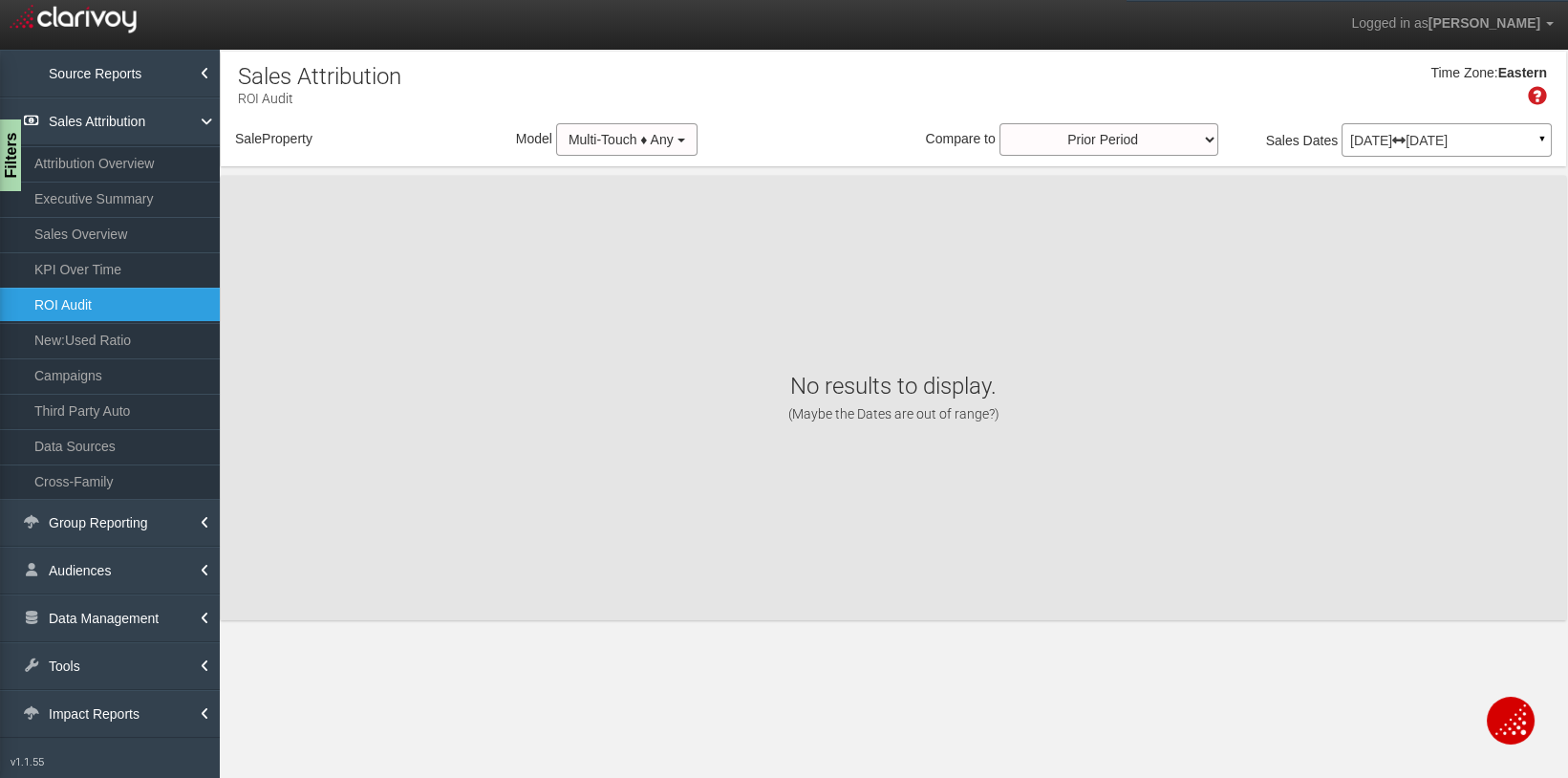 select on "object:46036" 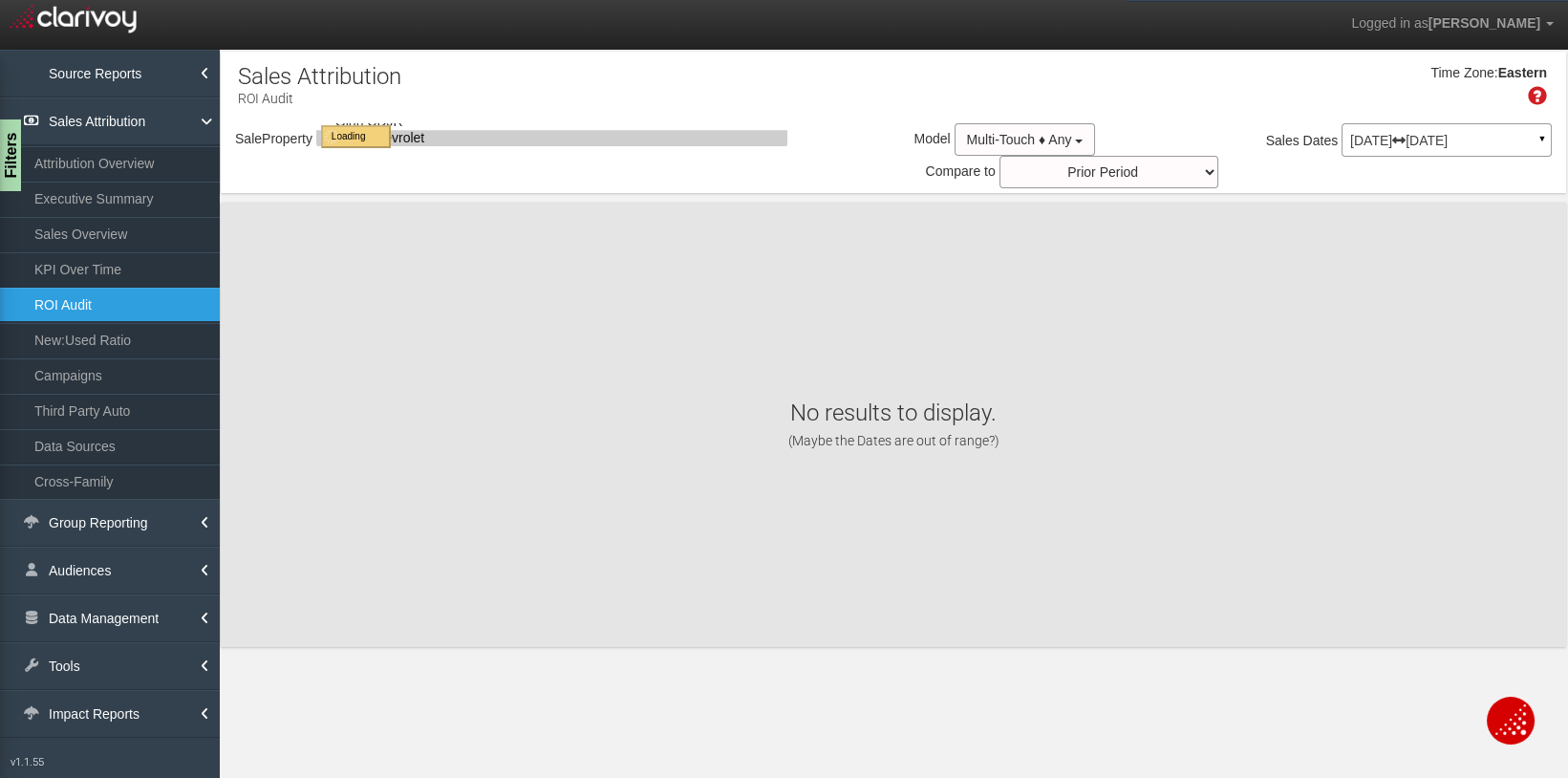 select on "object:46036" 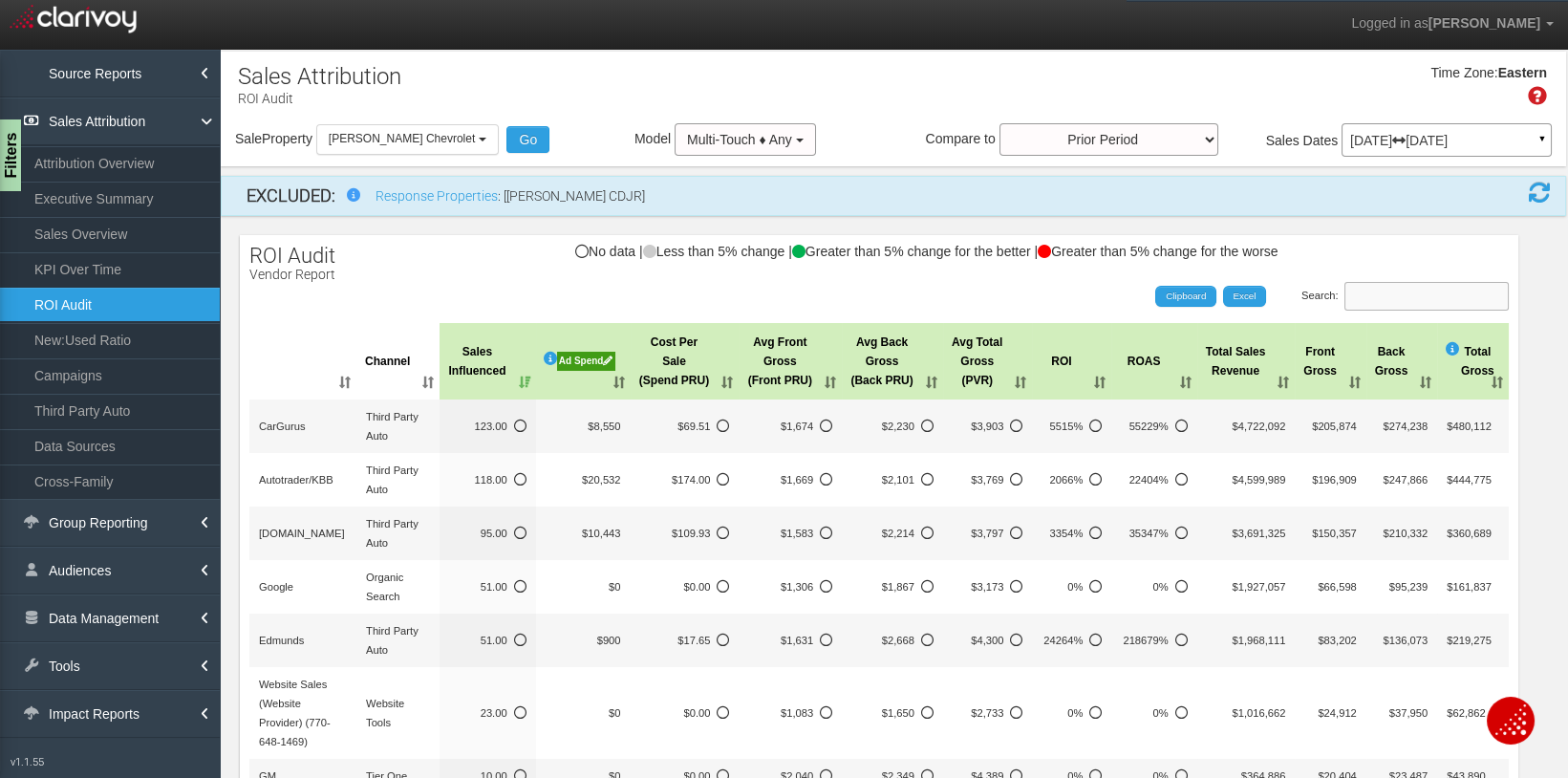 click on "Search:" at bounding box center (1427, 296) 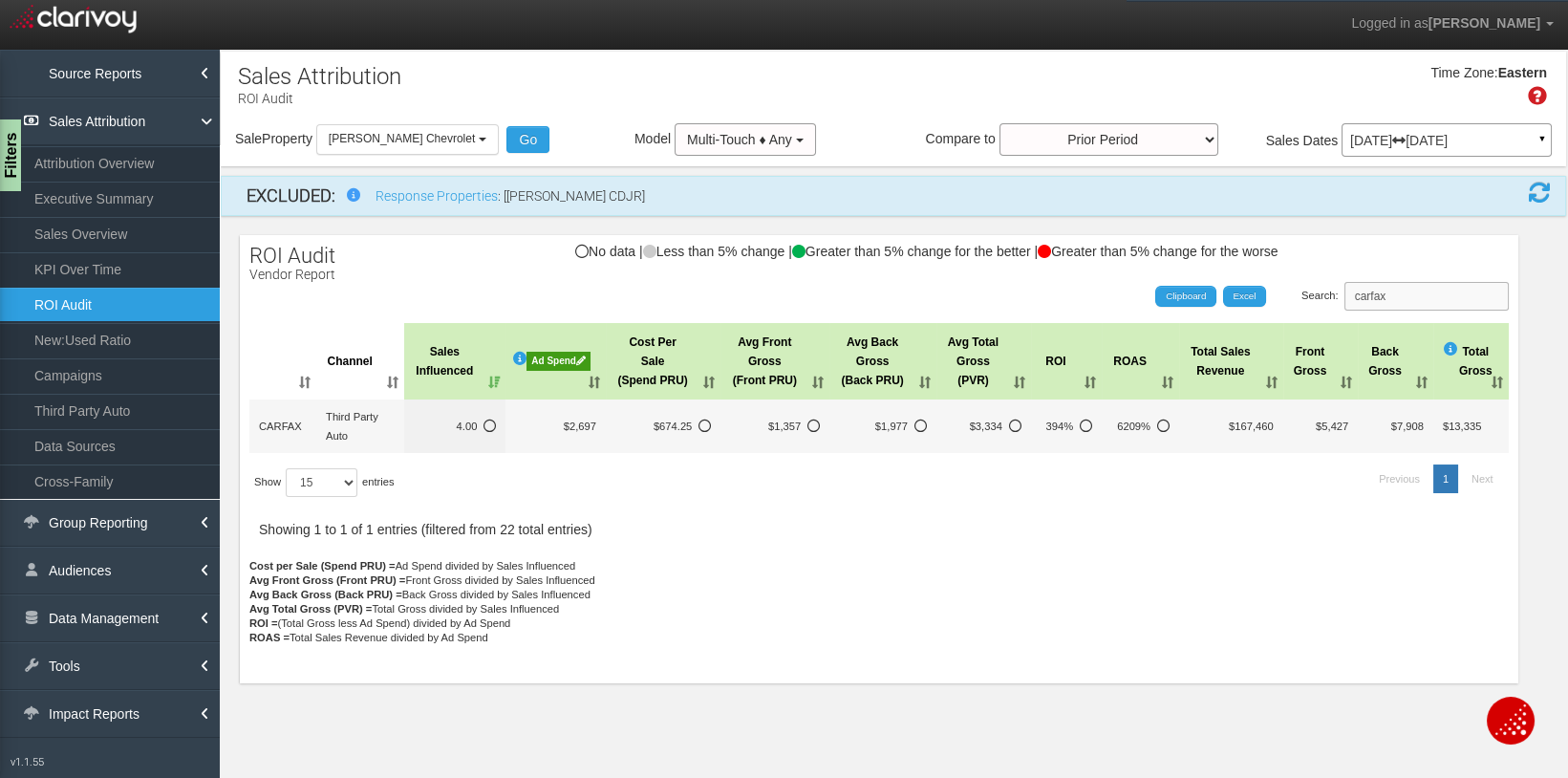 type on "carfax" 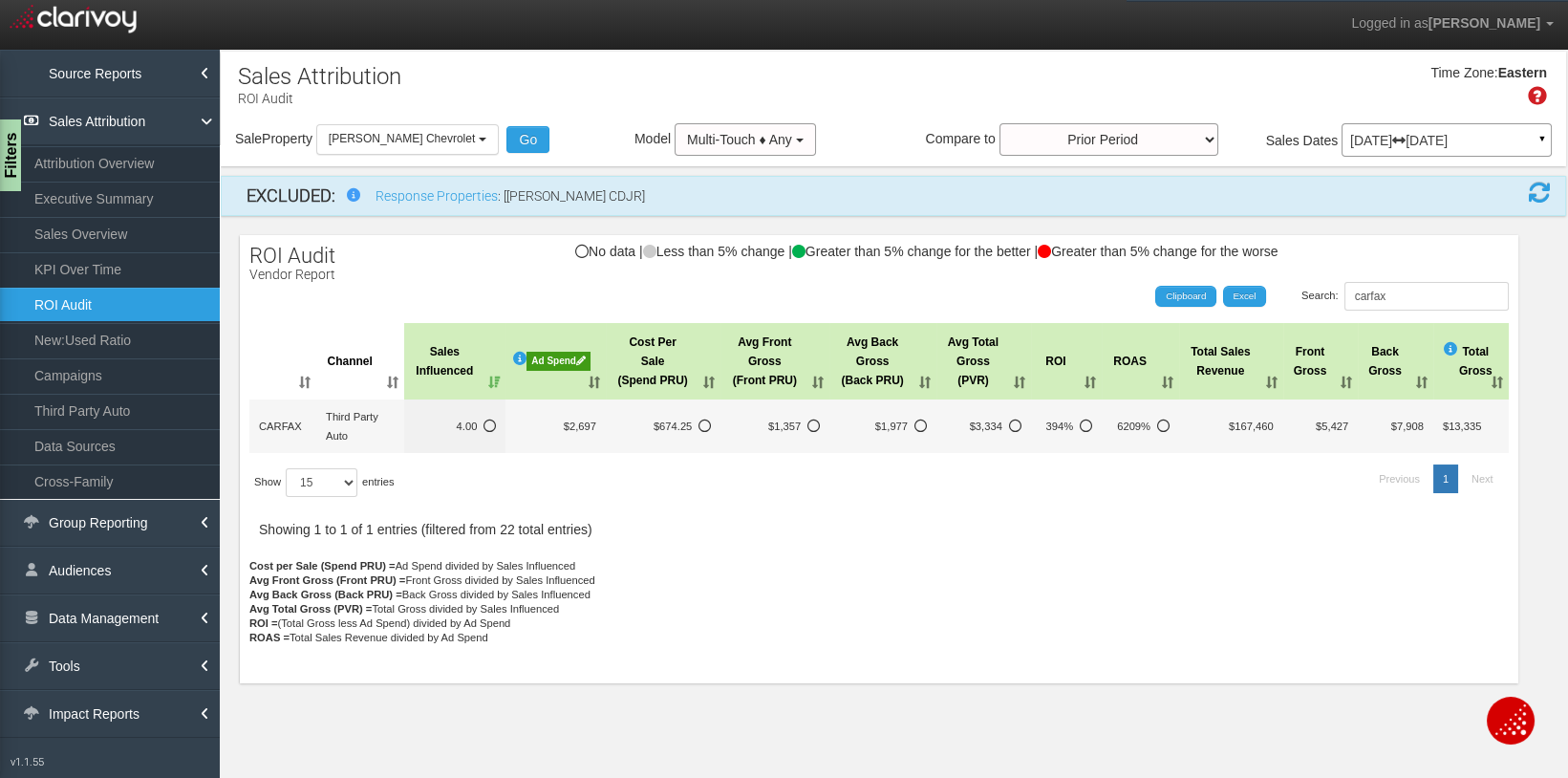 click on "Show  15 30 50 All  entries" at bounding box center [406, 483] 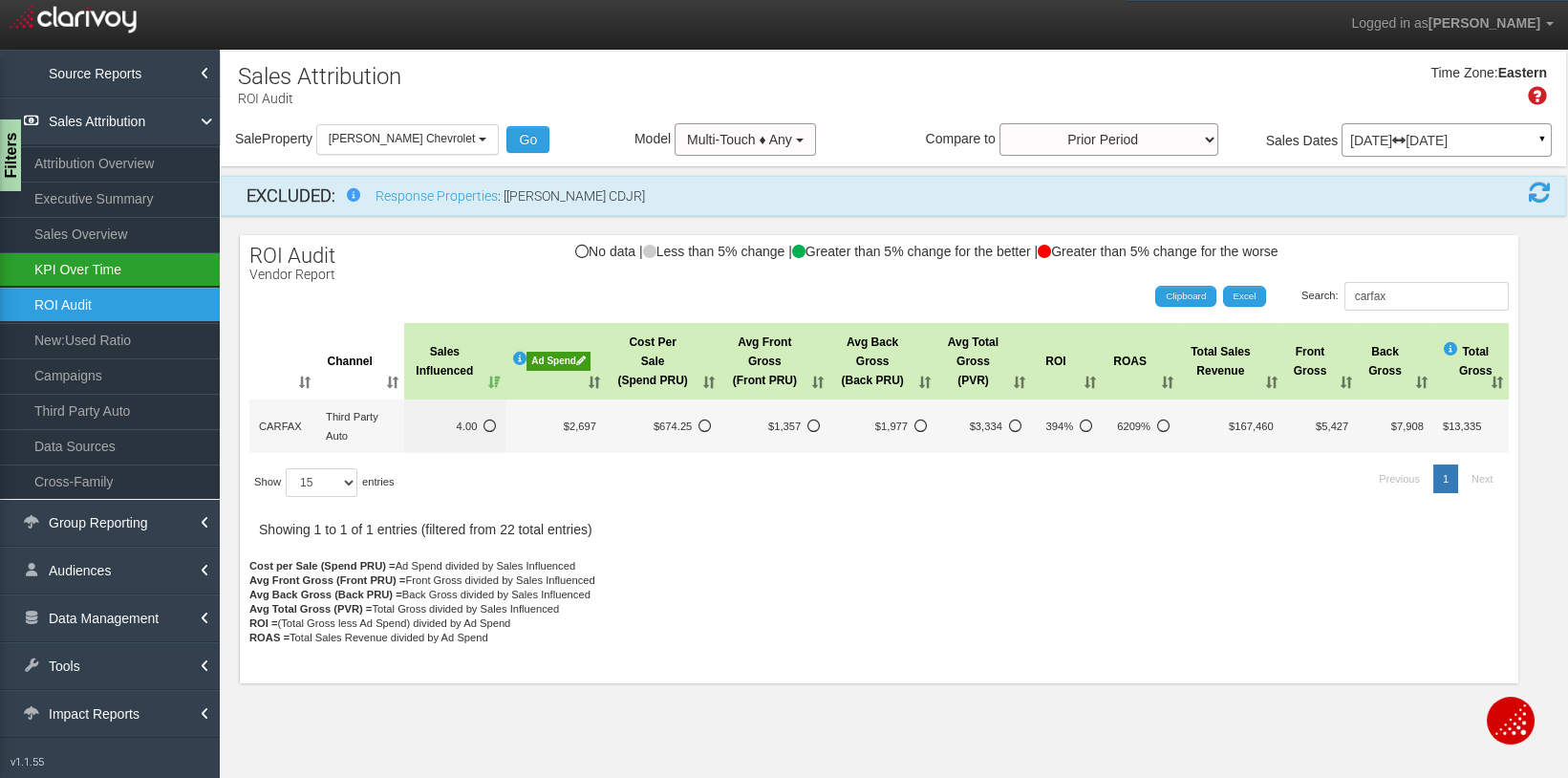 click on "KPI Over Time" at bounding box center (110, 270) 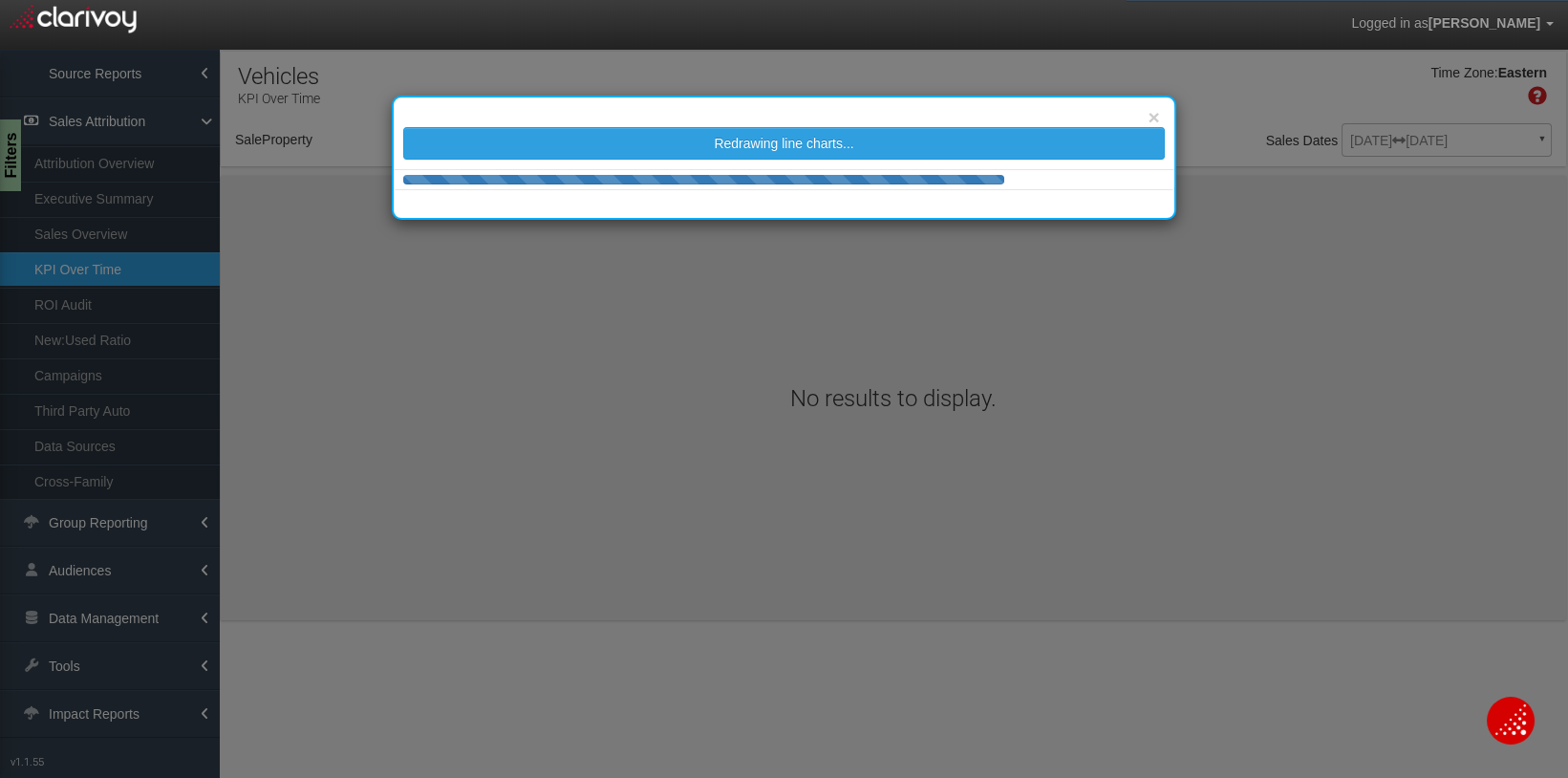 select on "object:48658" 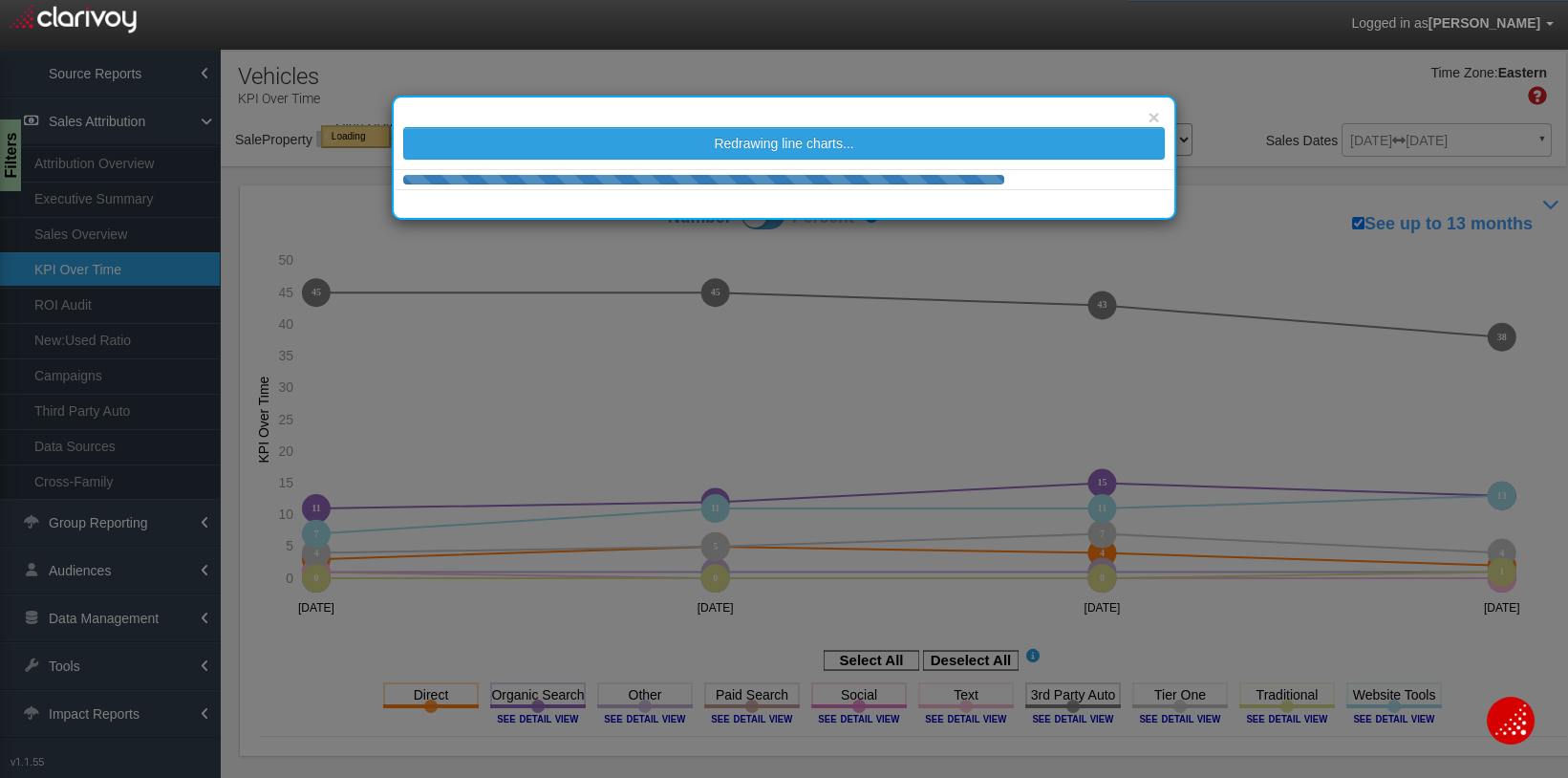 select on "object:48658" 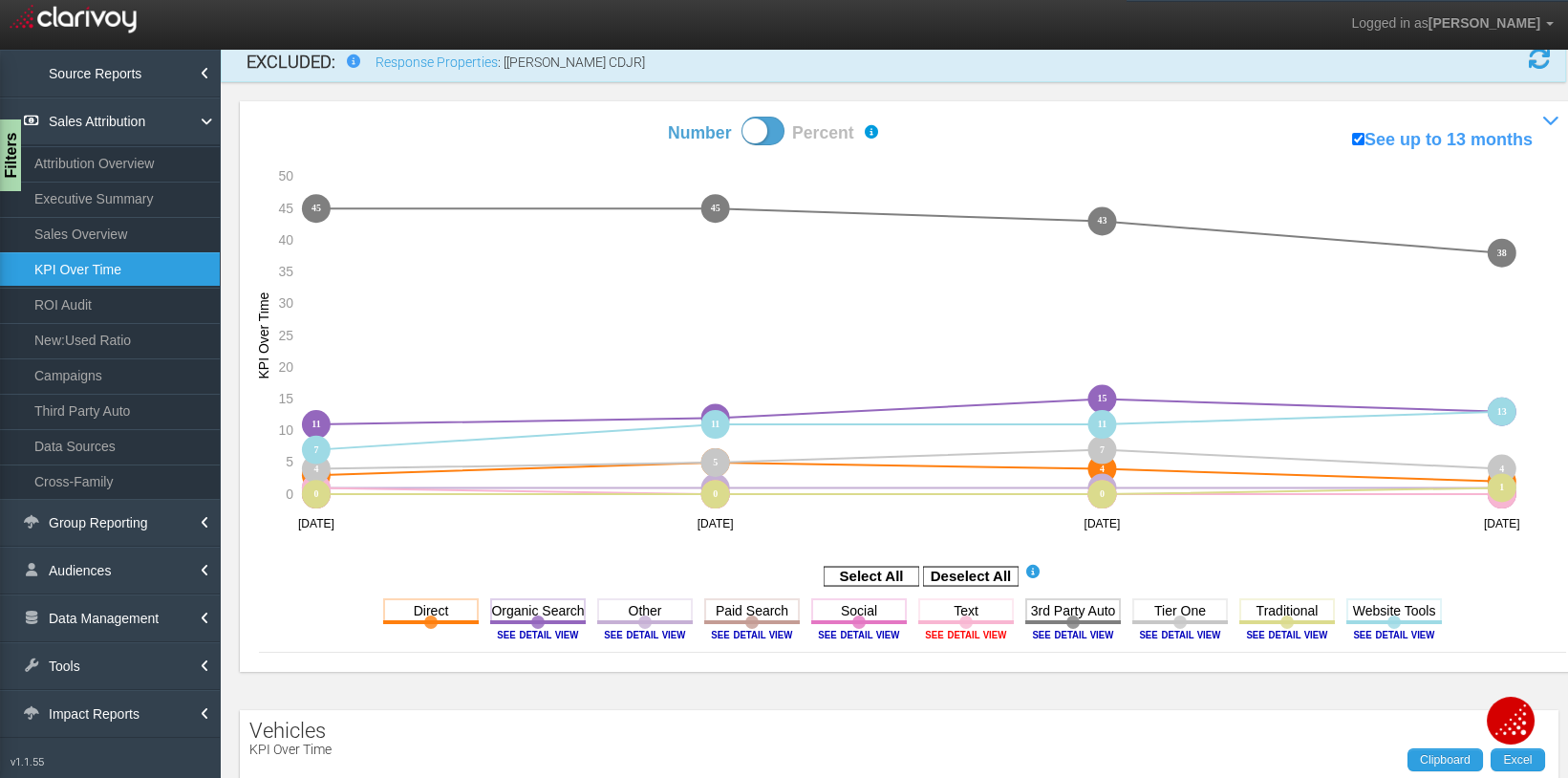 scroll, scrollTop: 165, scrollLeft: 0, axis: vertical 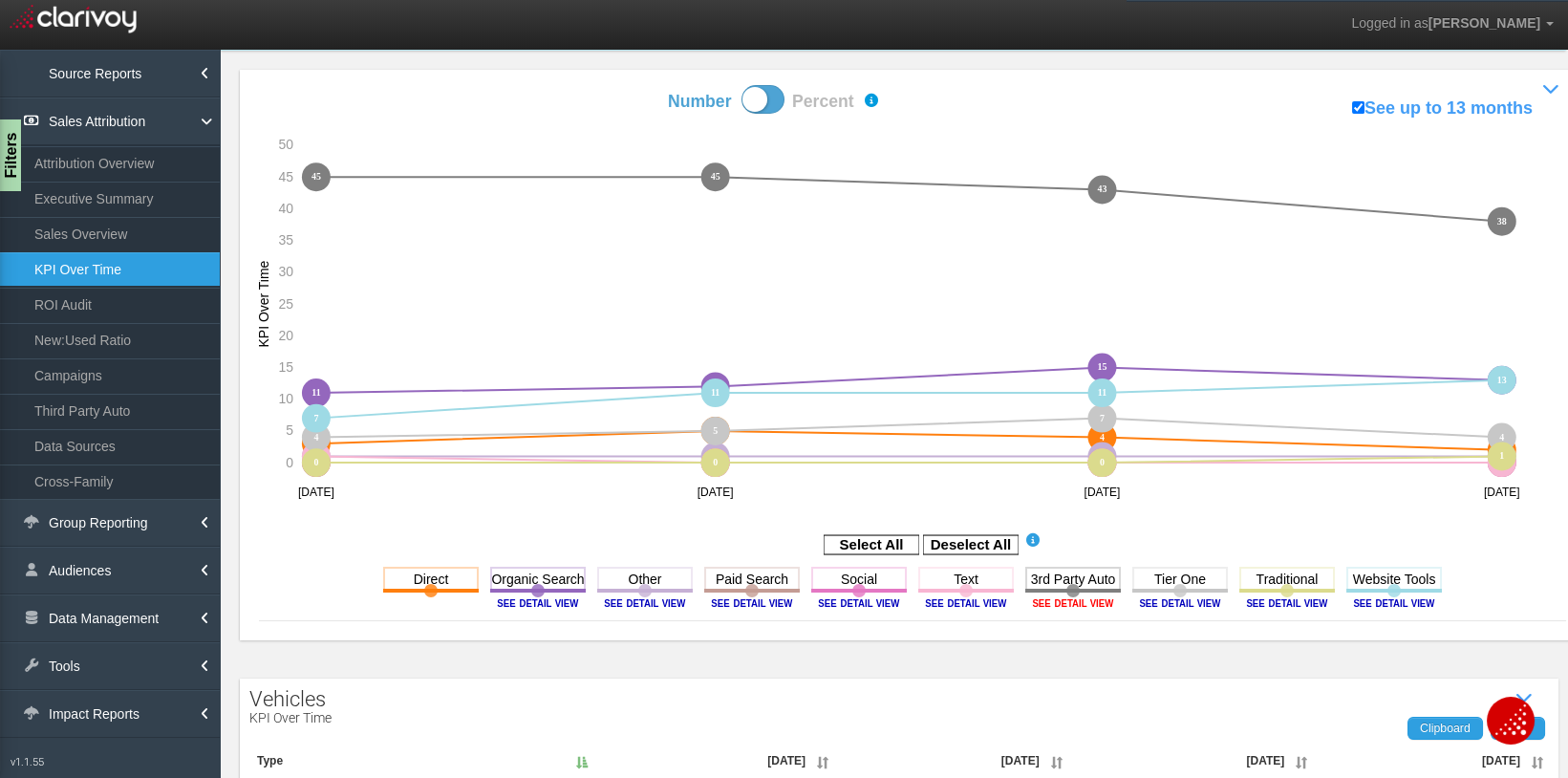 click 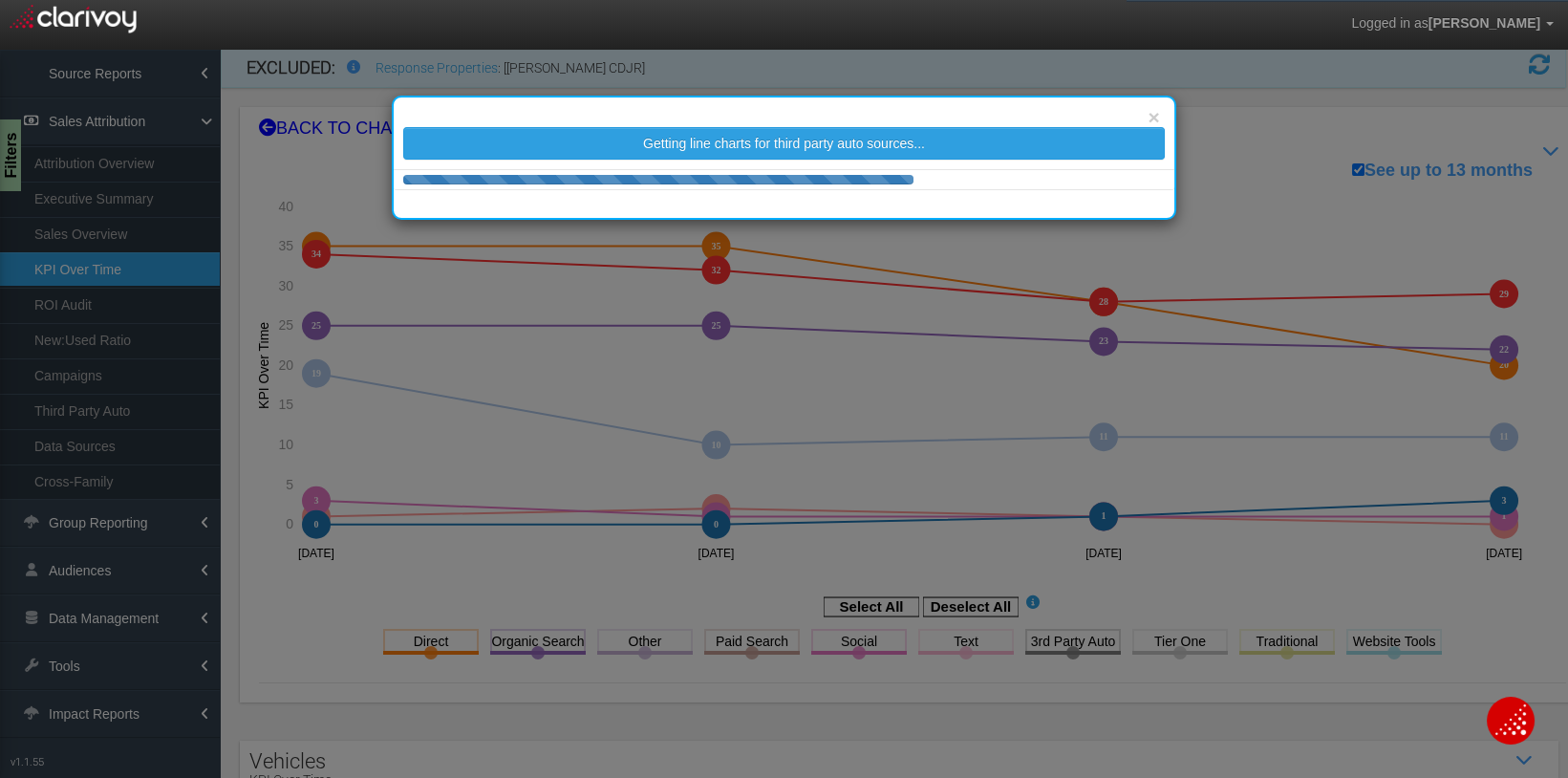 scroll, scrollTop: 126, scrollLeft: 0, axis: vertical 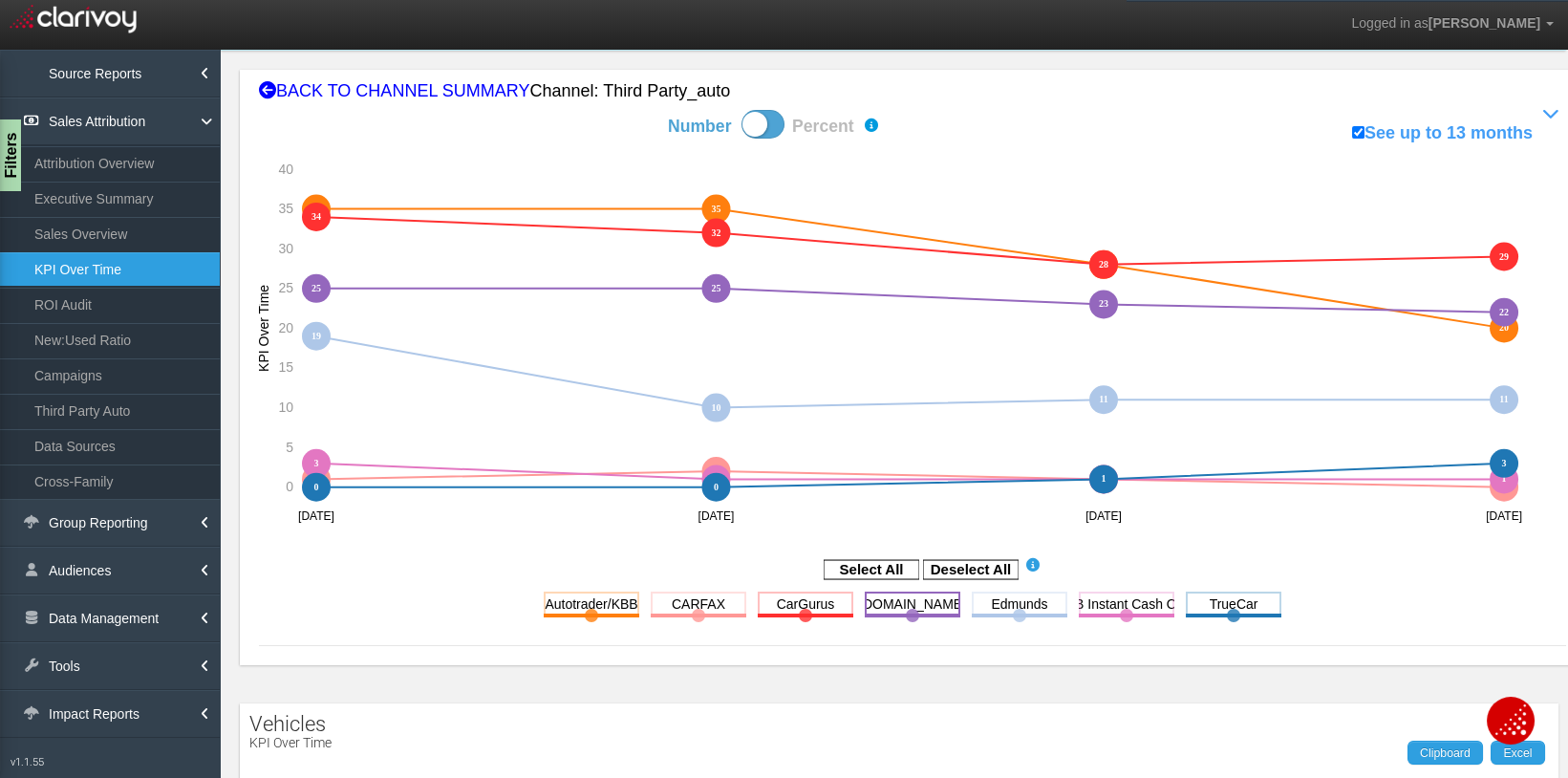click 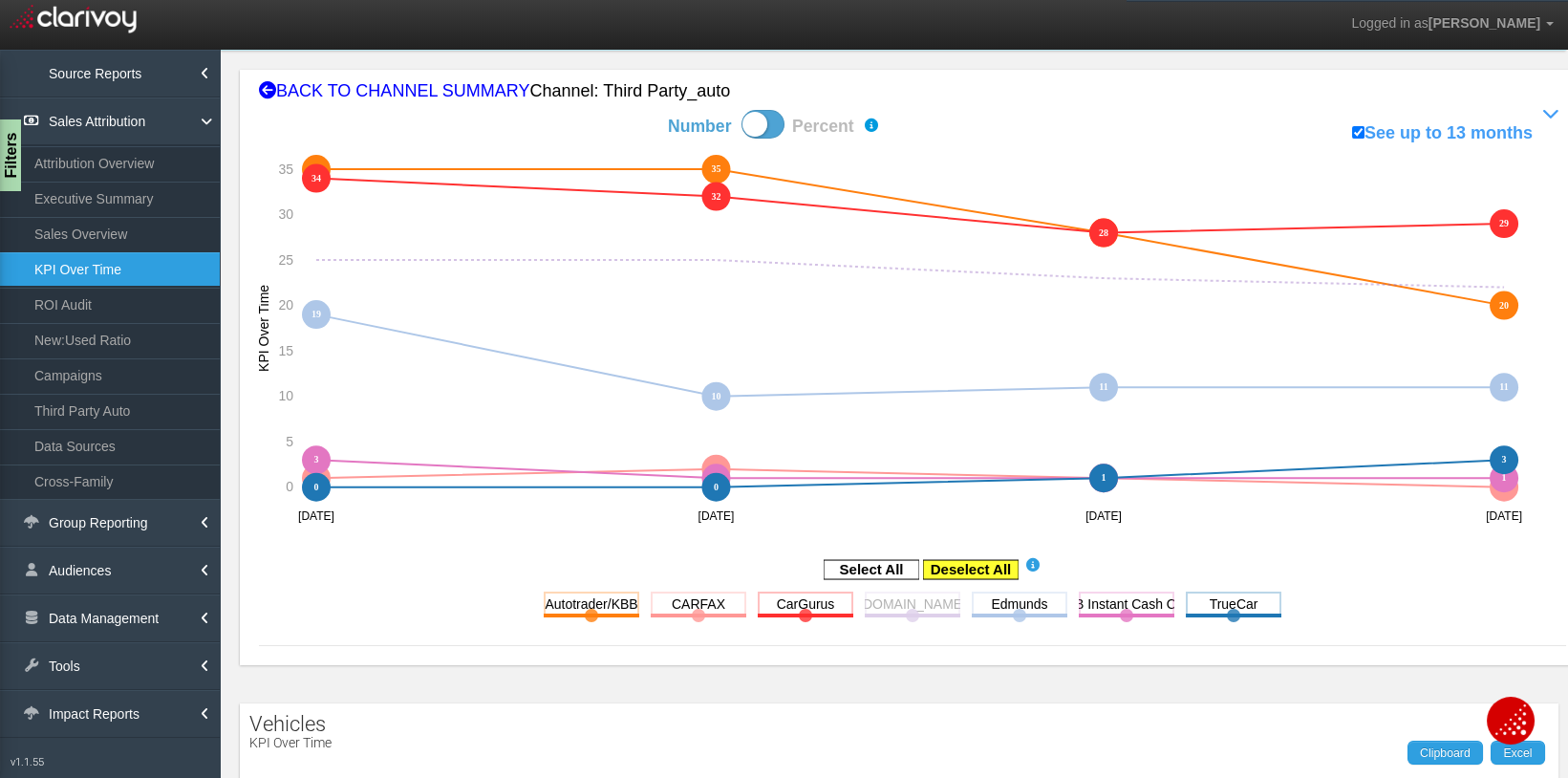 click 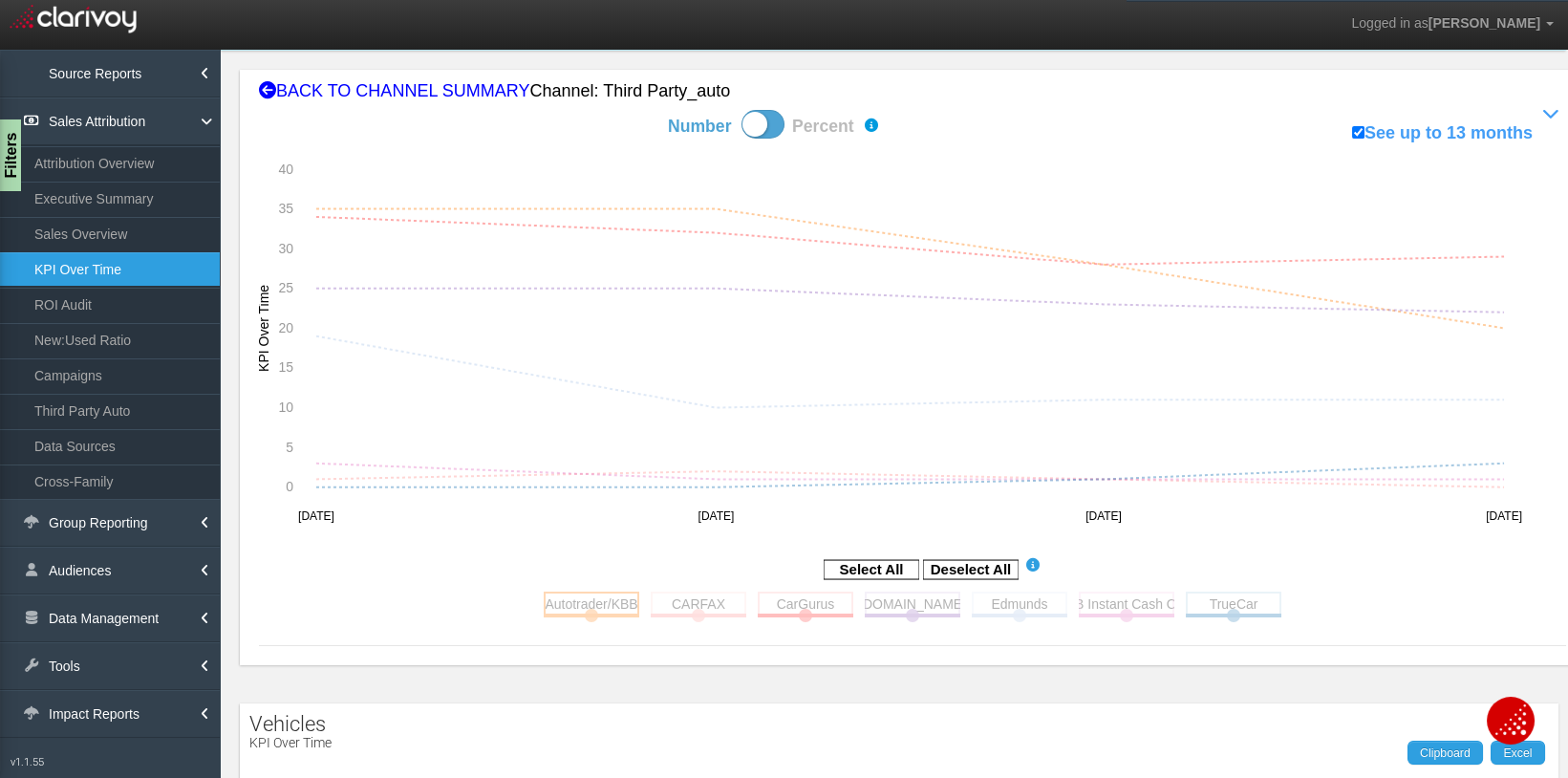 click 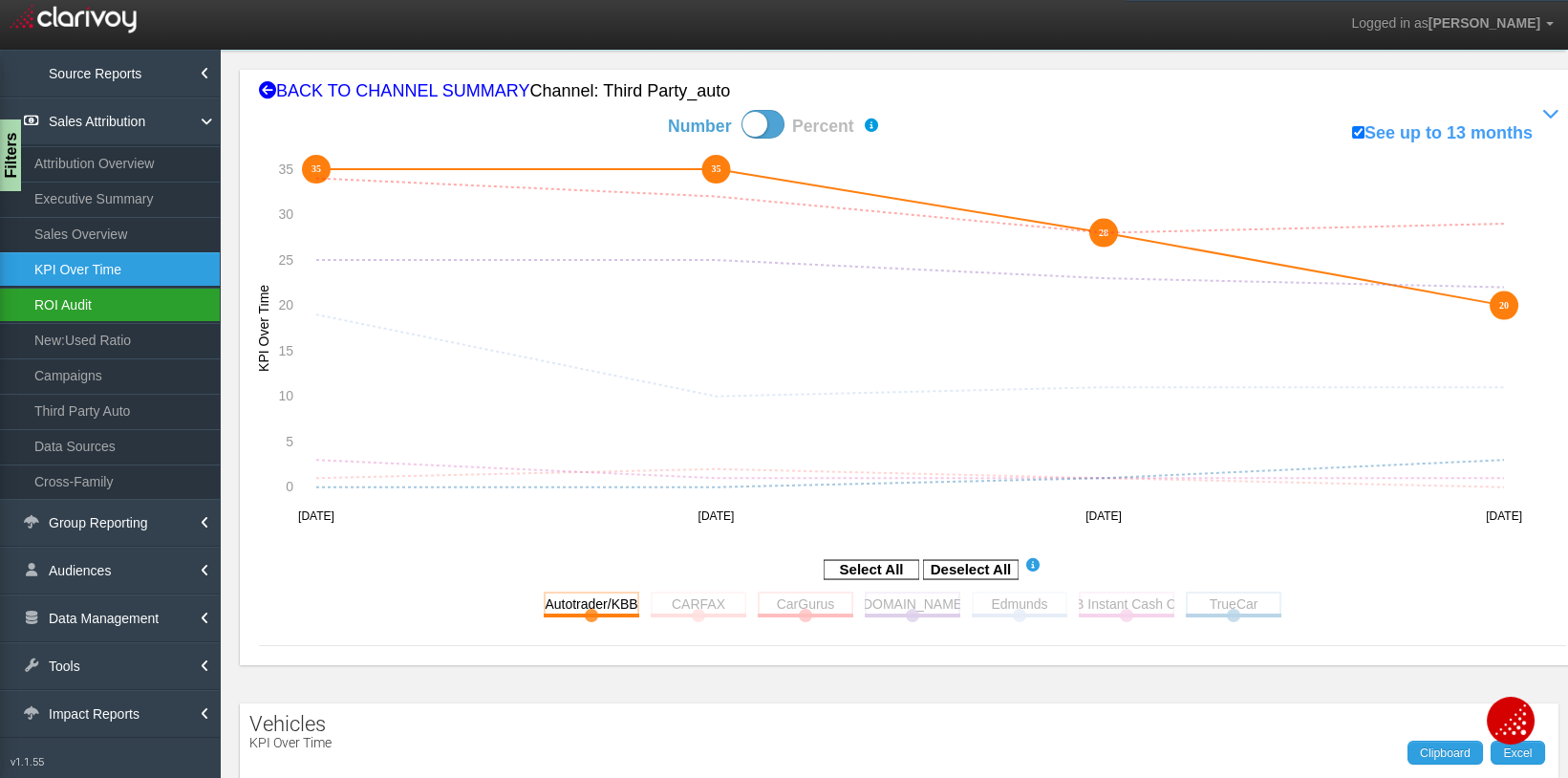 drag, startPoint x: 140, startPoint y: 315, endPoint x: 111, endPoint y: 307, distance: 30.083218 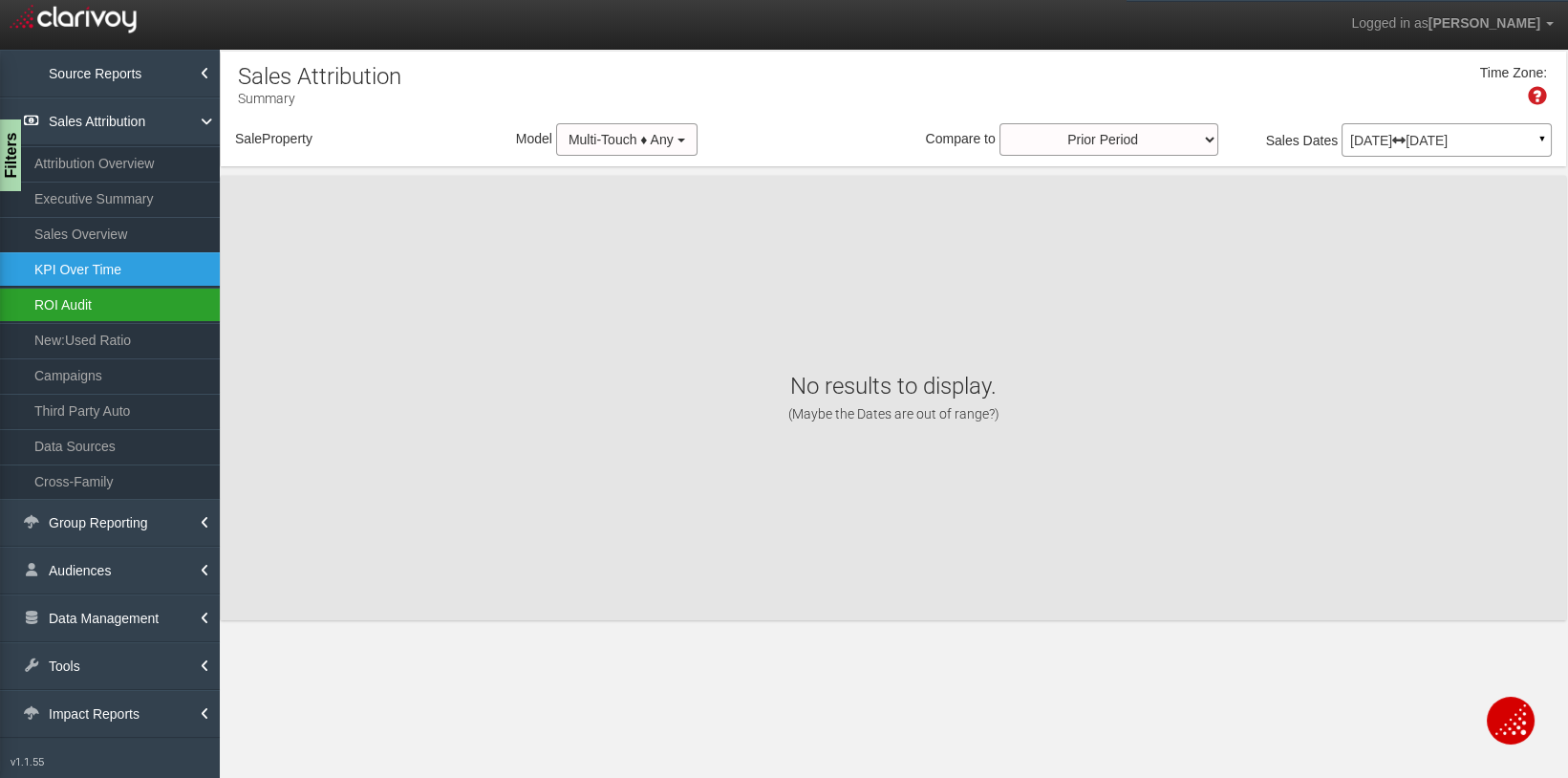 click on "ROI Audit" at bounding box center (110, 305) 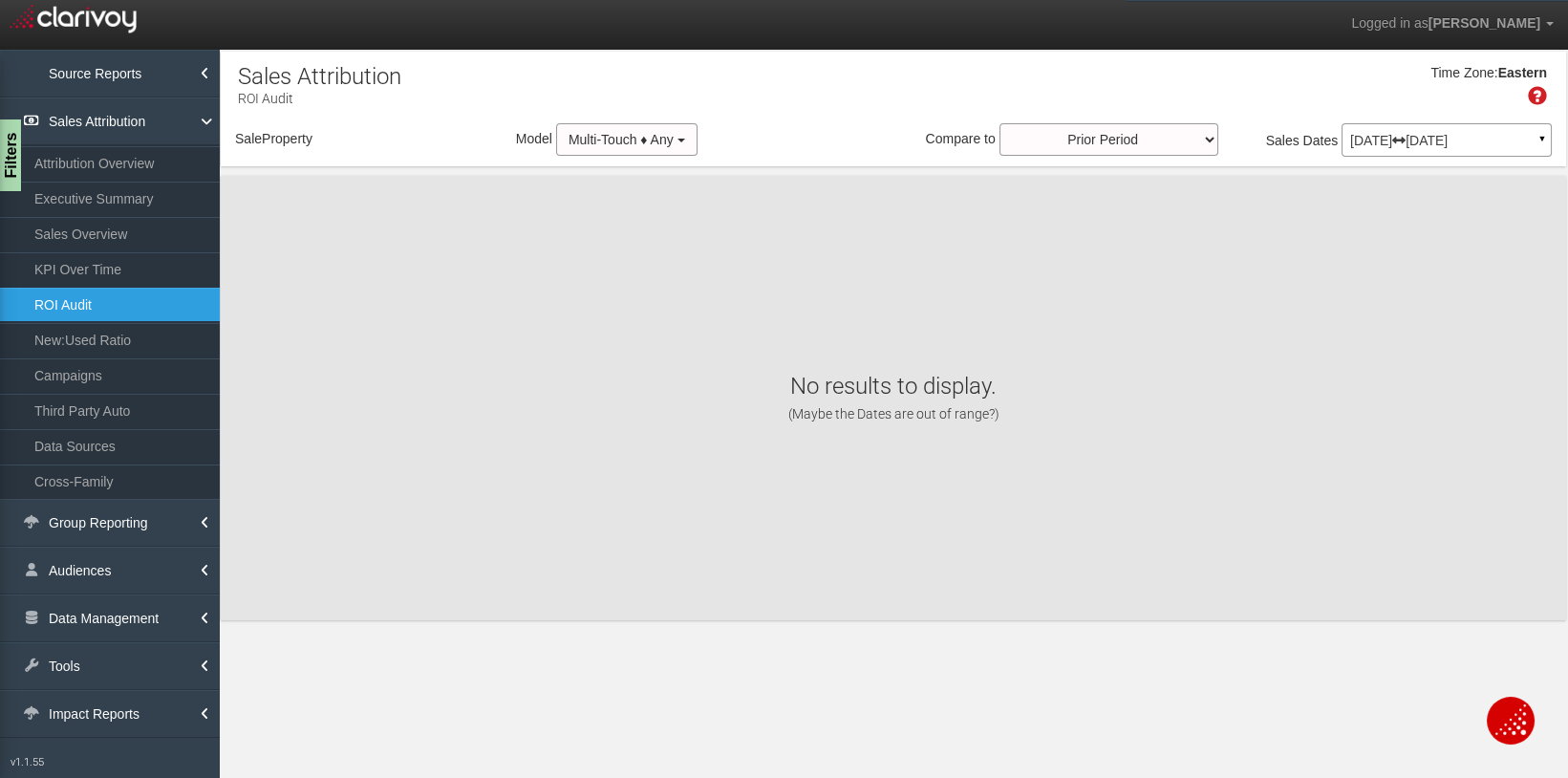 scroll, scrollTop: 0, scrollLeft: 0, axis: both 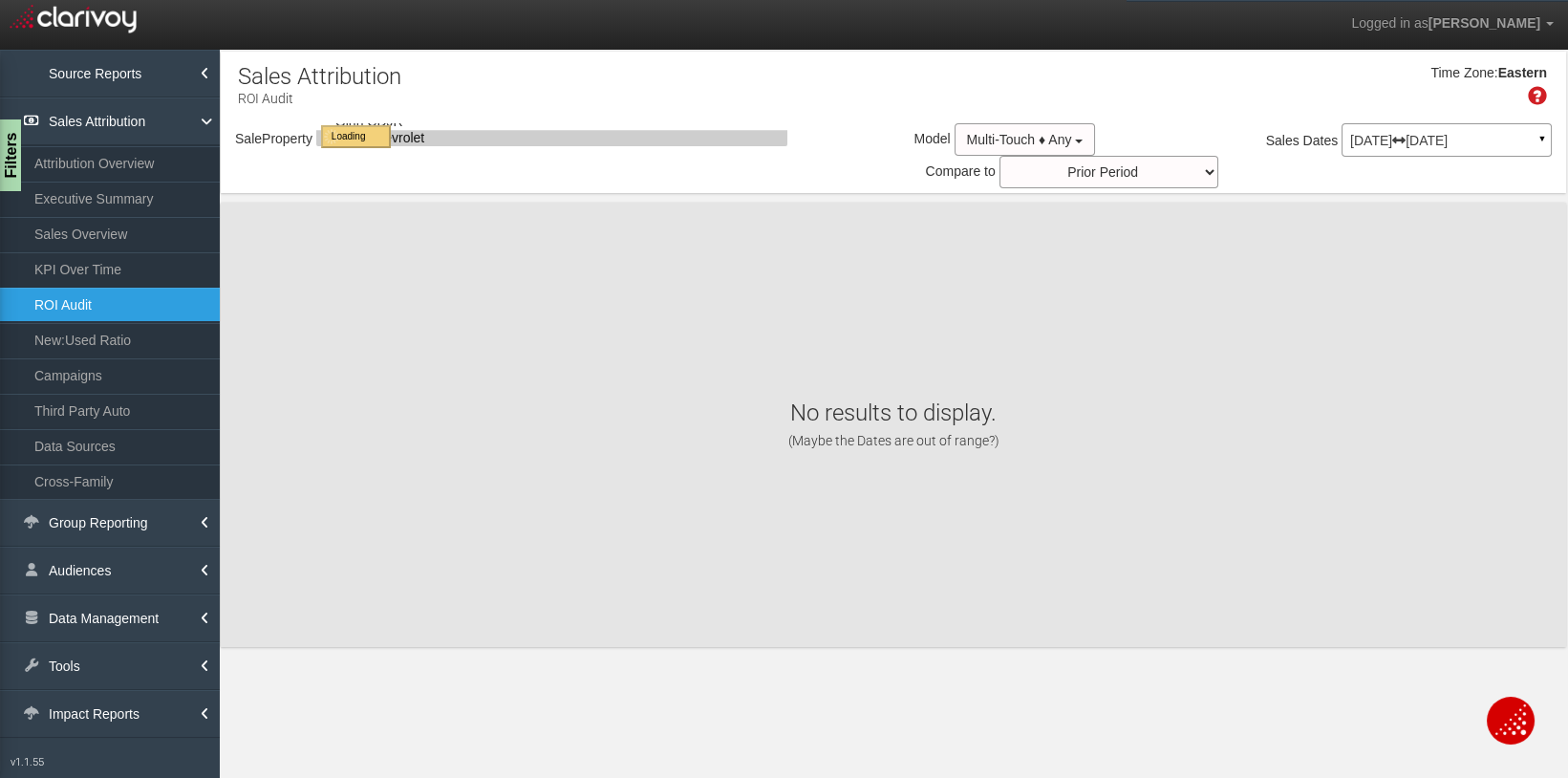 click on "×                                               						 Getting line charts for third party auto sources..." at bounding box center [0, 0] 